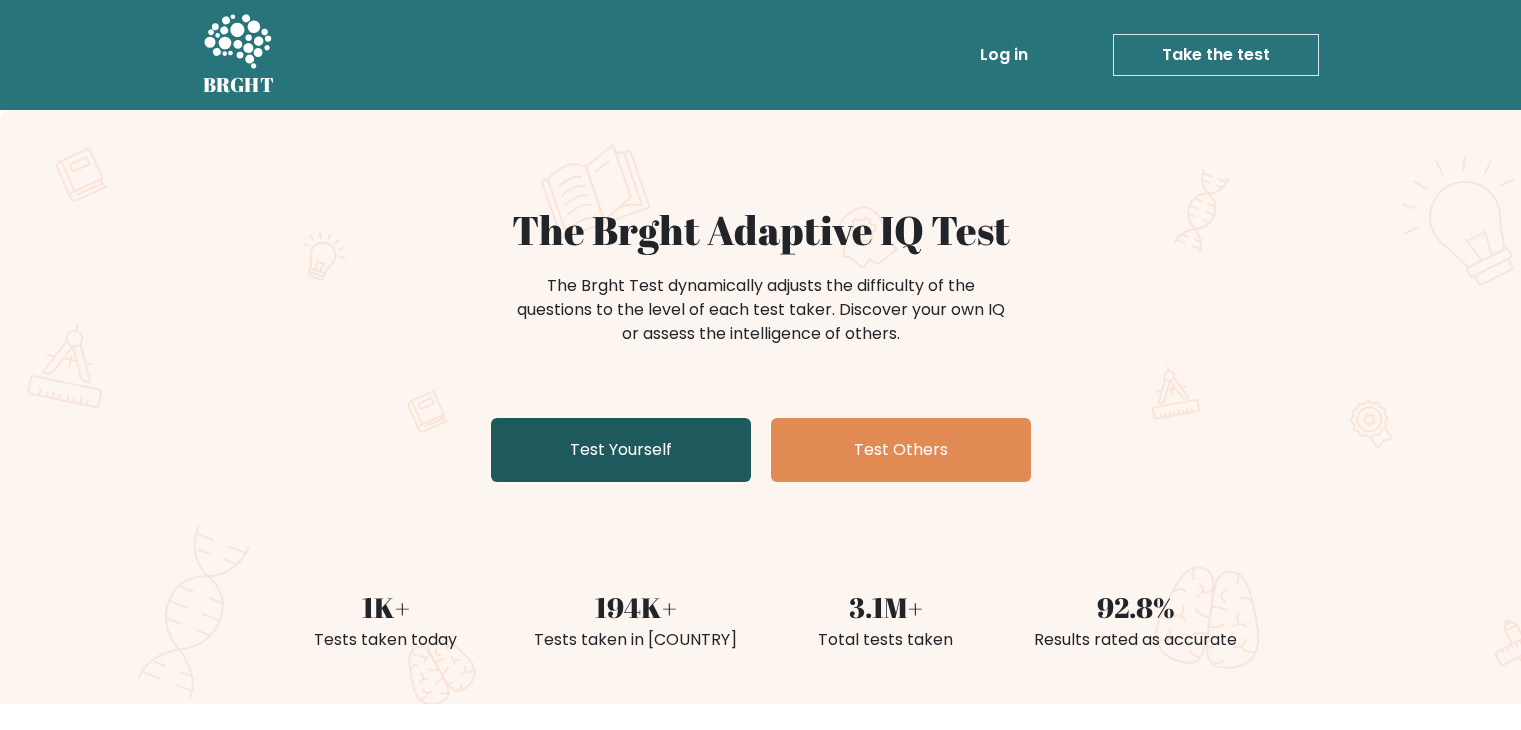 scroll, scrollTop: 0, scrollLeft: 0, axis: both 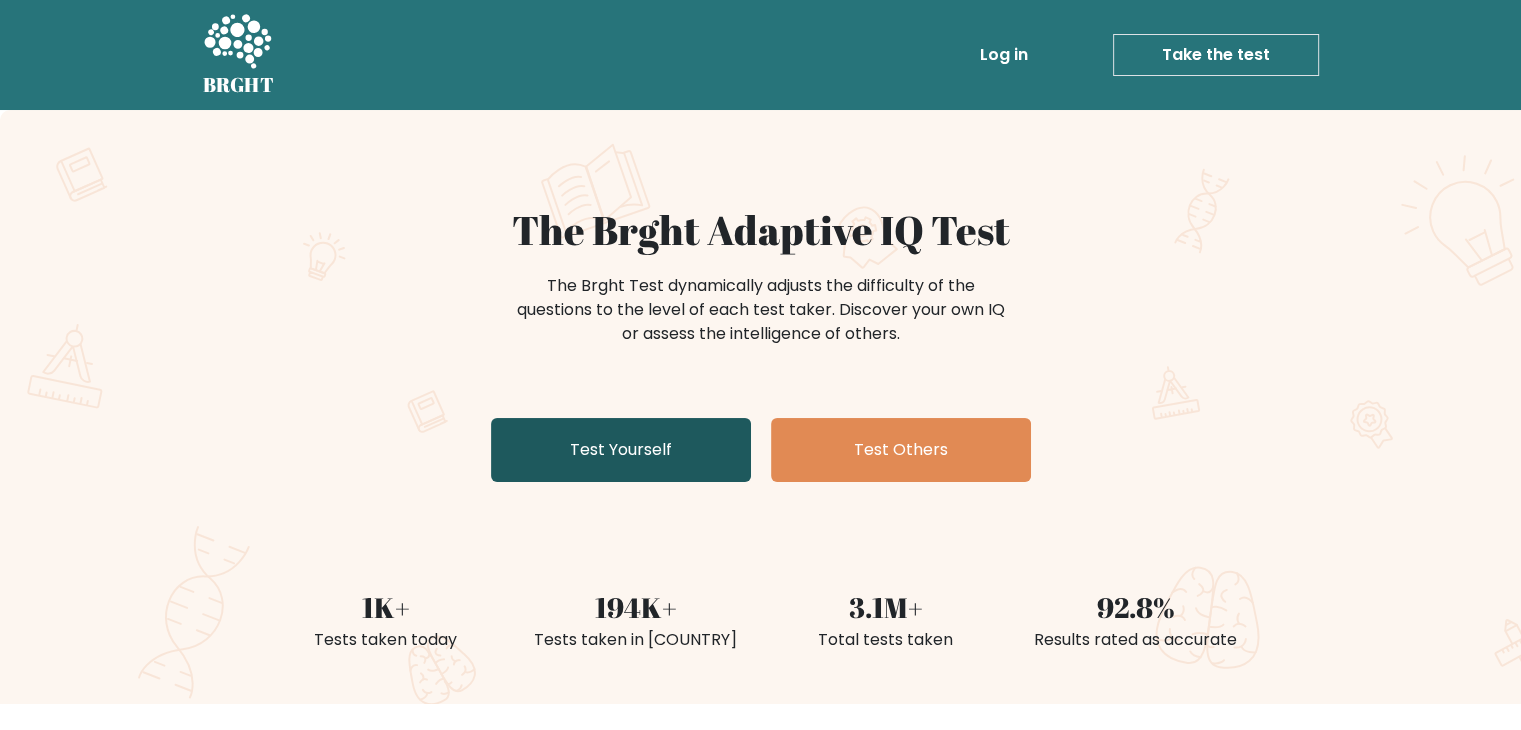 click on "Test Yourself" at bounding box center [621, 450] 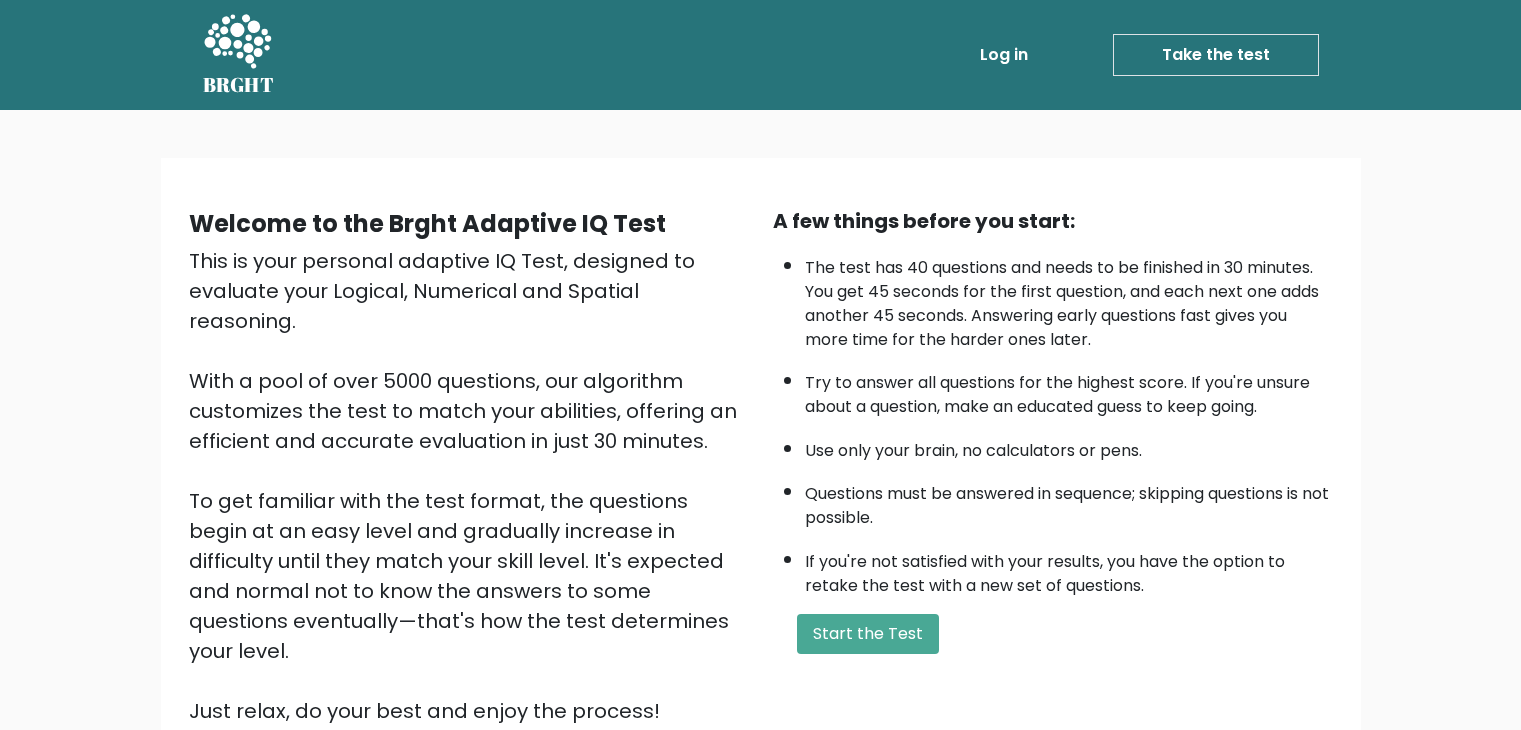 scroll, scrollTop: 0, scrollLeft: 0, axis: both 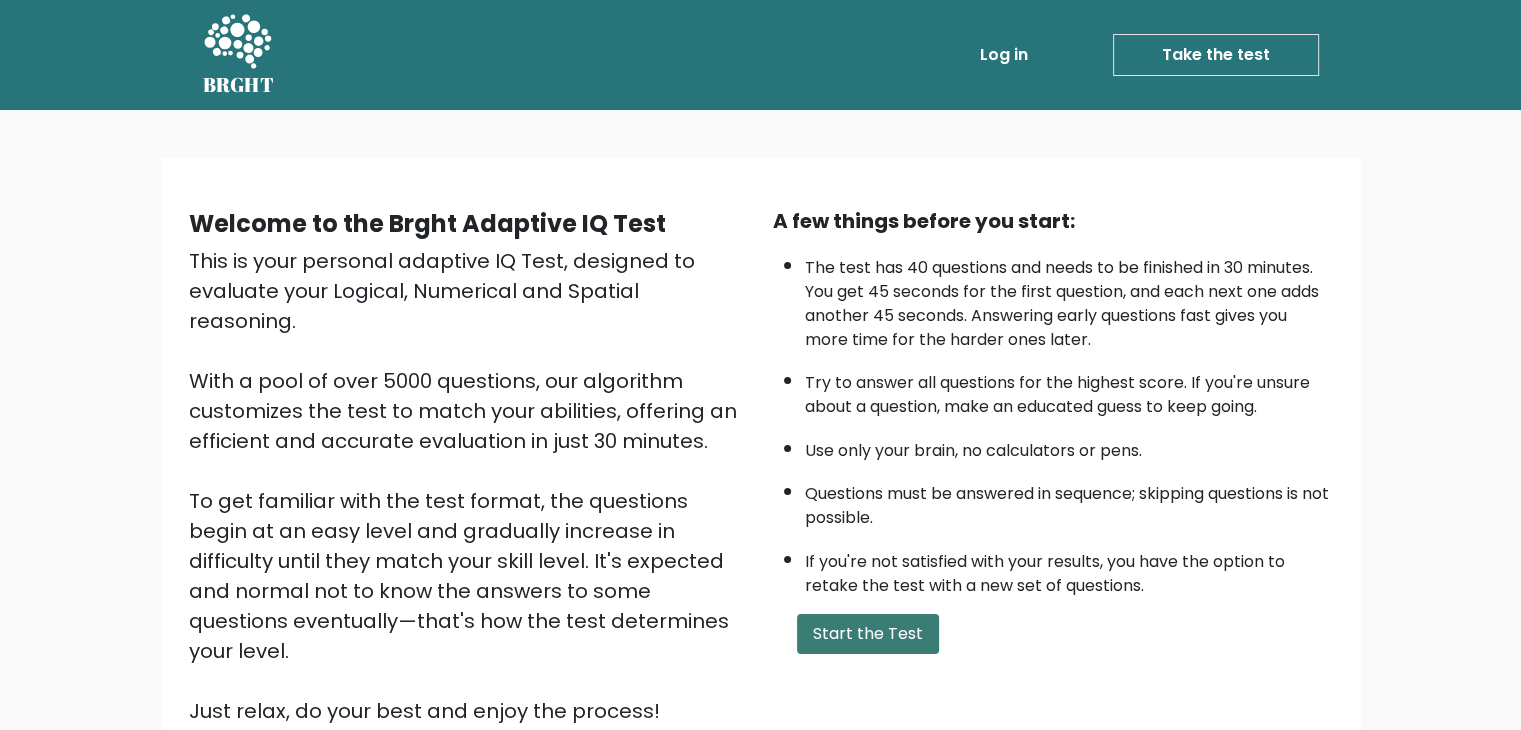 click on "Start the Test" at bounding box center (868, 634) 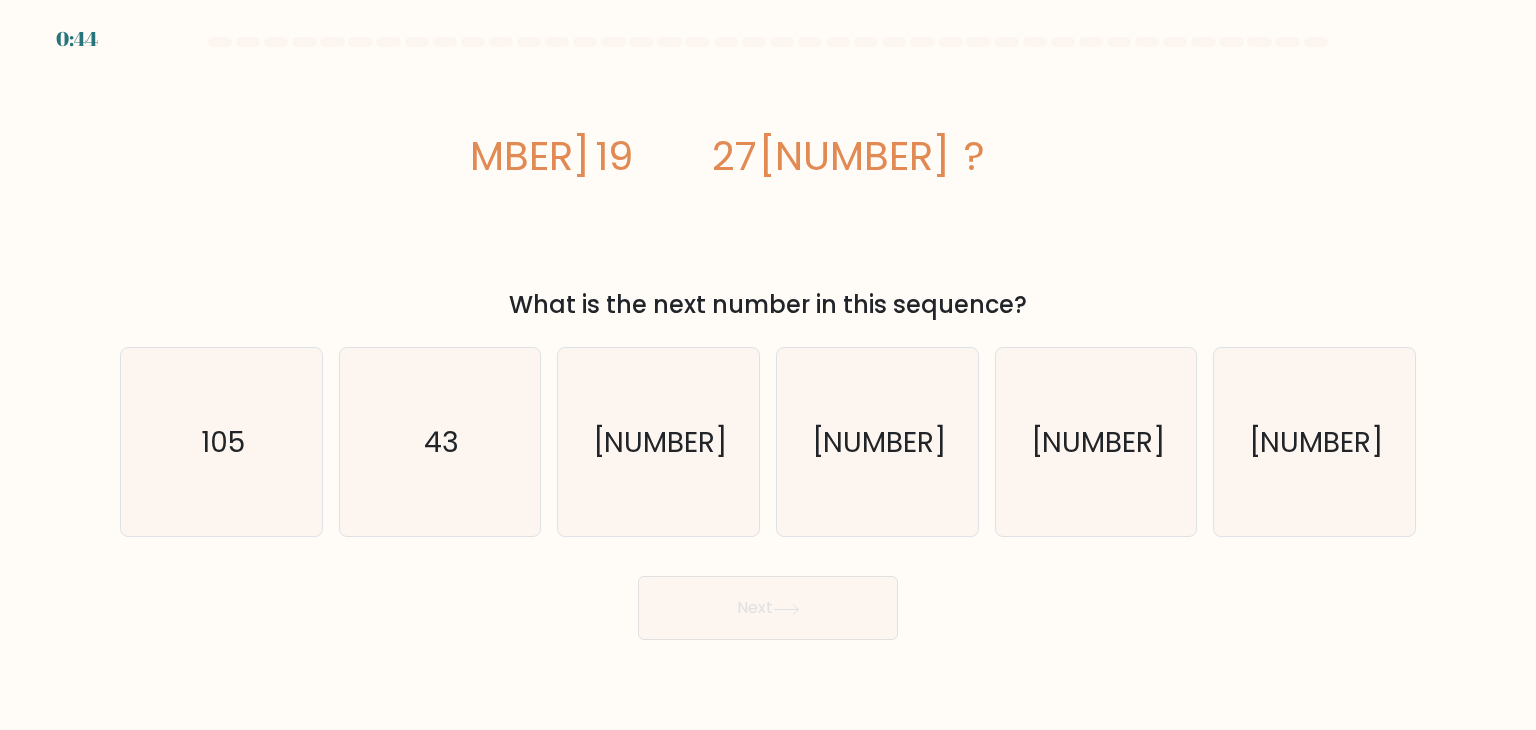 scroll, scrollTop: 0, scrollLeft: 0, axis: both 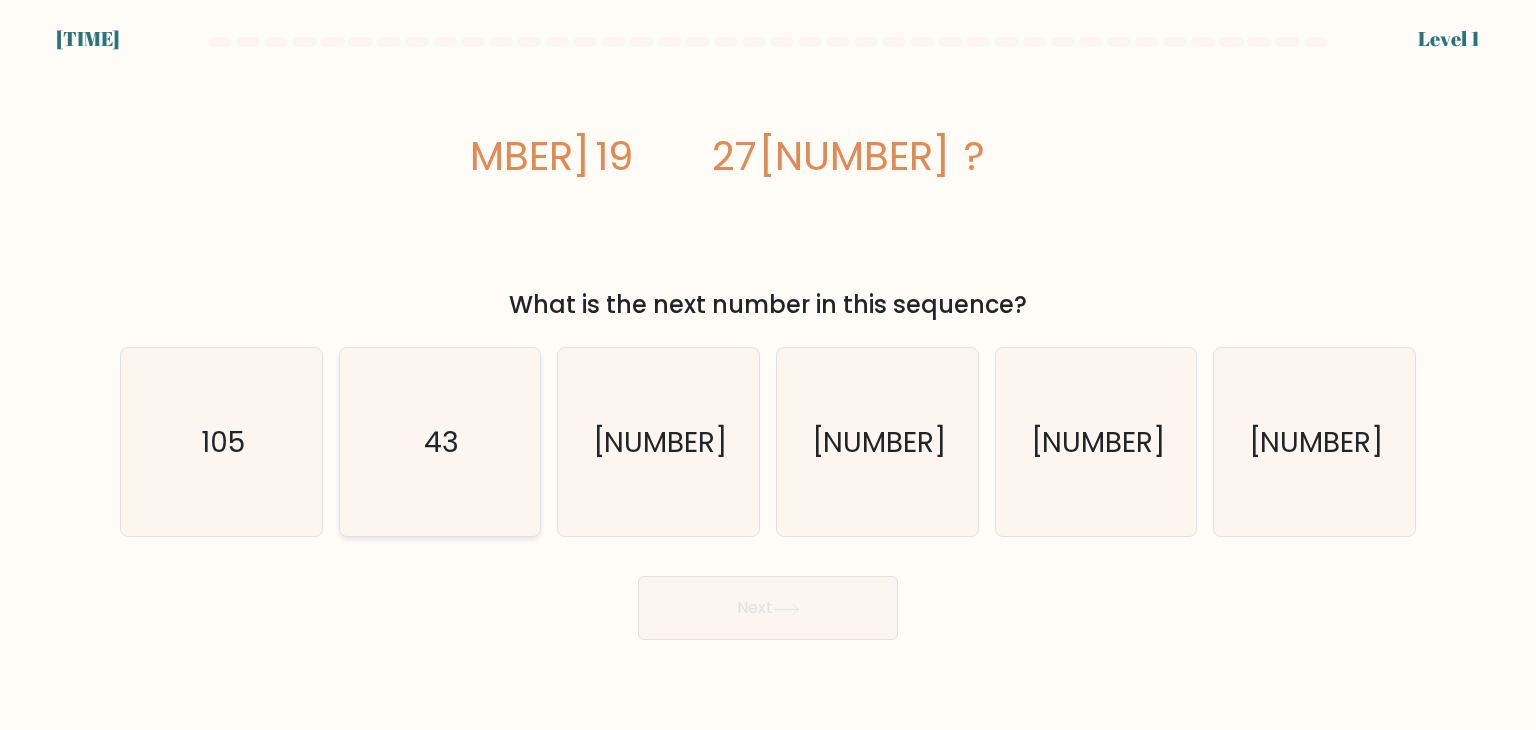 click on "43" at bounding box center (440, 442) 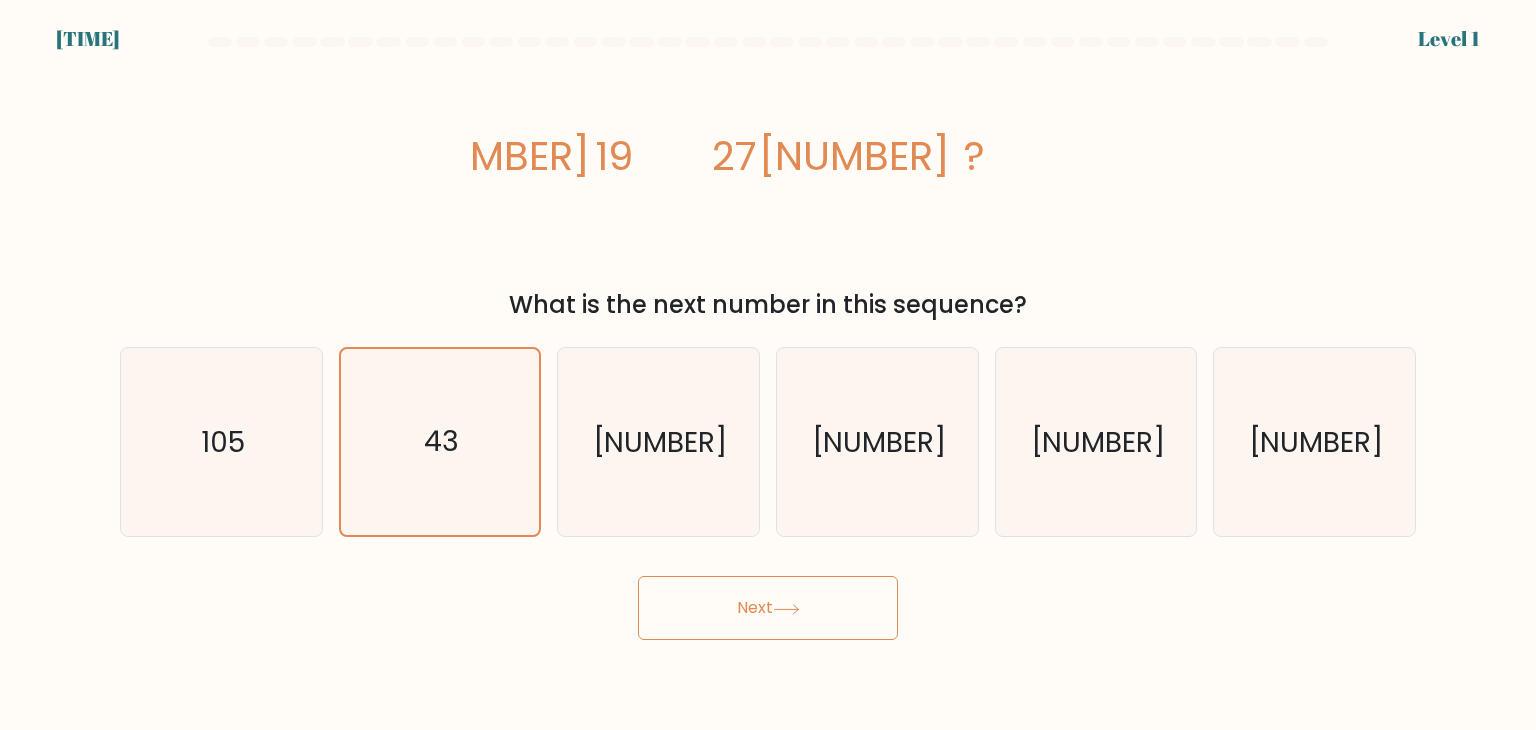 click on "Next" at bounding box center (768, 608) 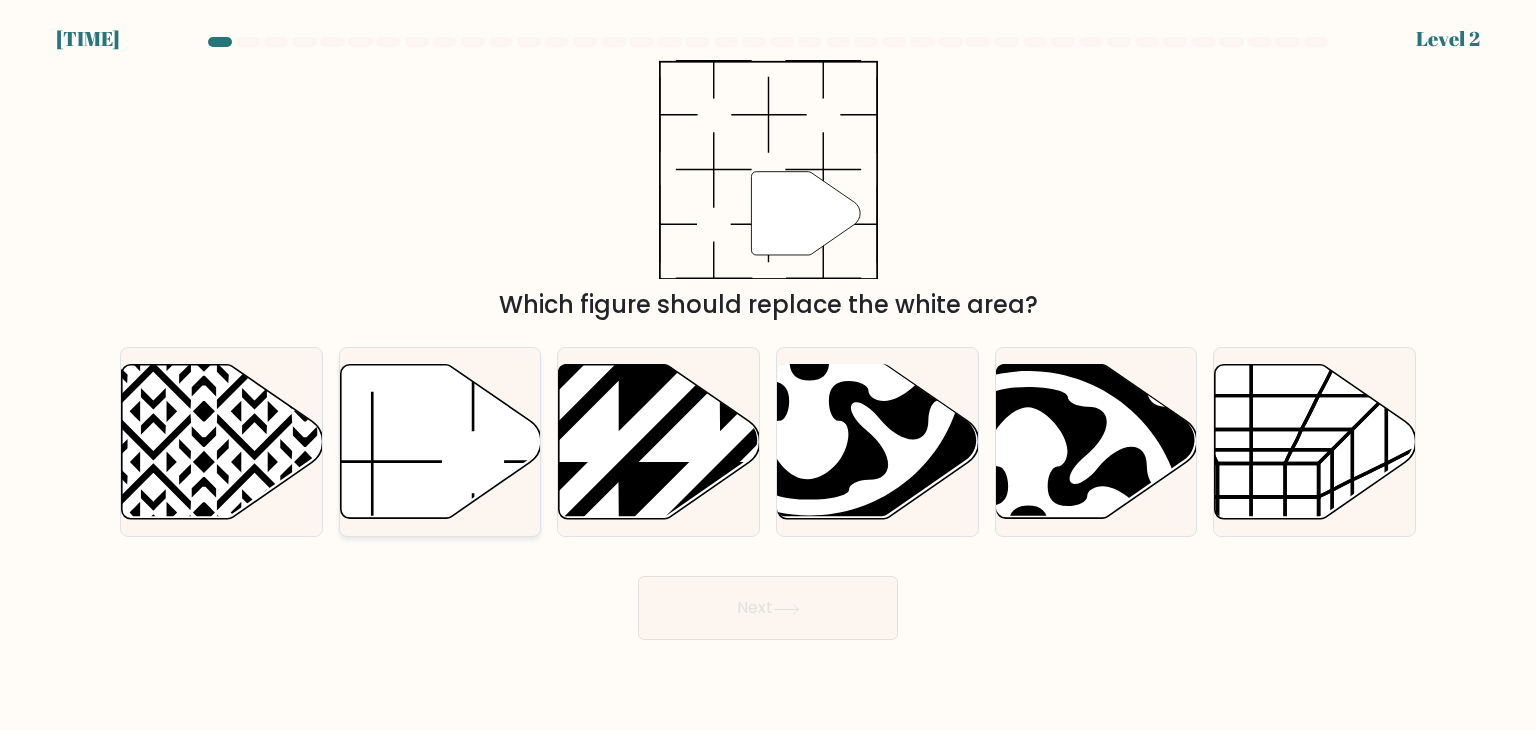 drag, startPoint x: 477, startPoint y: 447, endPoint x: 520, endPoint y: 475, distance: 51.312767 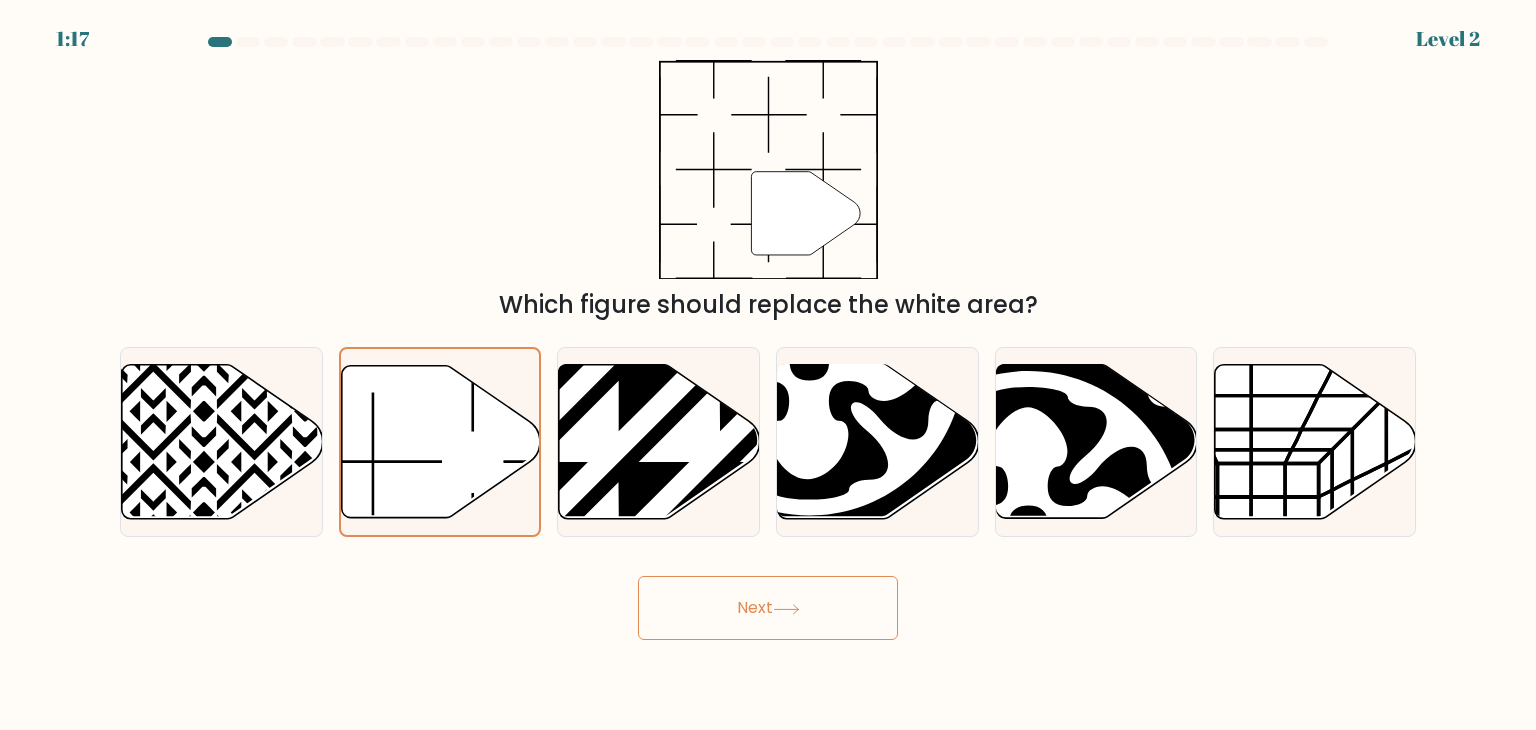 click on "1:17
Level 2" at bounding box center [768, 365] 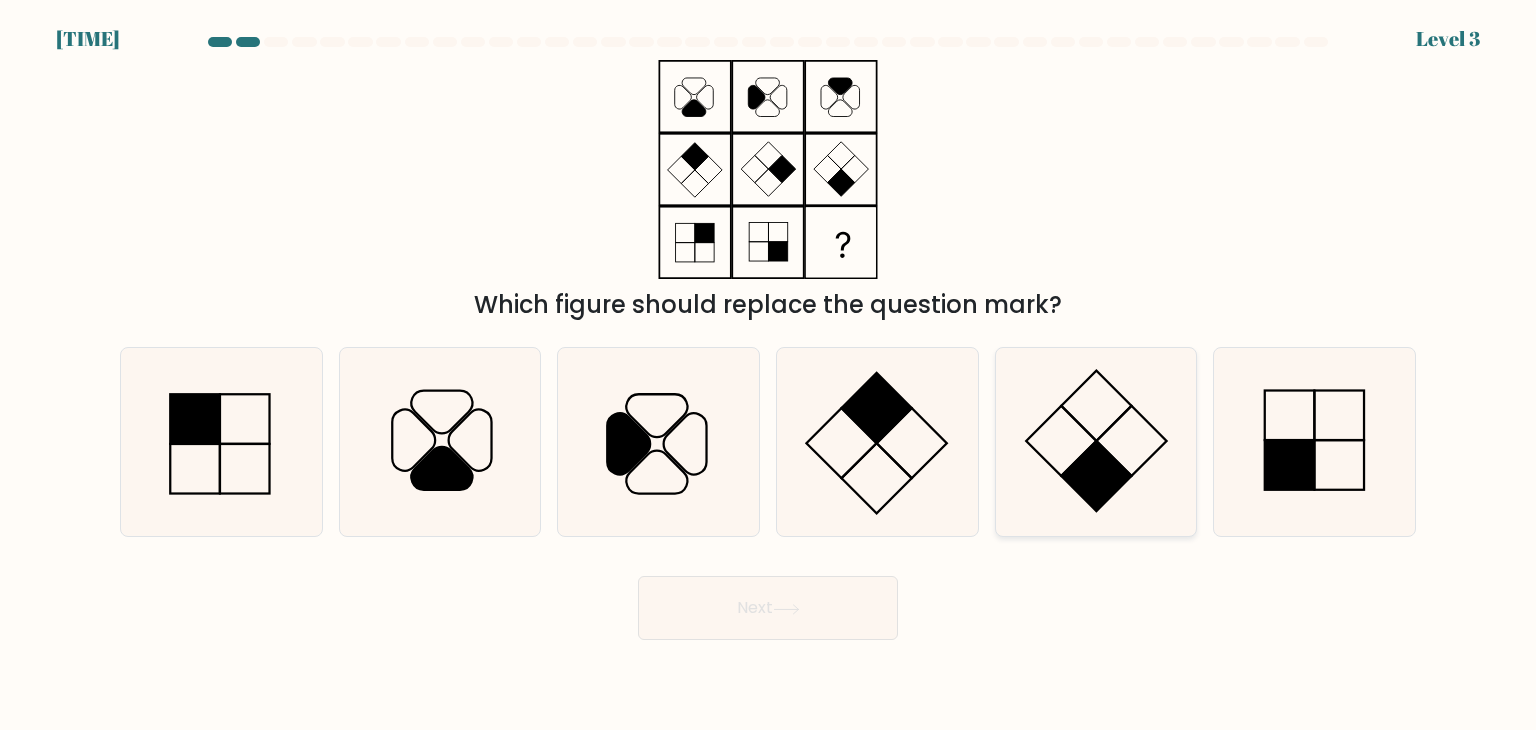 click at bounding box center (1096, 476) 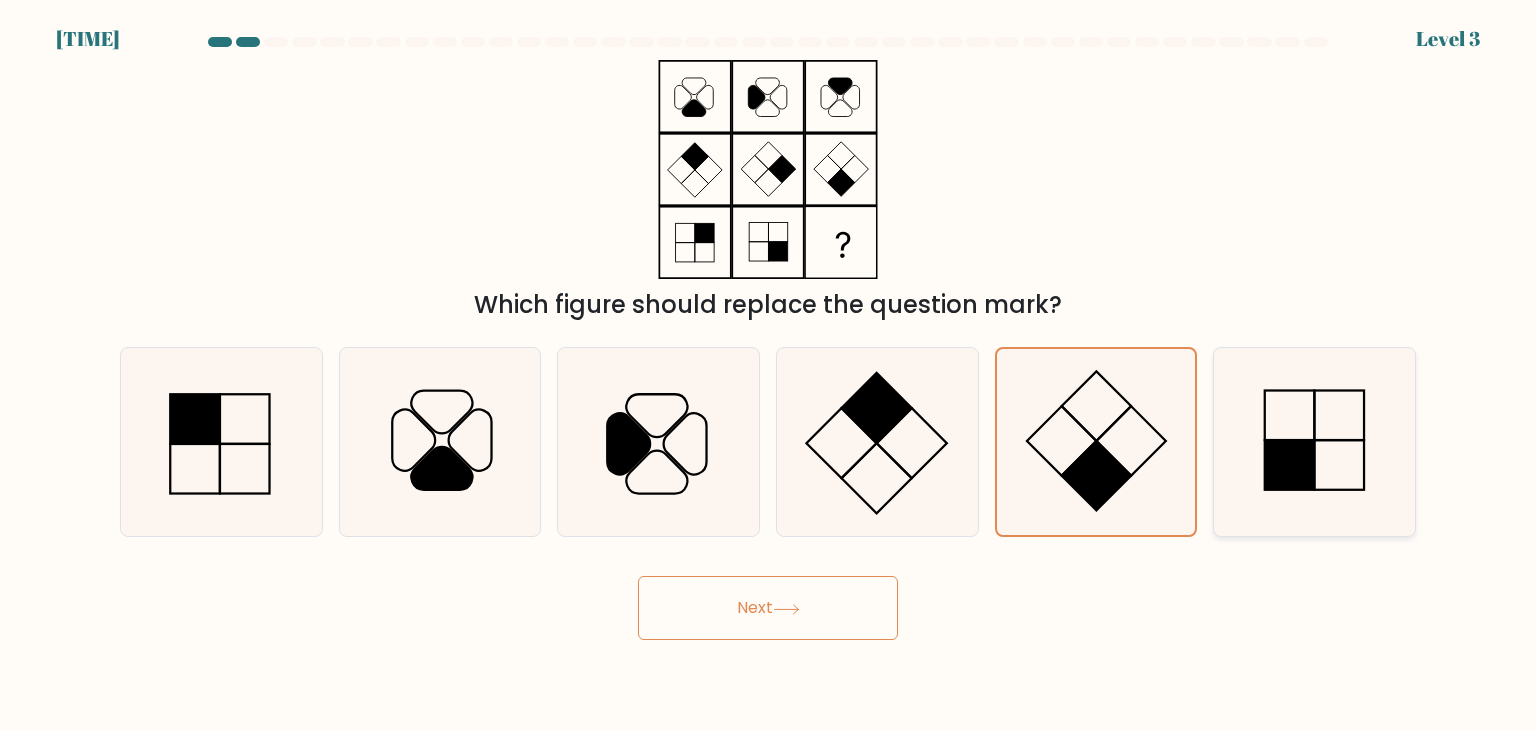 click at bounding box center (1290, 465) 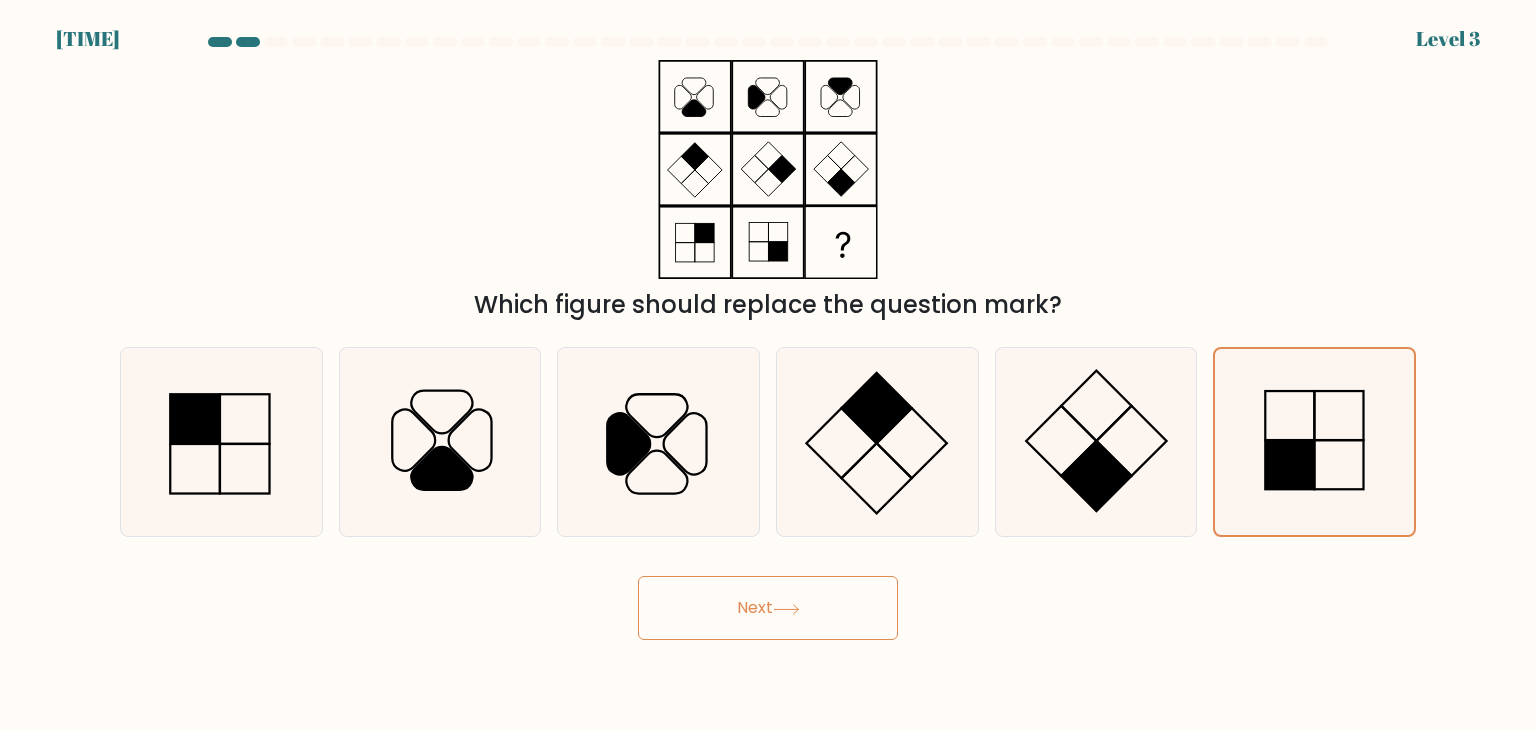 click at bounding box center [786, 609] 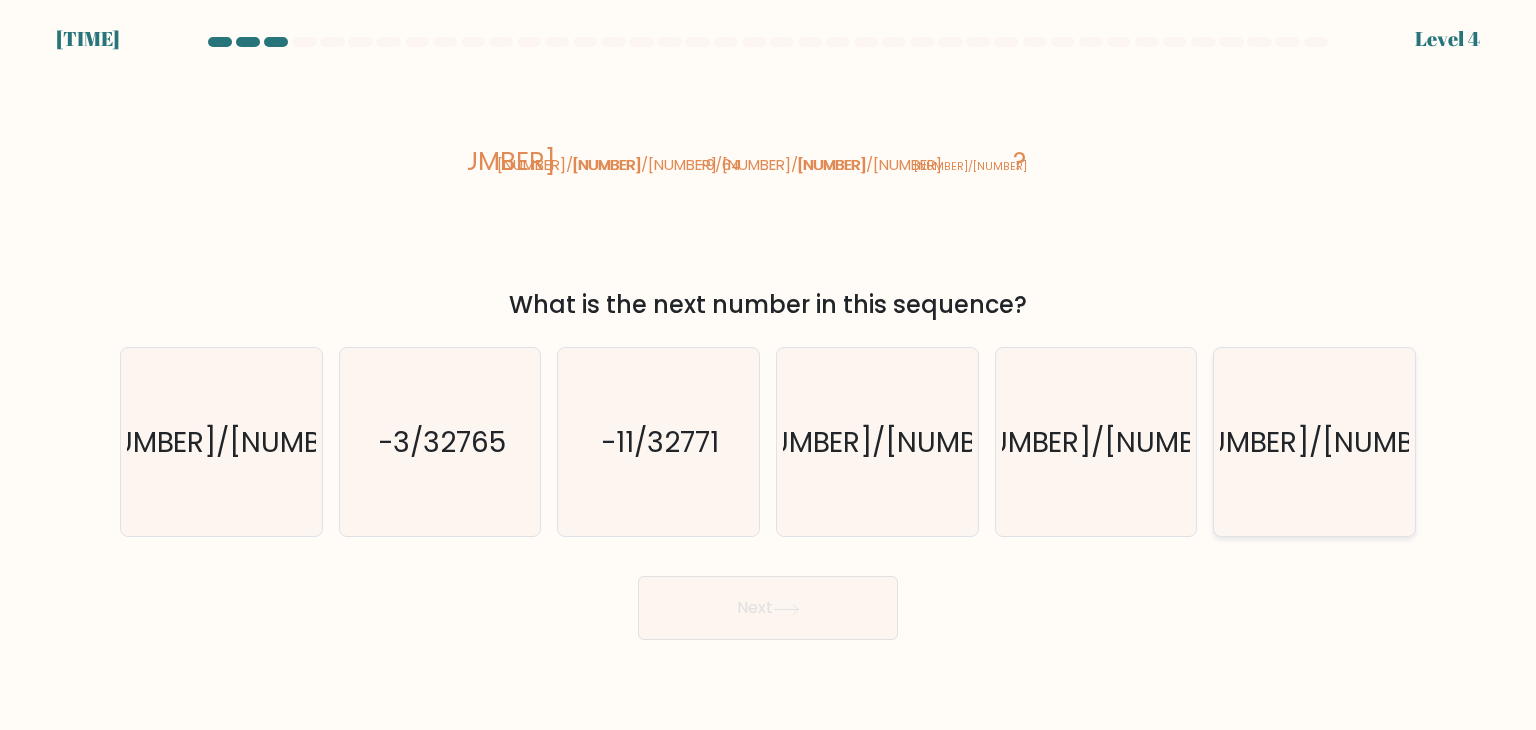 click on "-9/32768" at bounding box center (1314, 442) 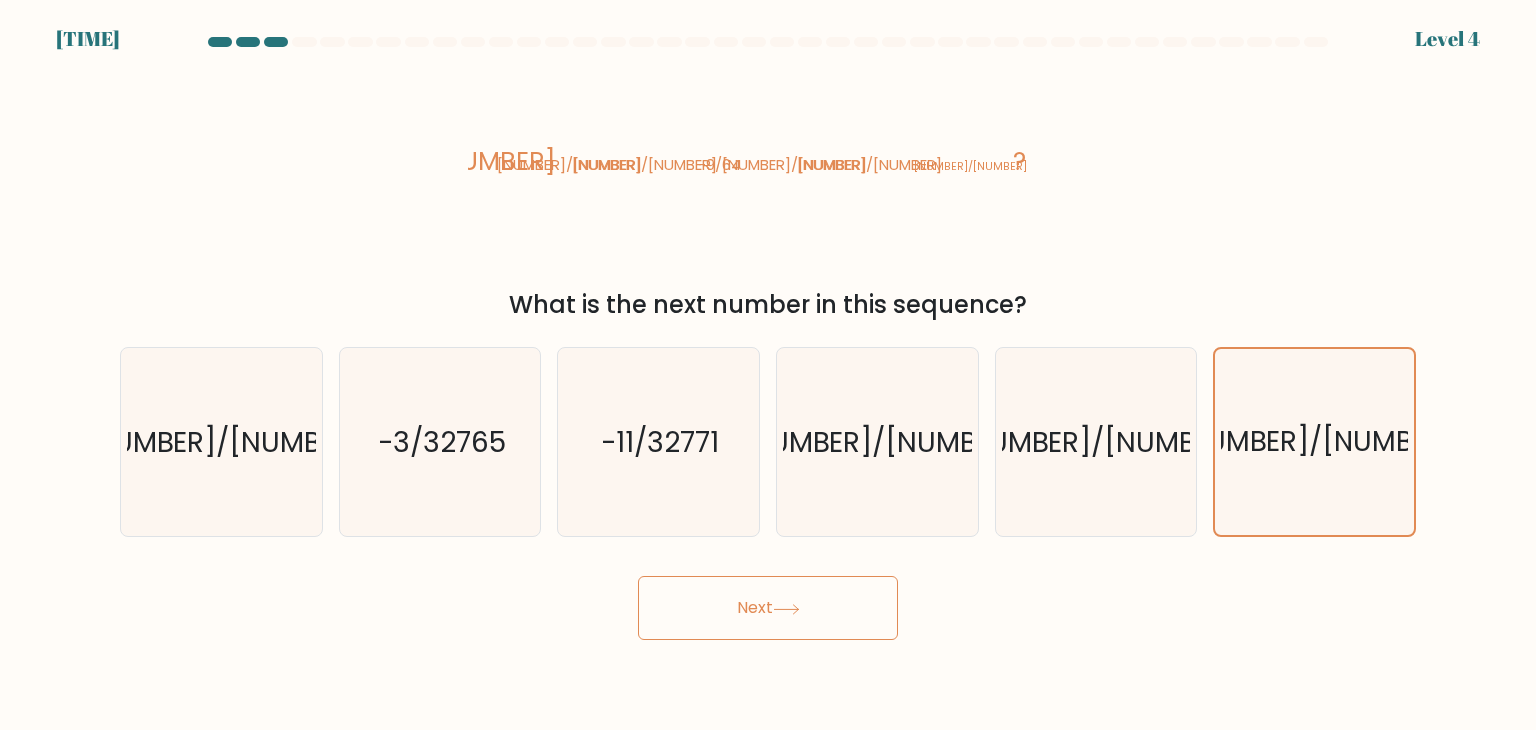 click on "Next" at bounding box center [768, 608] 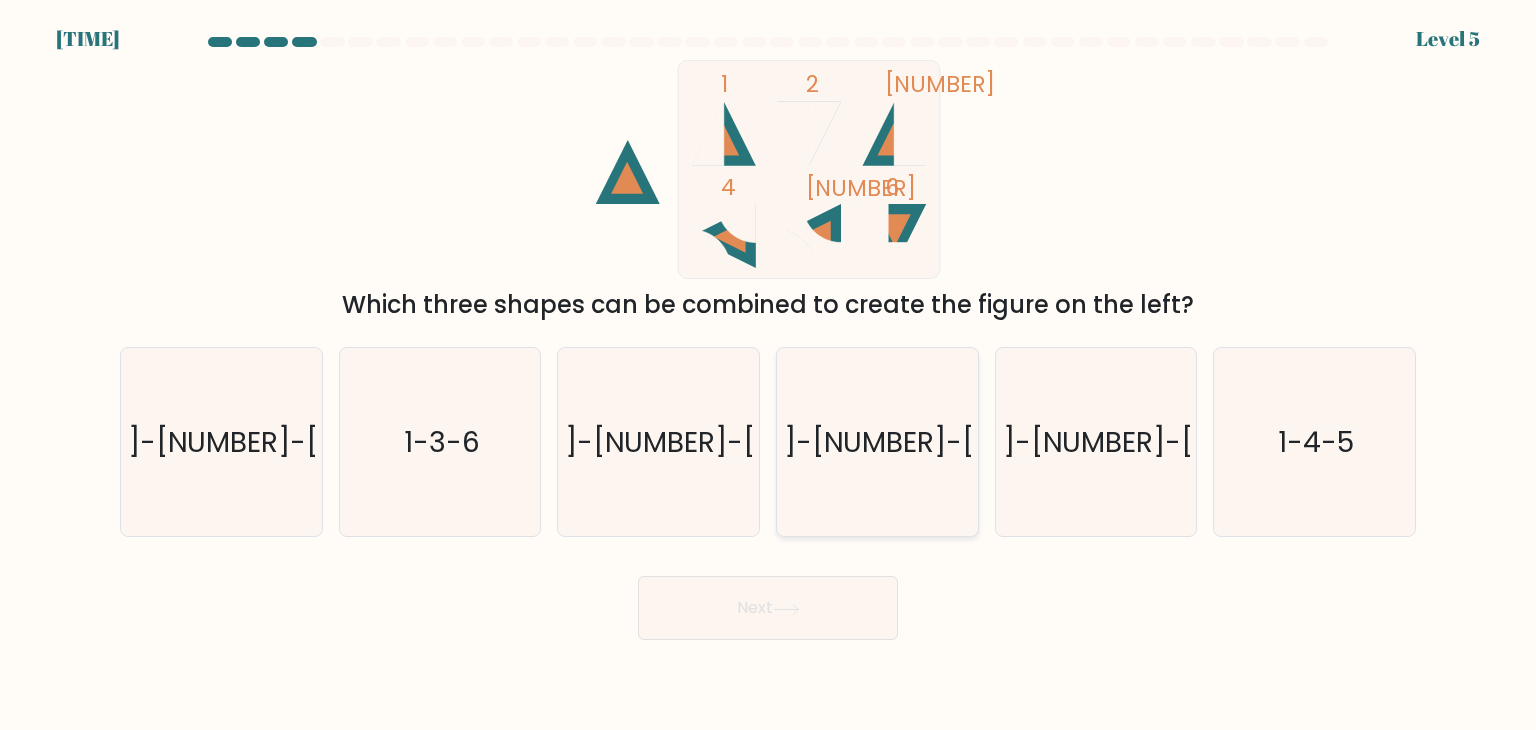 click on "1-2-3" at bounding box center (877, 442) 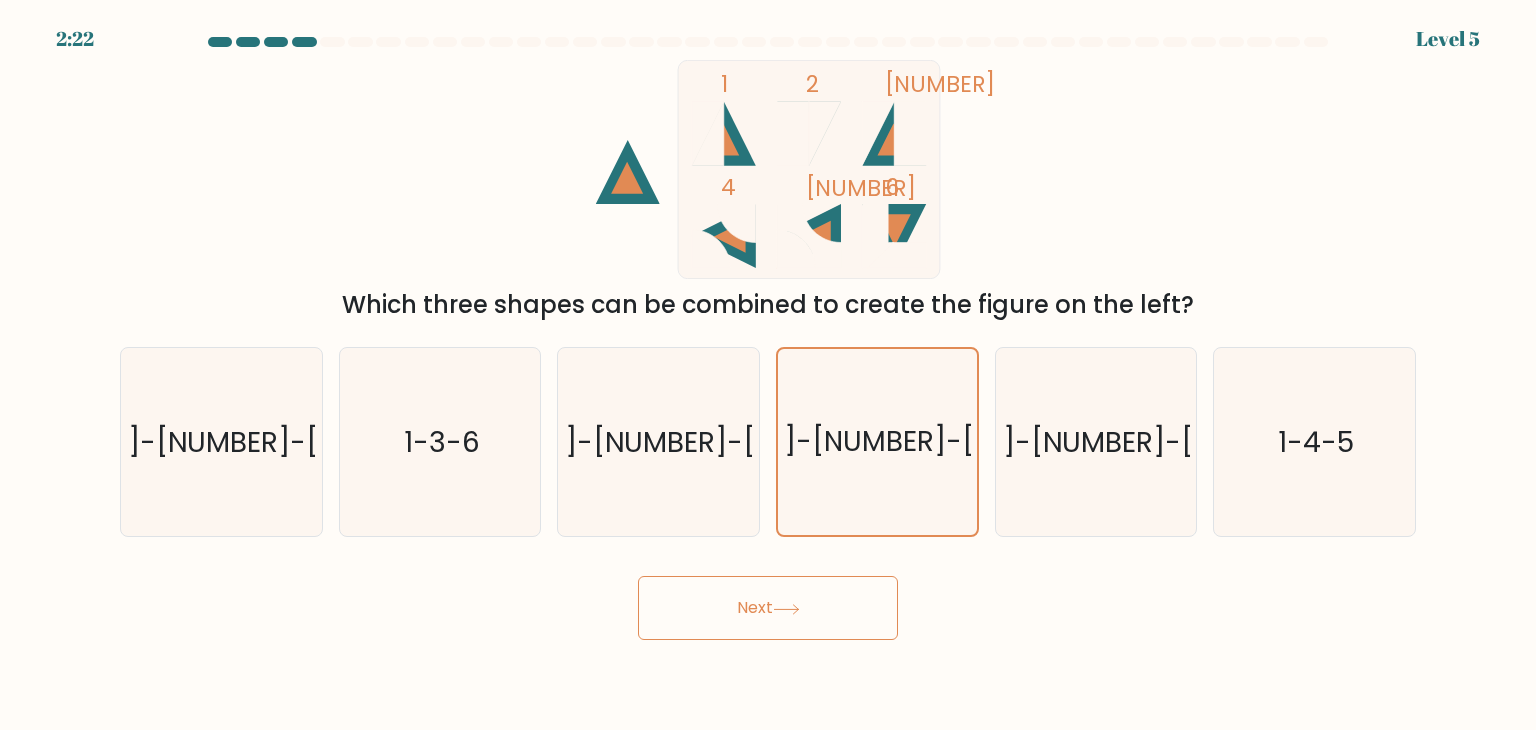 click on "Next" at bounding box center [768, 608] 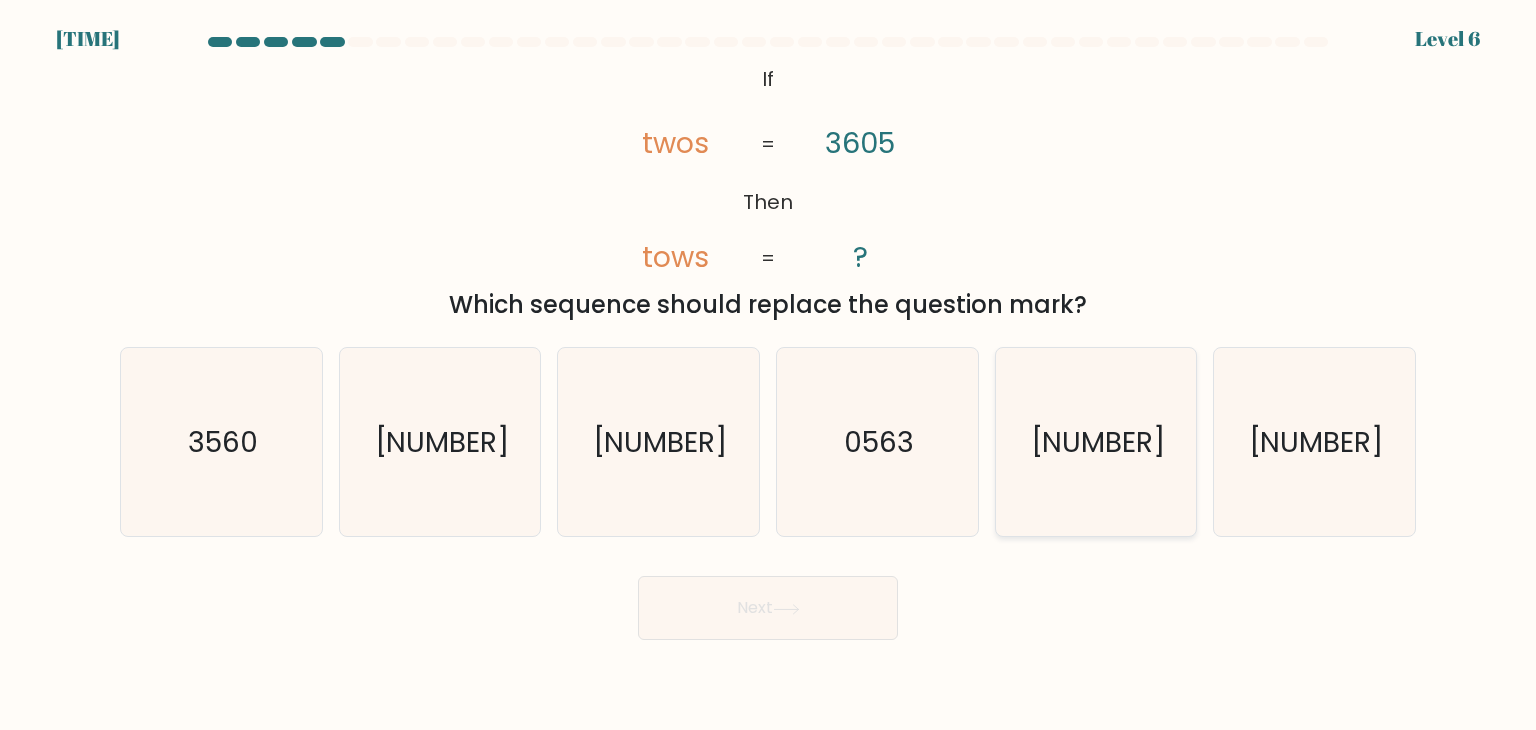 click on "3065" at bounding box center (1096, 442) 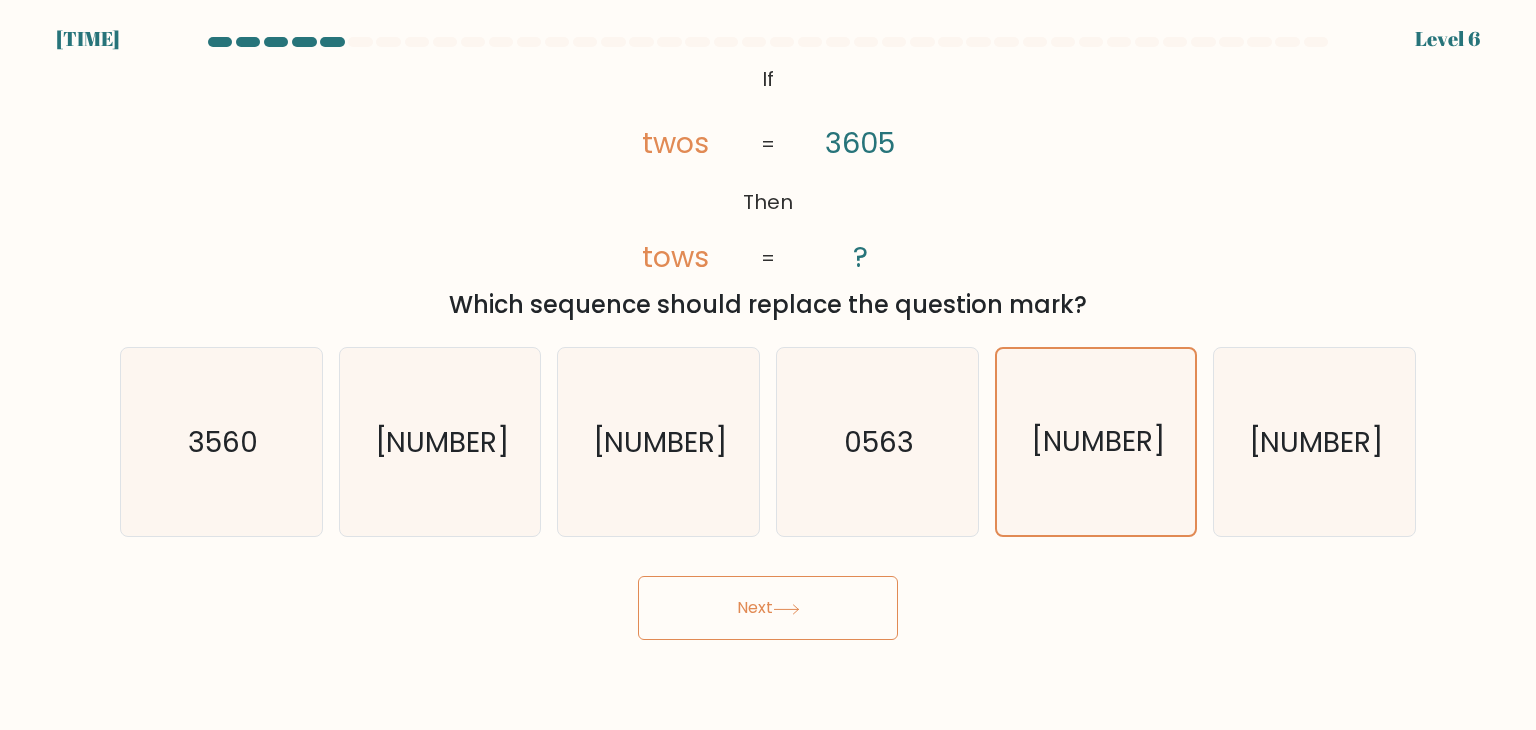 click on "Next" at bounding box center [768, 608] 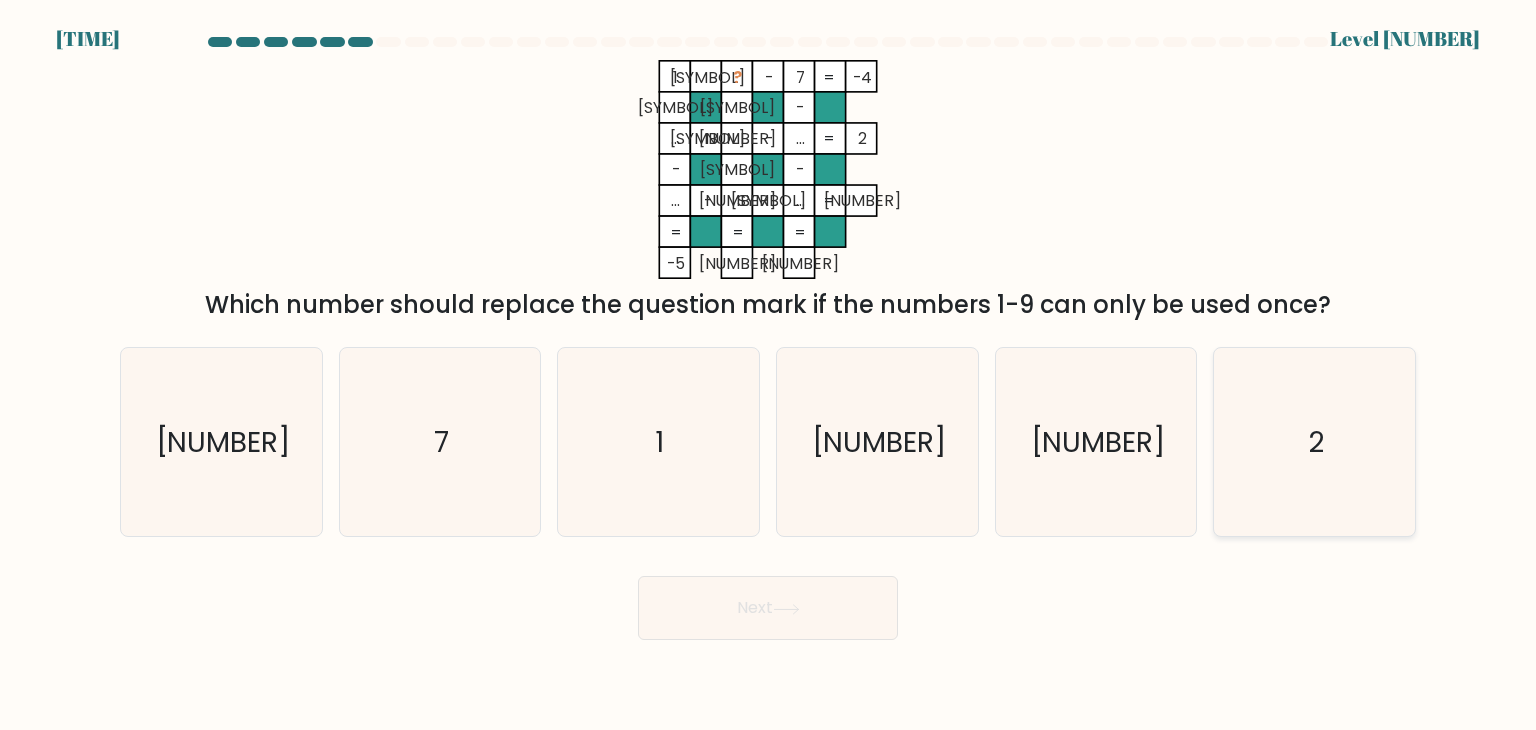 click on "2" at bounding box center [1314, 442] 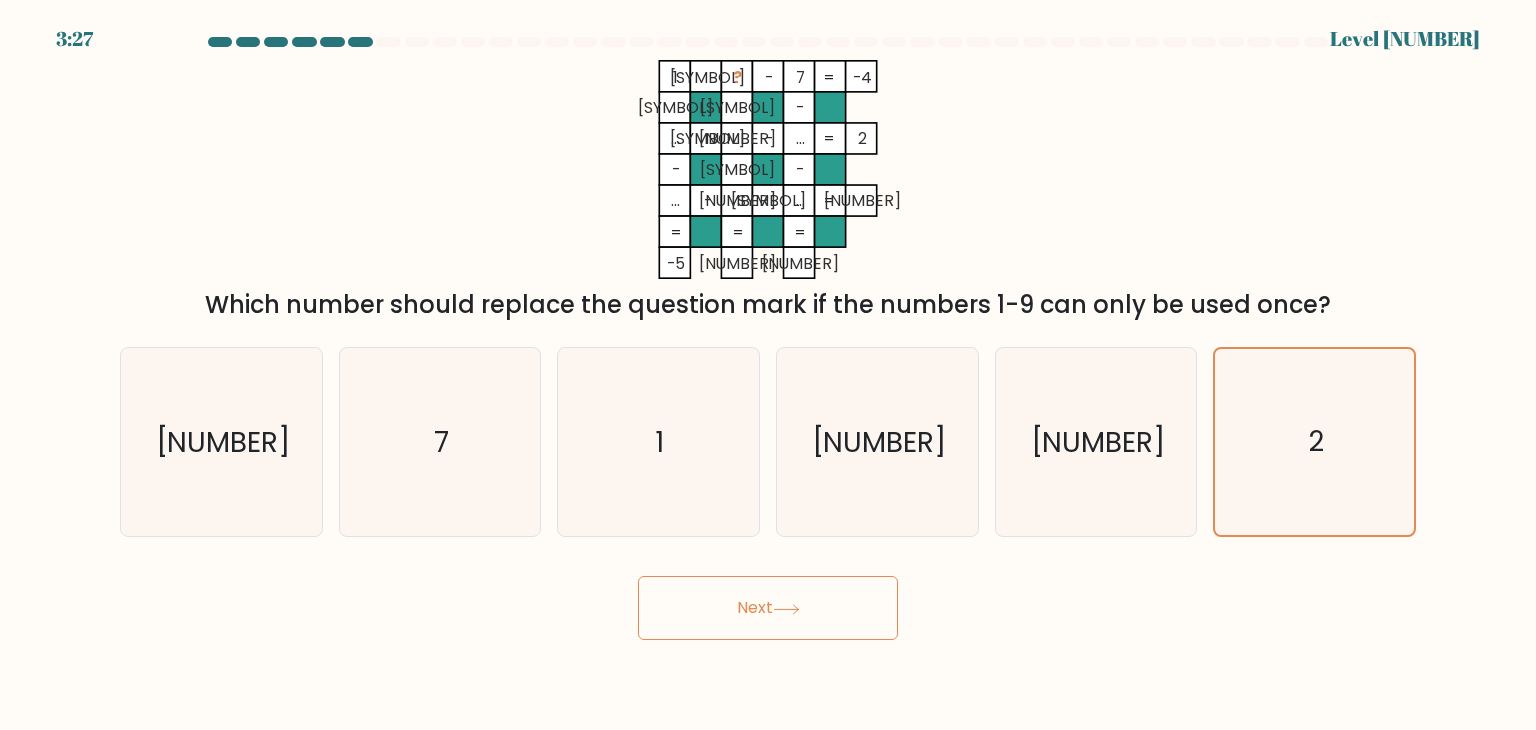 click on "3:27
Level 7" at bounding box center [768, 365] 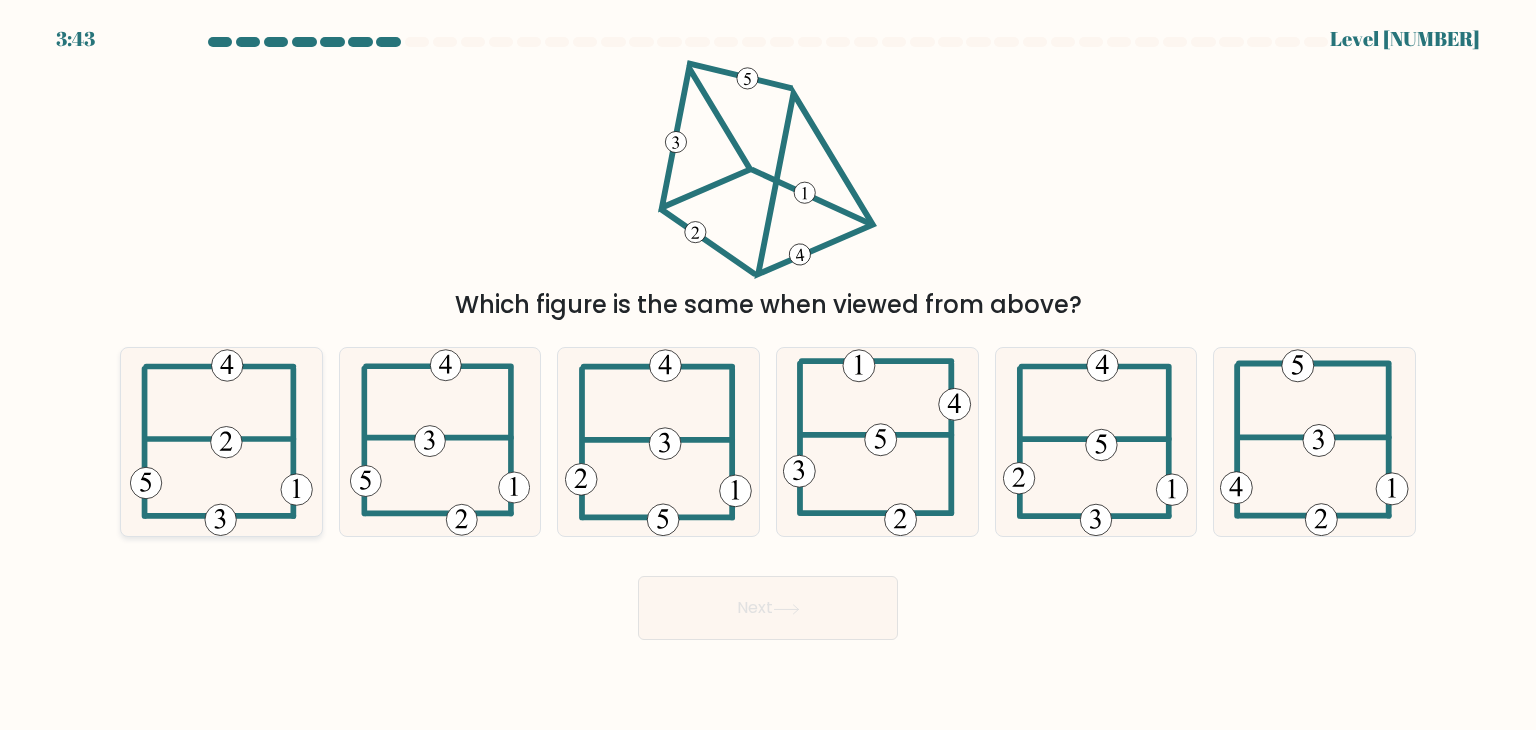 click at bounding box center [221, 442] 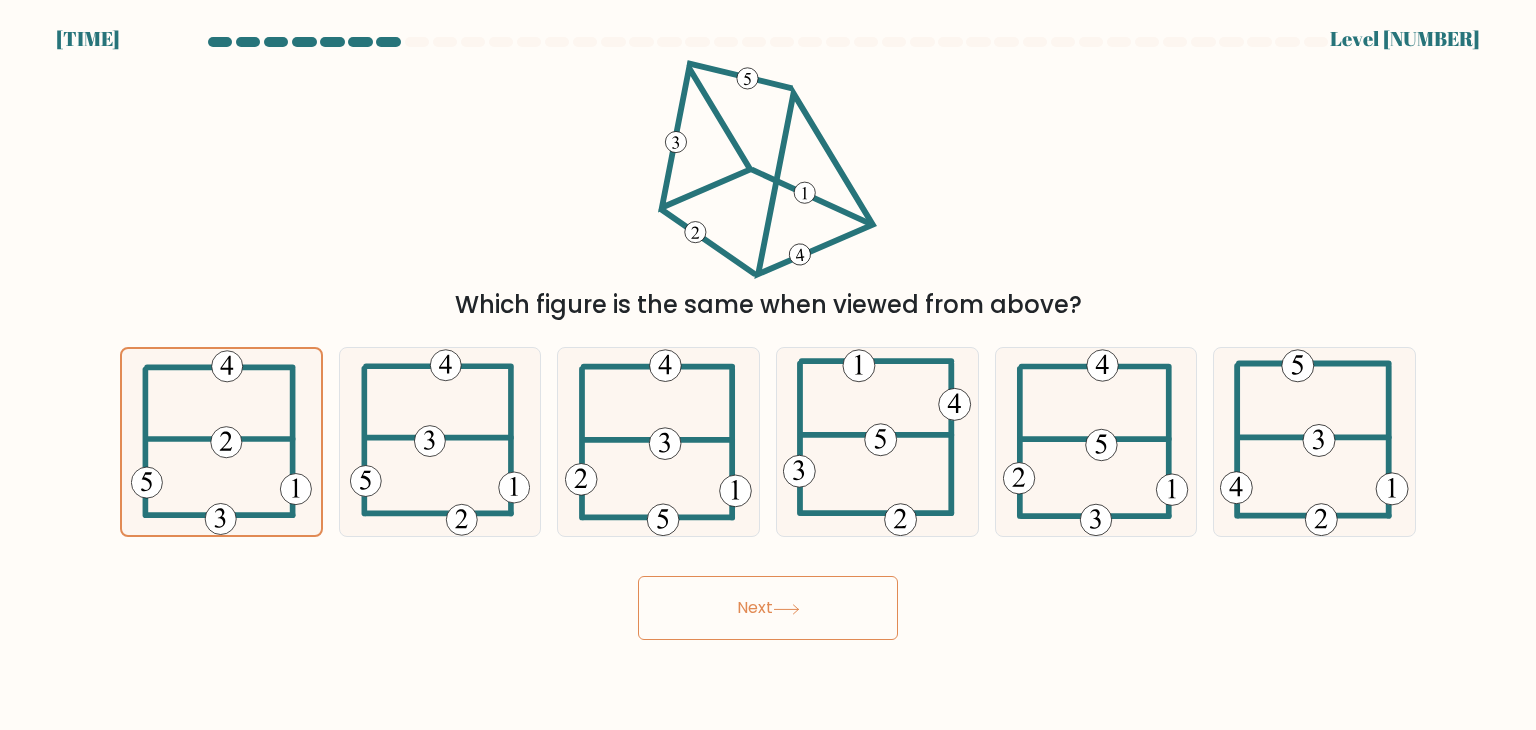 click on "Next" at bounding box center [768, 608] 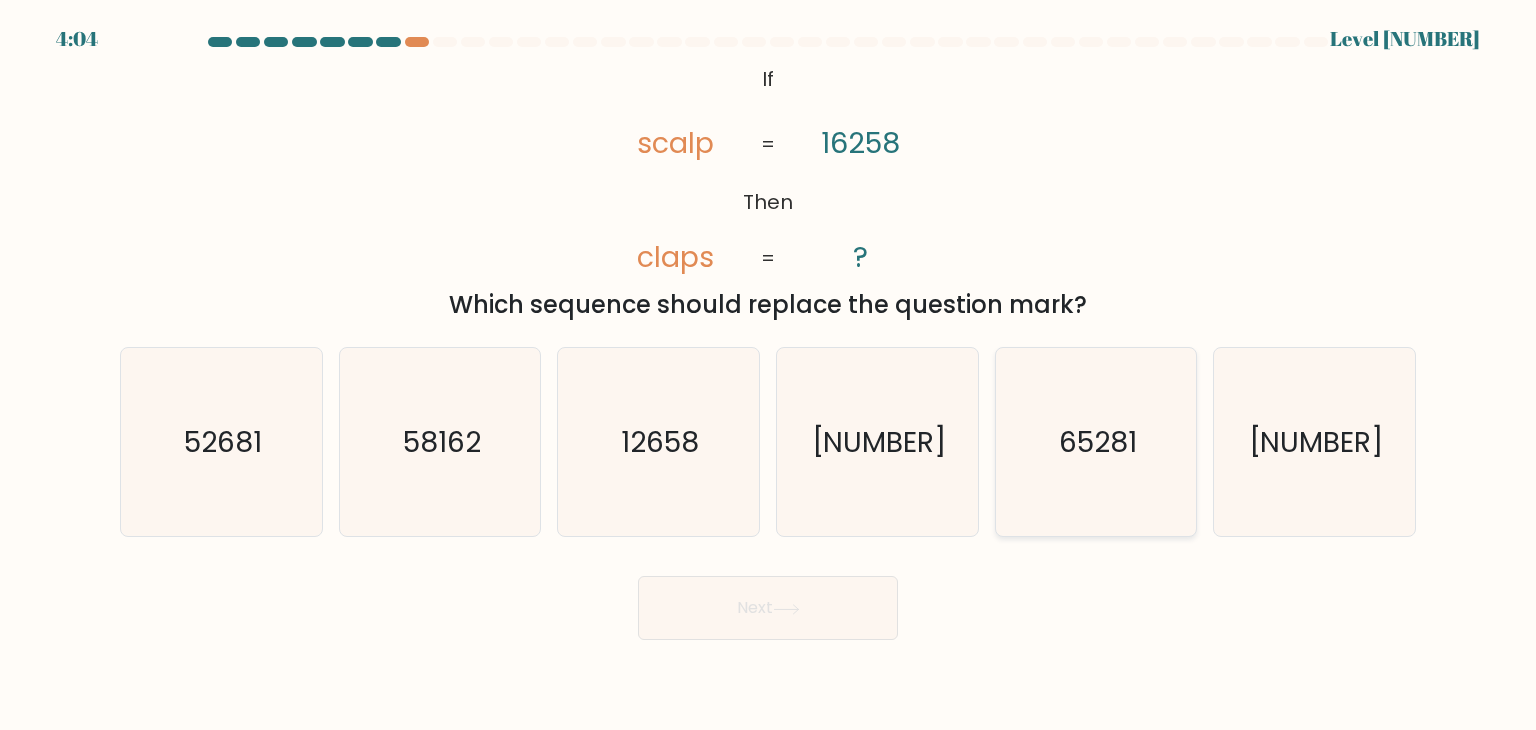 click on "65281" at bounding box center [1098, 442] 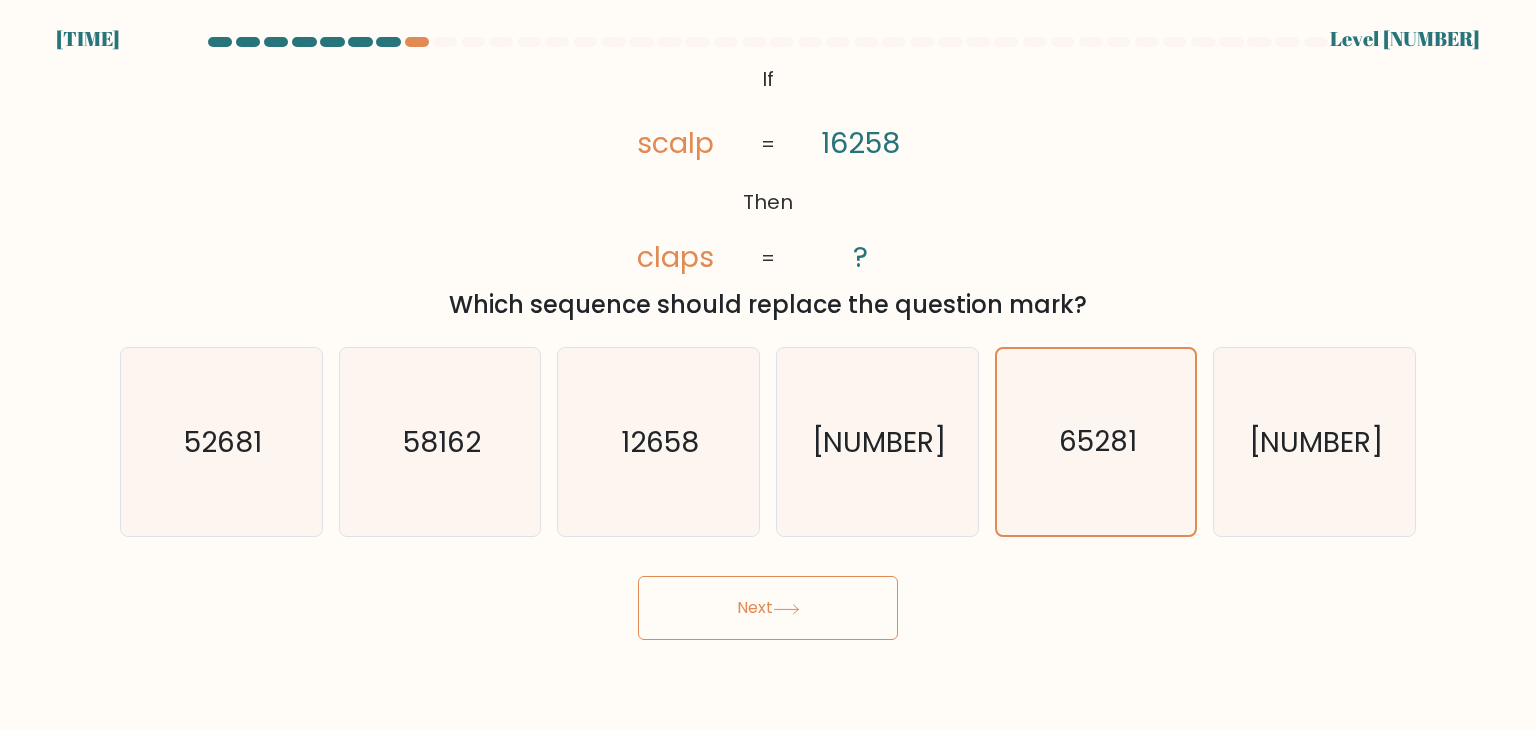click on "Next" at bounding box center (768, 608) 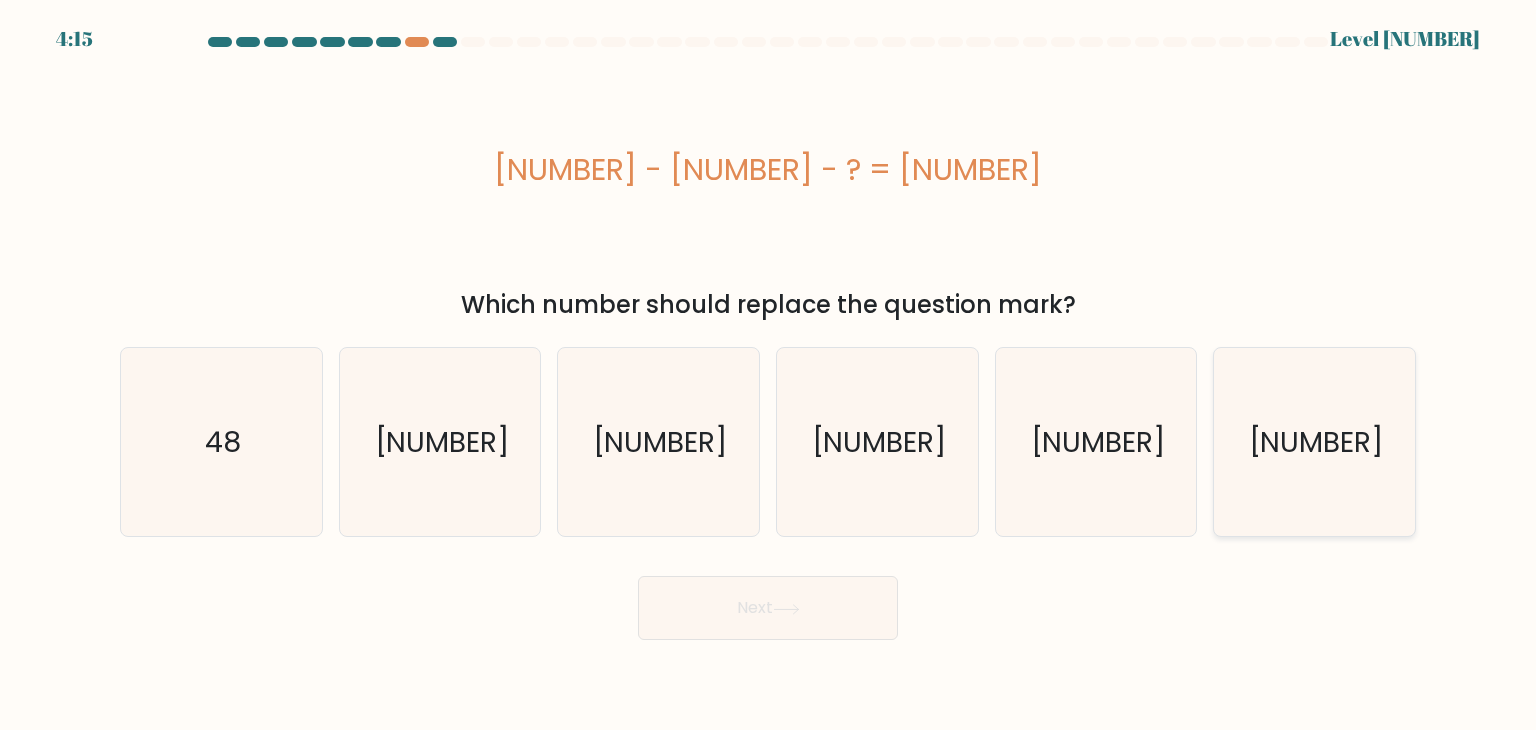 click on "35" at bounding box center [1314, 442] 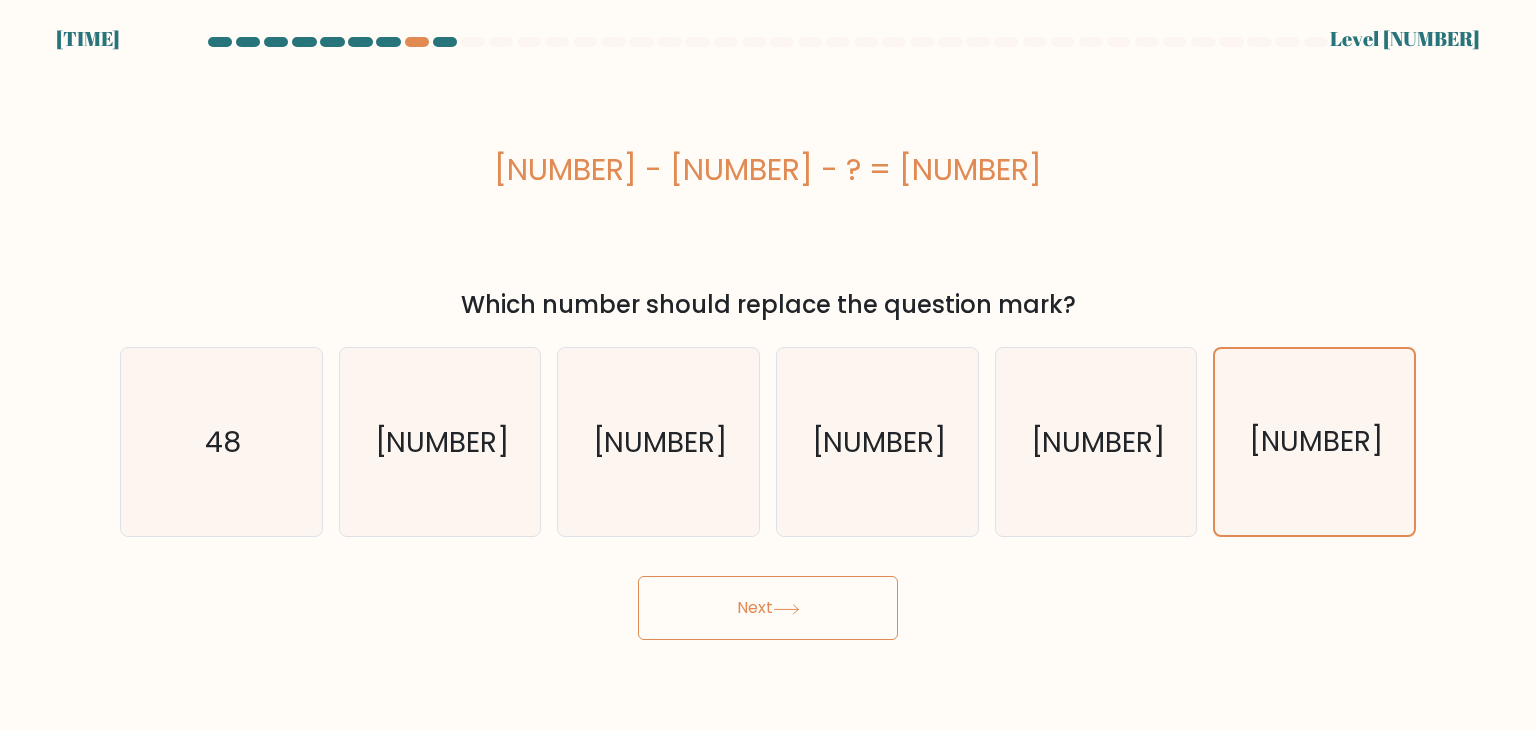 click on "Next" at bounding box center (768, 608) 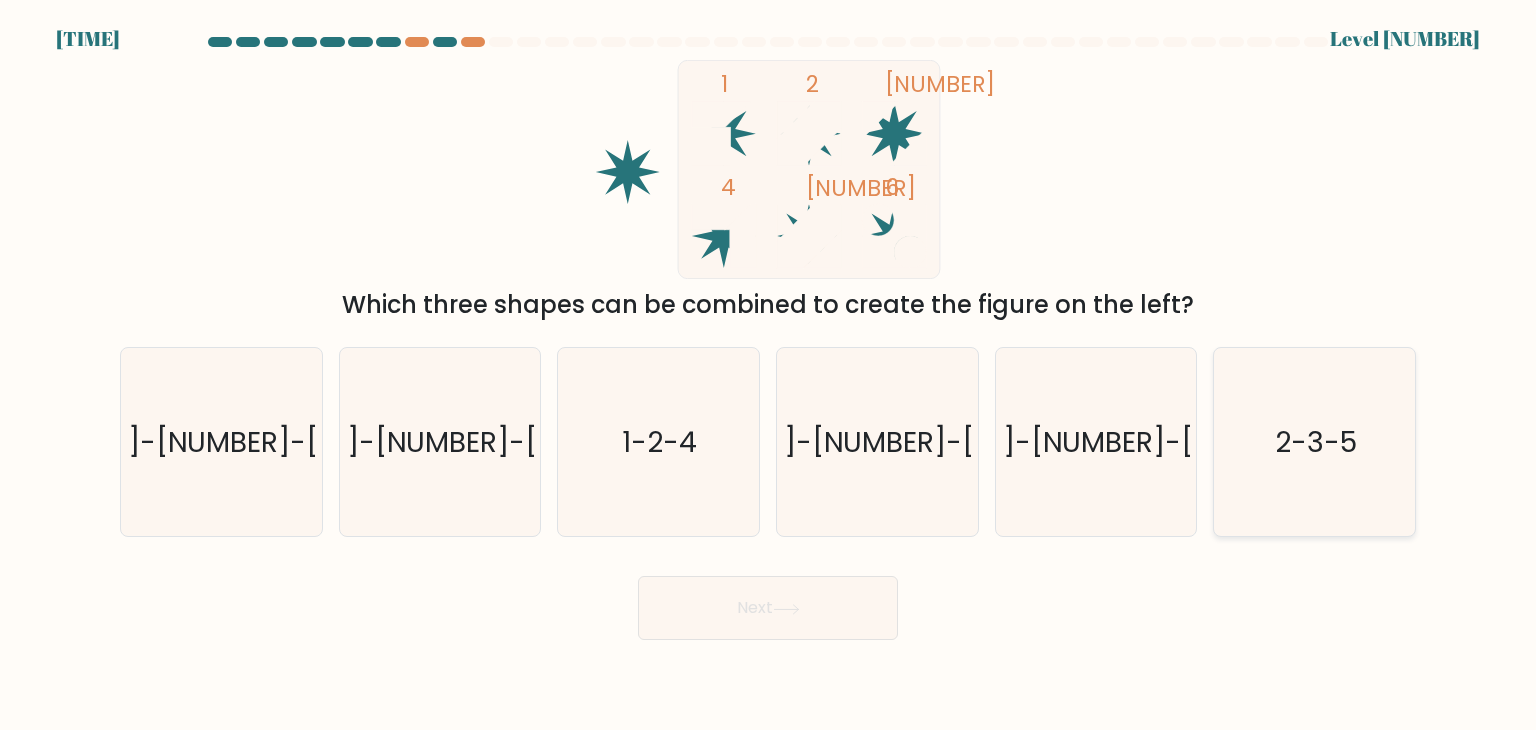 click on "2-3-5" at bounding box center [1314, 442] 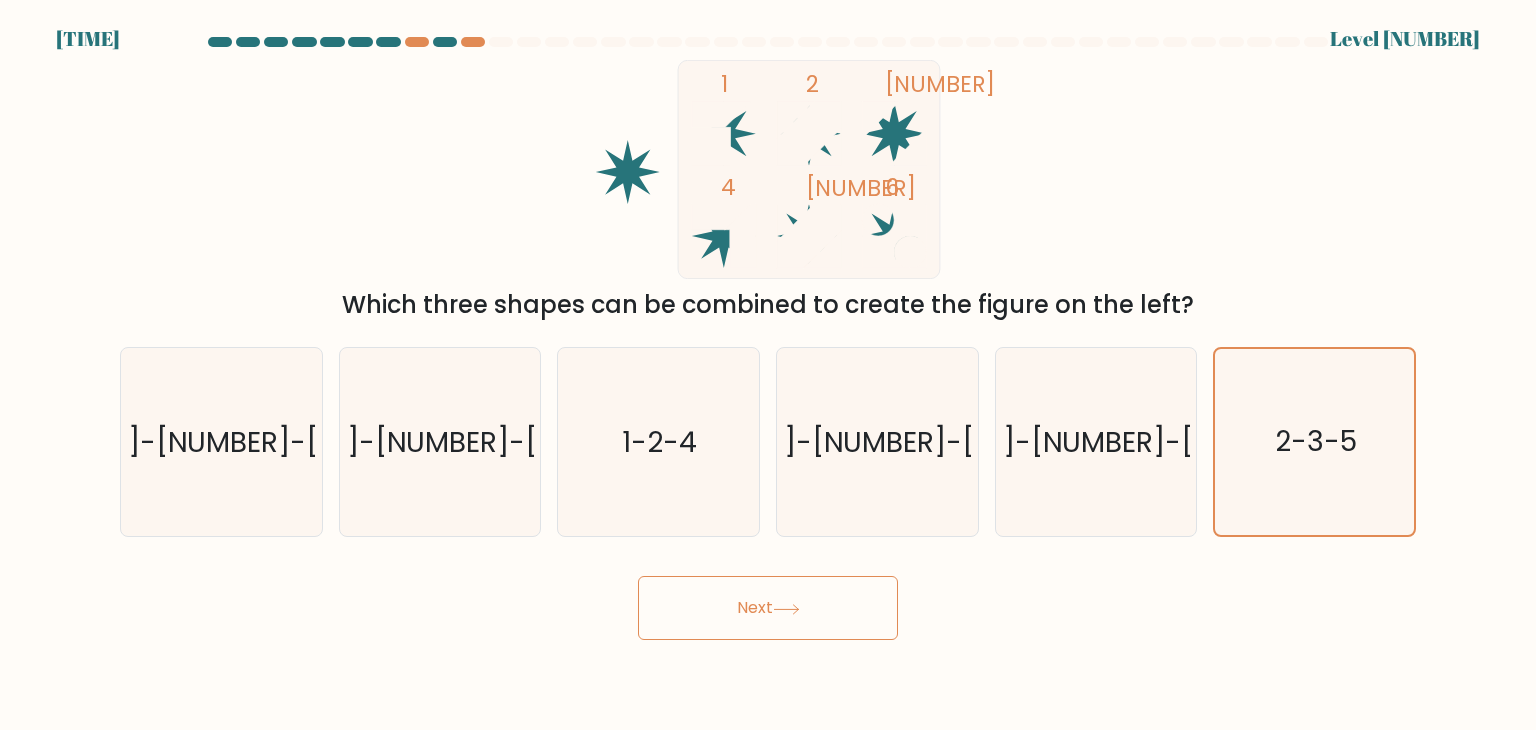 click at bounding box center (786, 609) 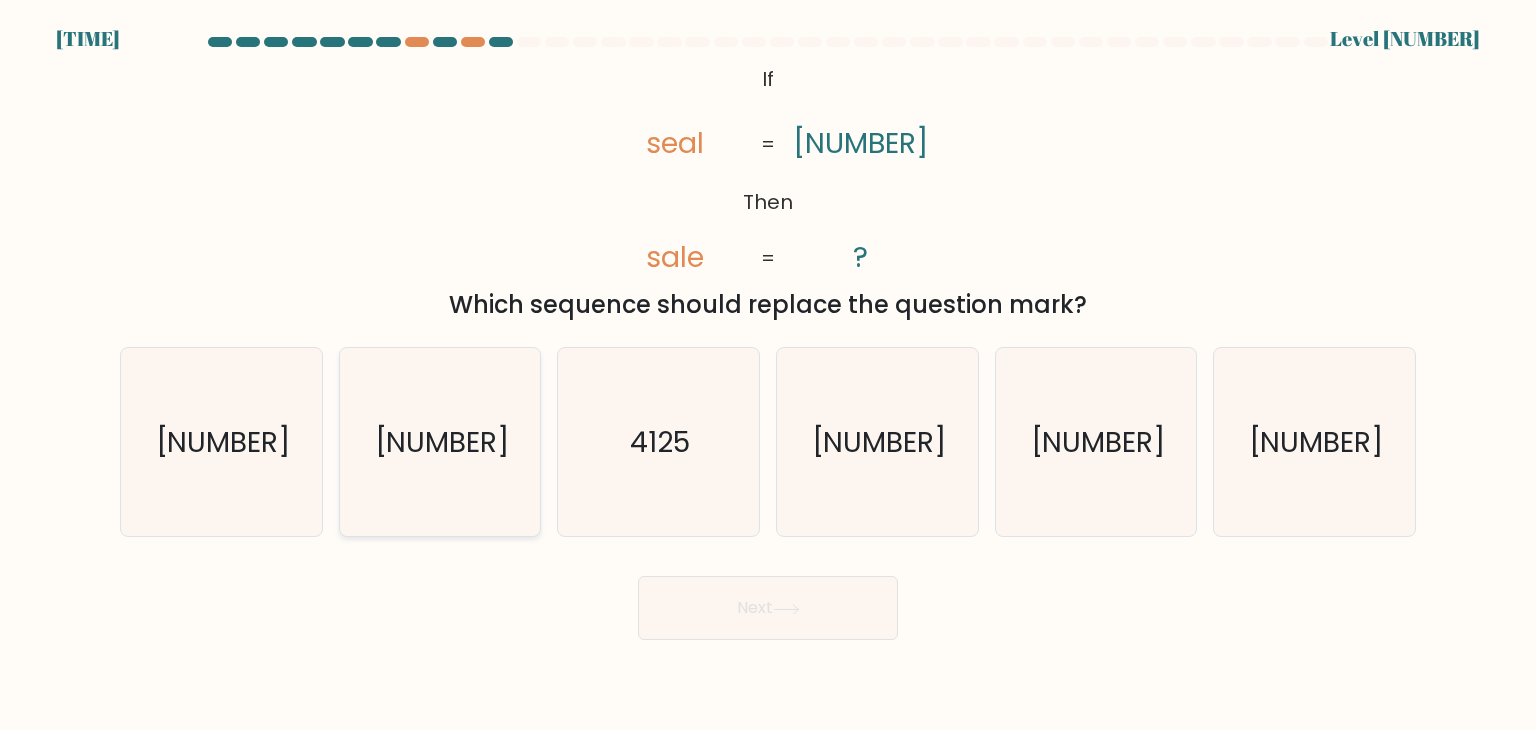 click on "1452" at bounding box center [441, 442] 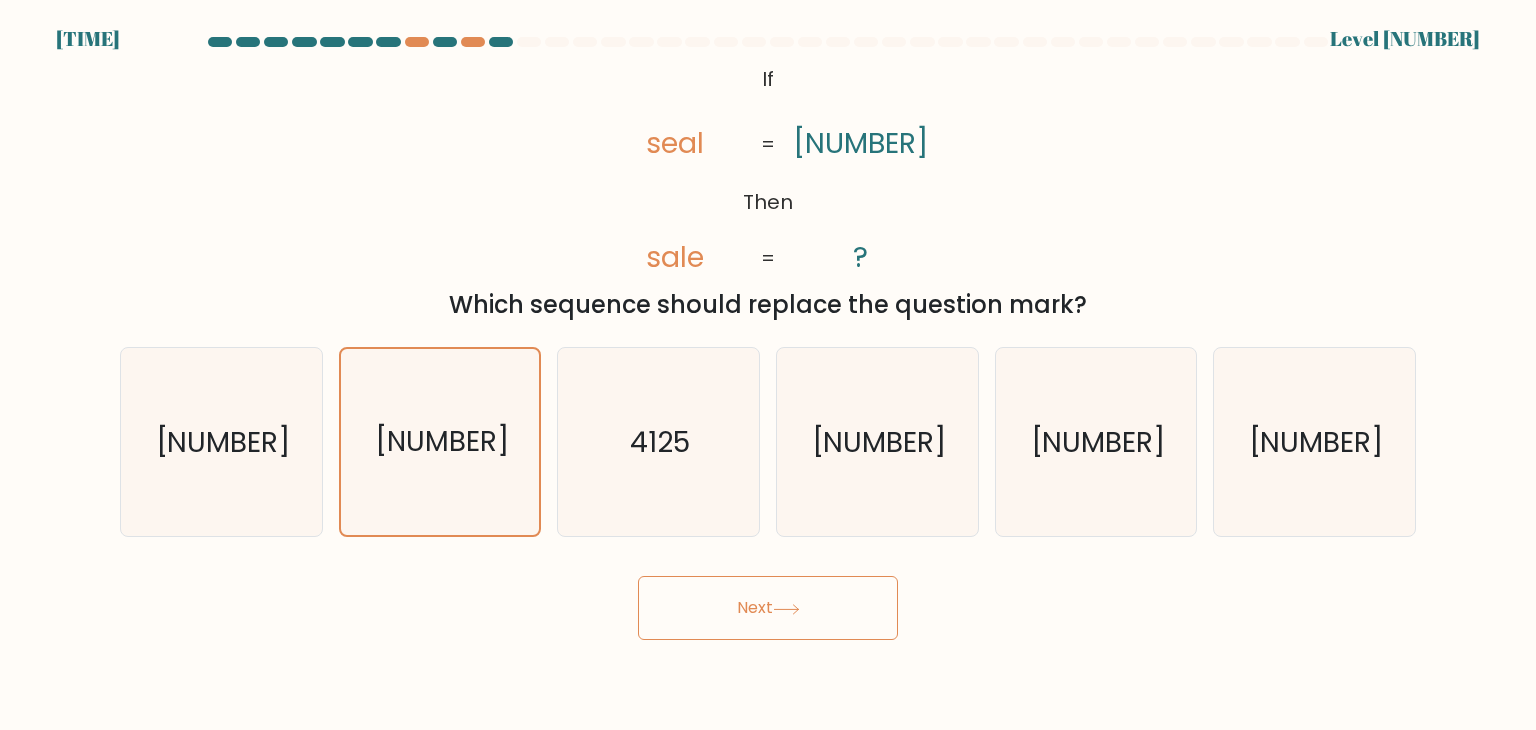 click on "Next" at bounding box center [768, 608] 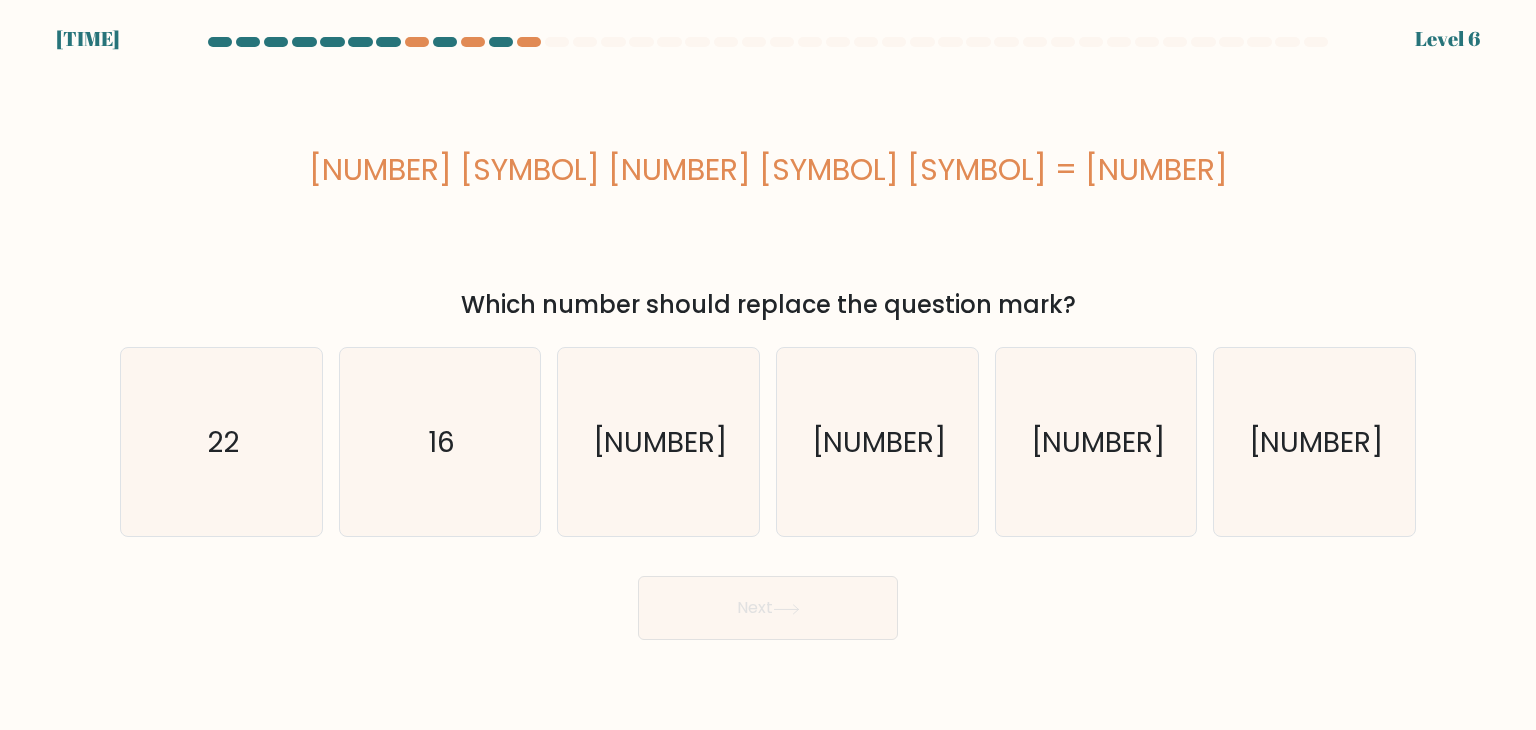 drag, startPoint x: 644, startPoint y: 490, endPoint x: 722, endPoint y: 560, distance: 104.80458 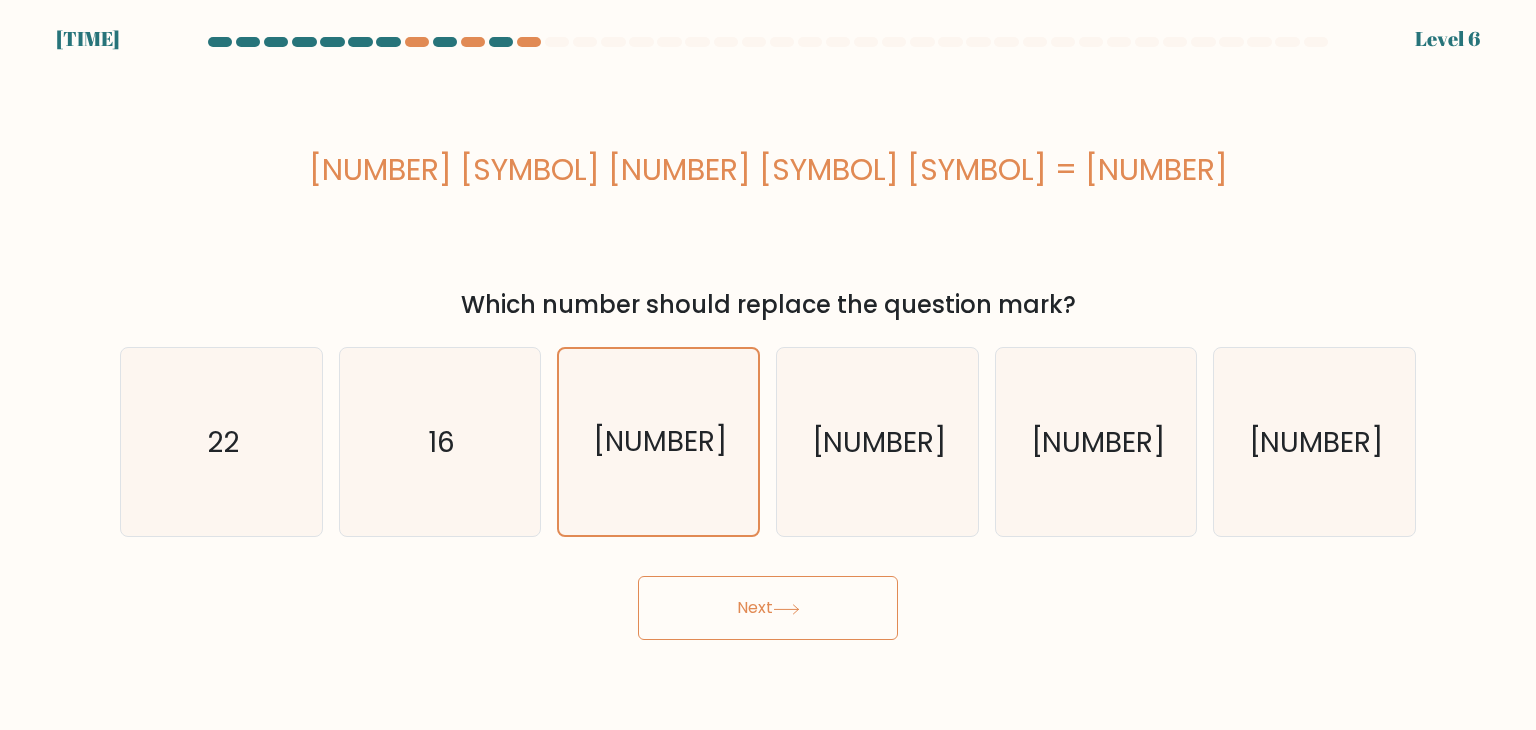 click on "Next" at bounding box center [768, 608] 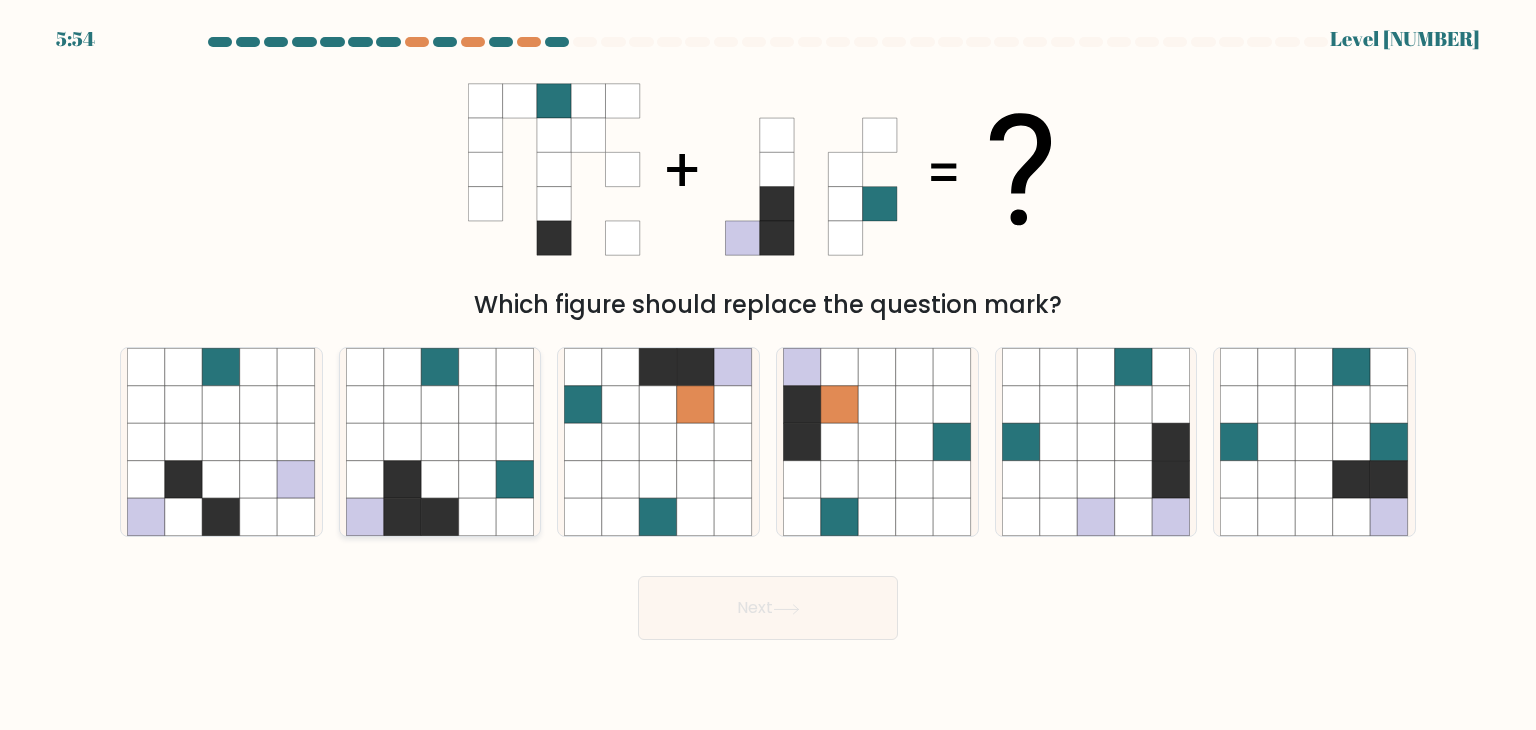 click at bounding box center [403, 518] 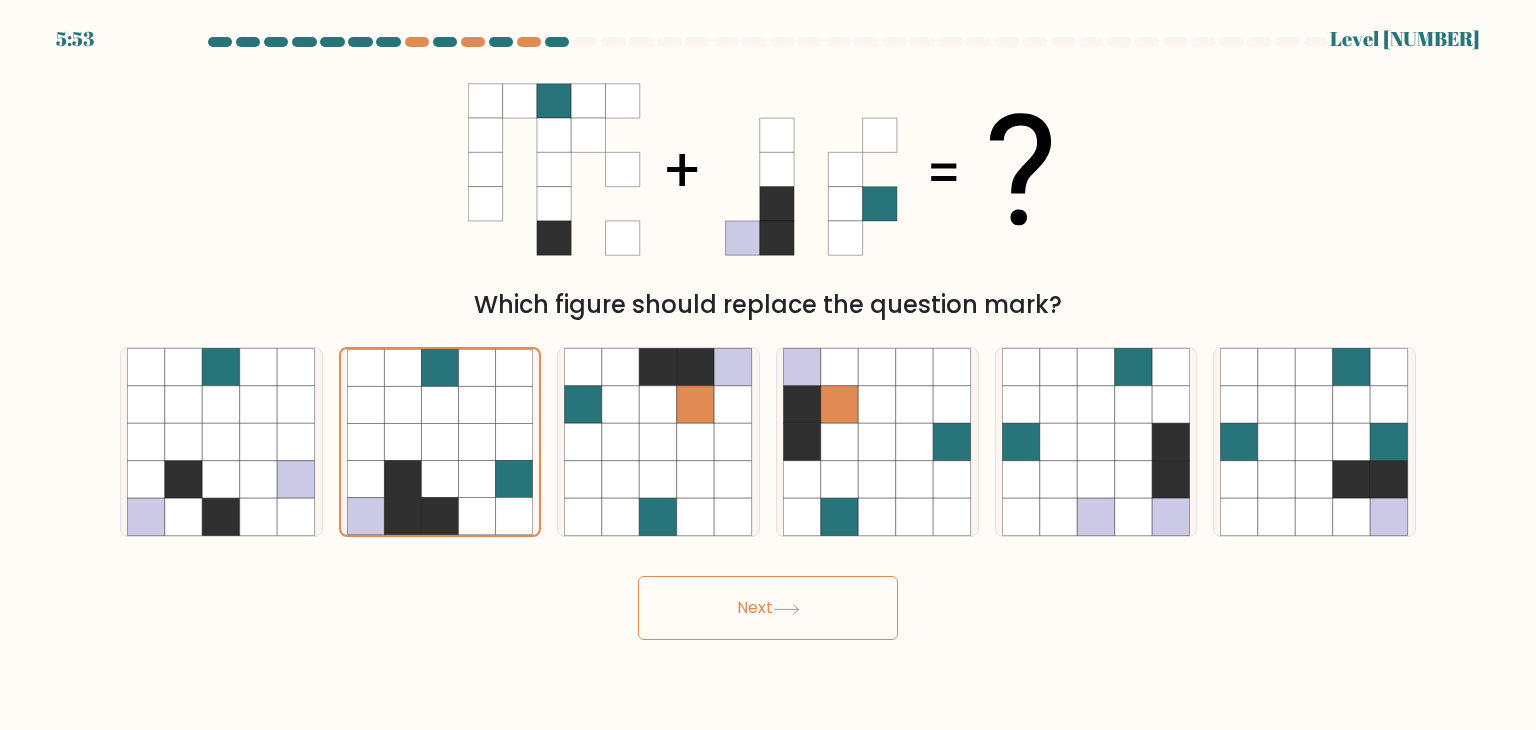 click on "Next" at bounding box center (768, 608) 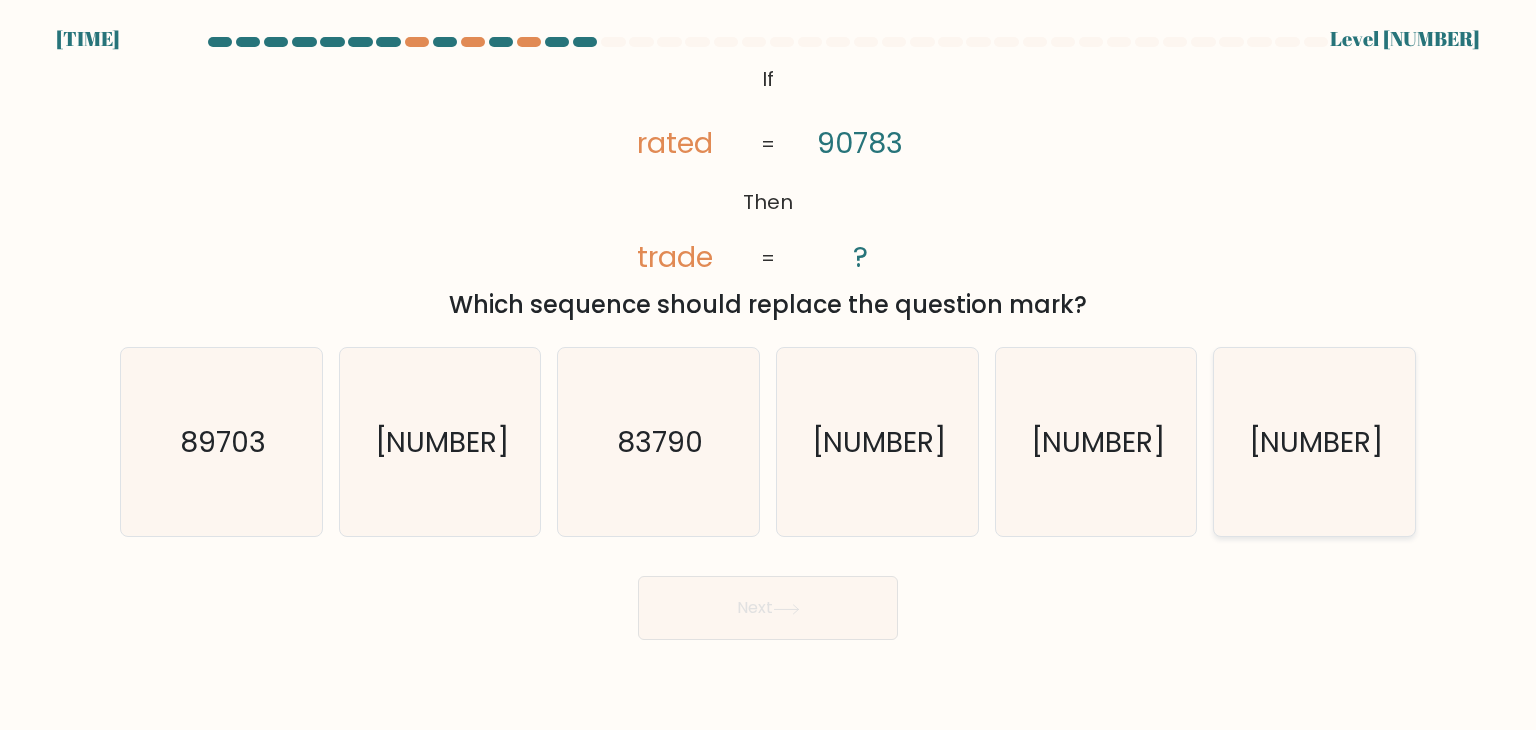 click on "79038" at bounding box center (1314, 442) 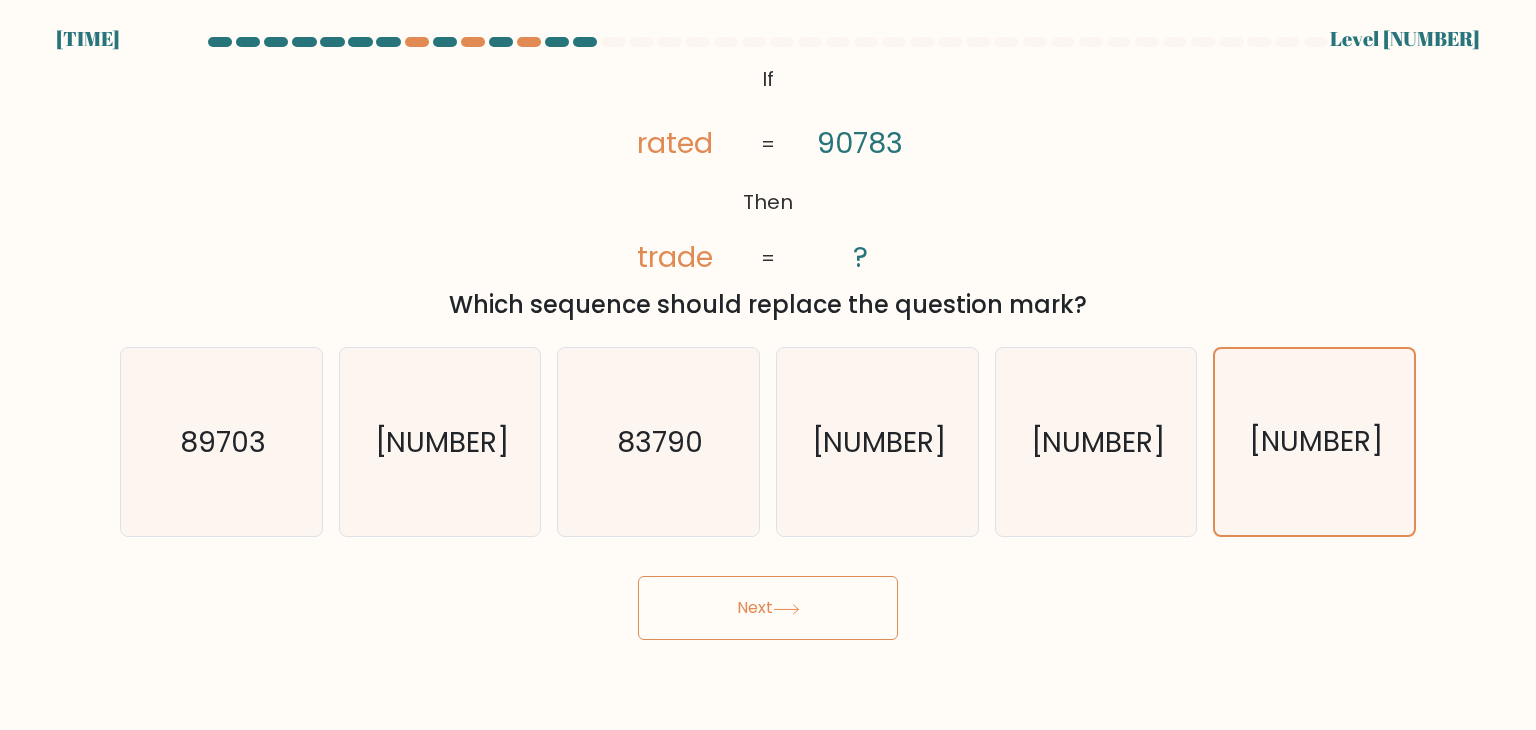 click on "Next" at bounding box center [768, 608] 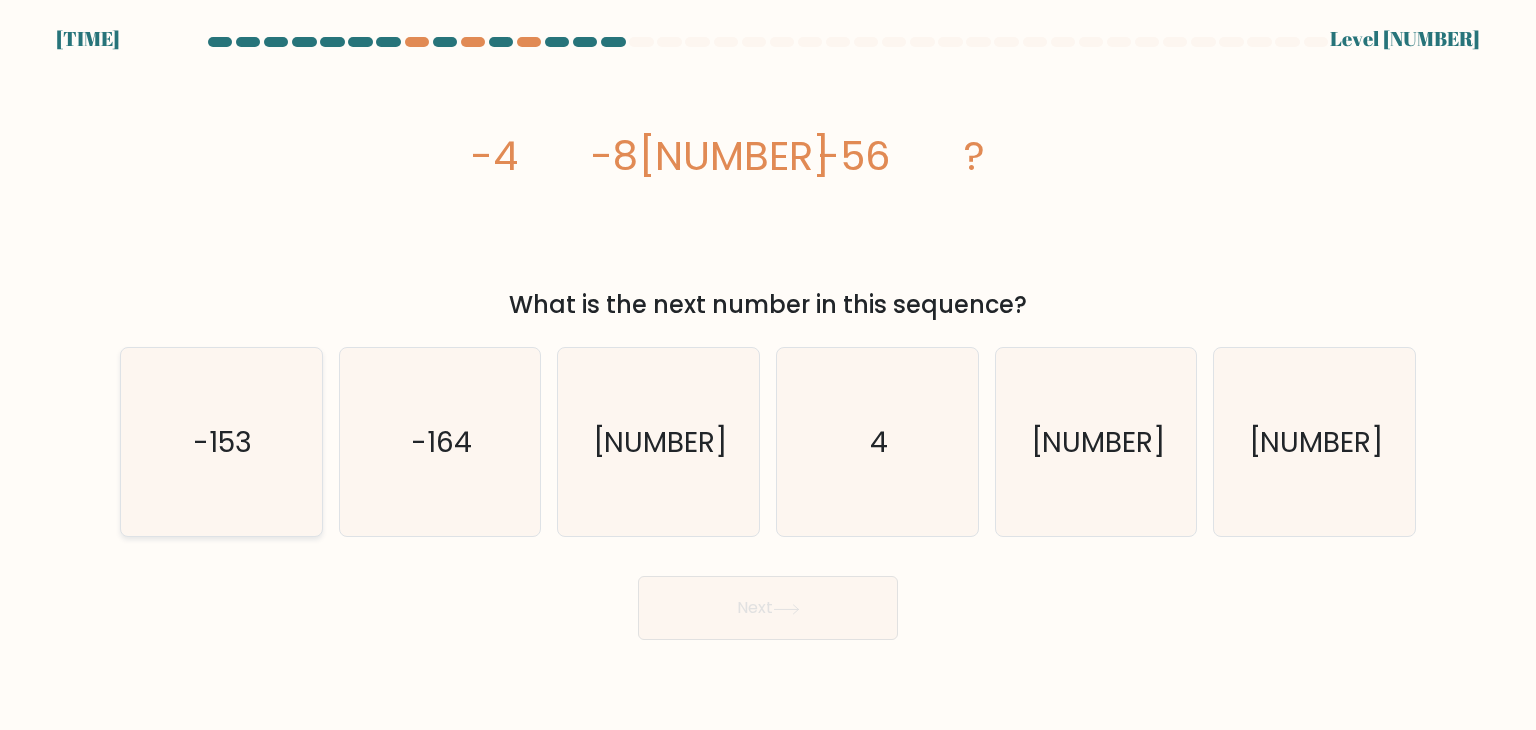 click on "-153" at bounding box center (221, 442) 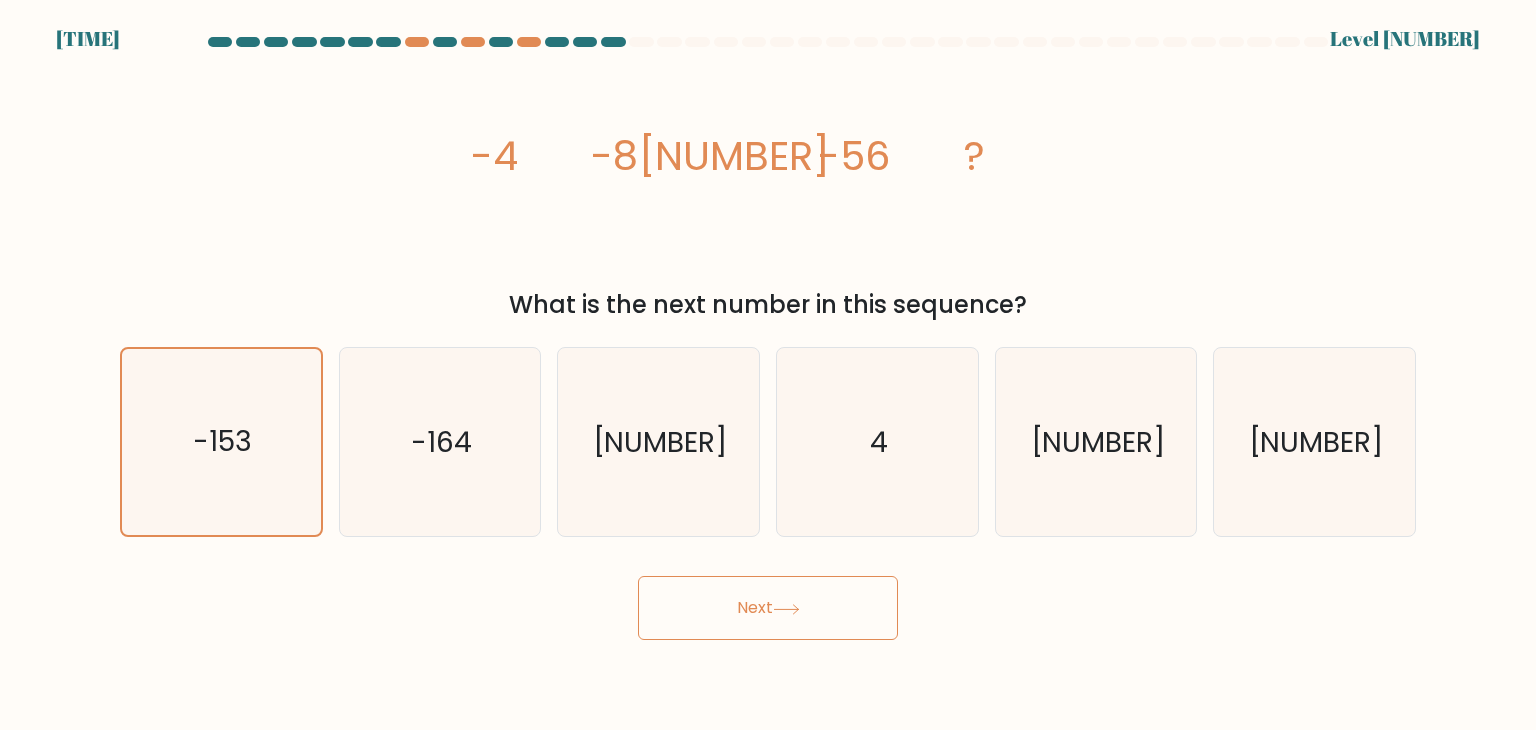 click on "Next" at bounding box center [768, 608] 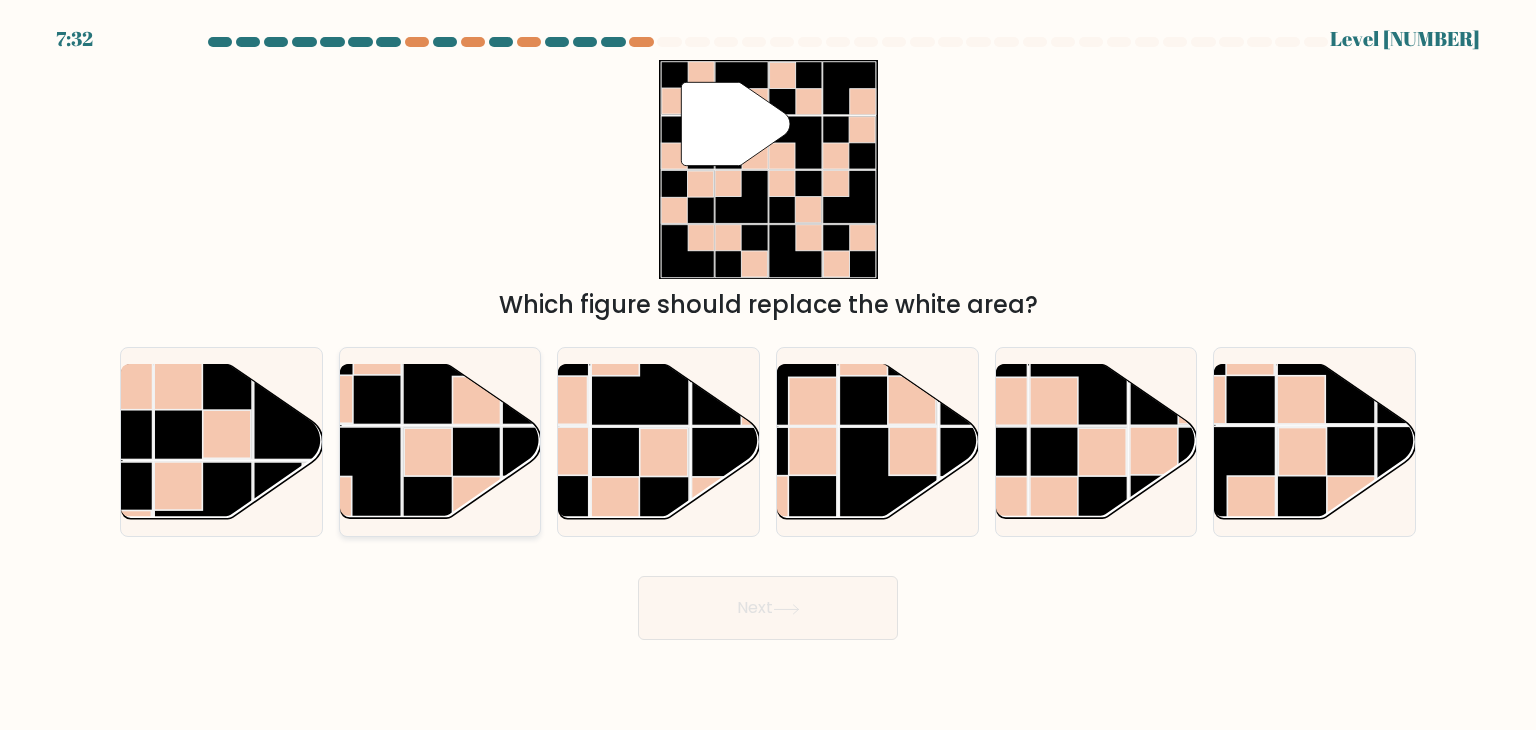 click at bounding box center [452, 376] 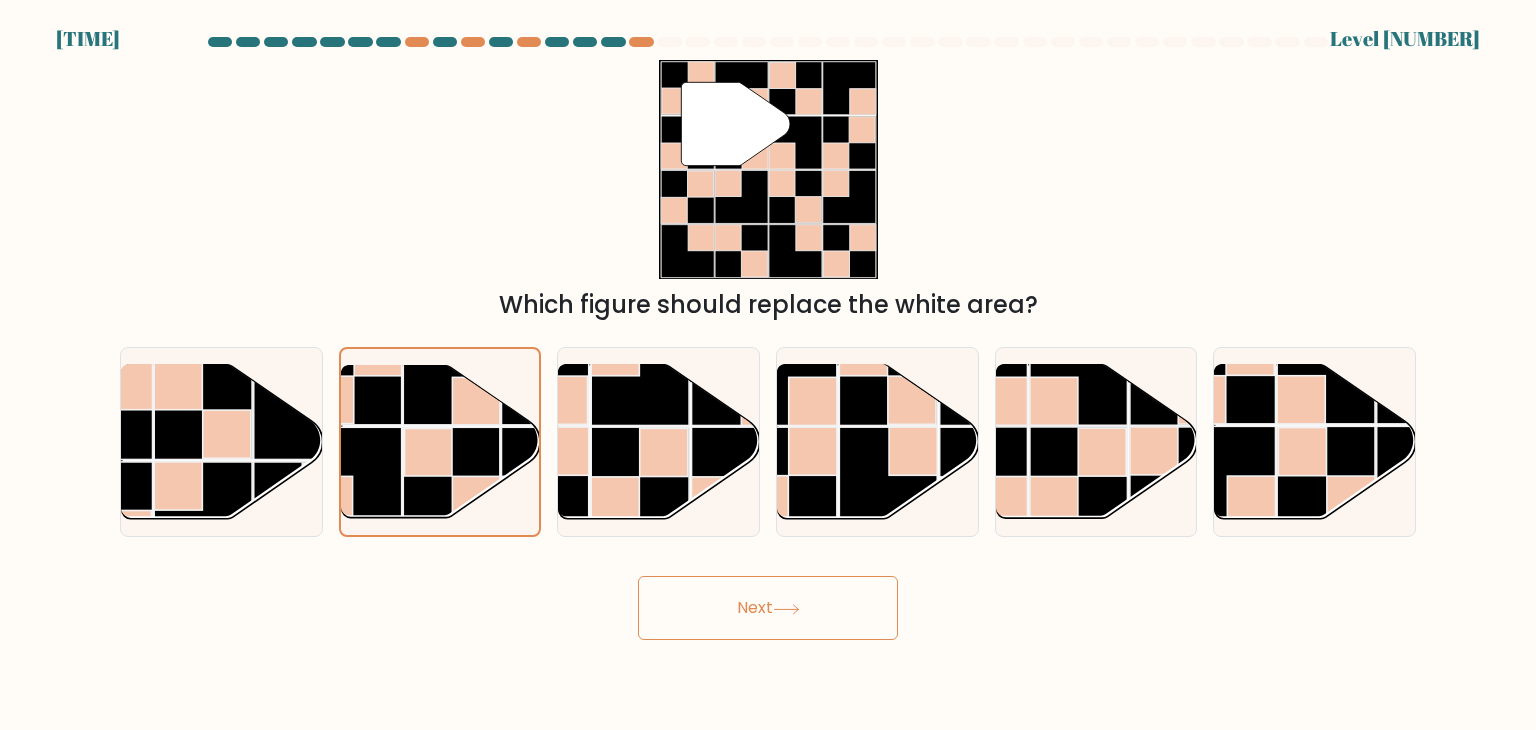 click on "Next" at bounding box center (768, 608) 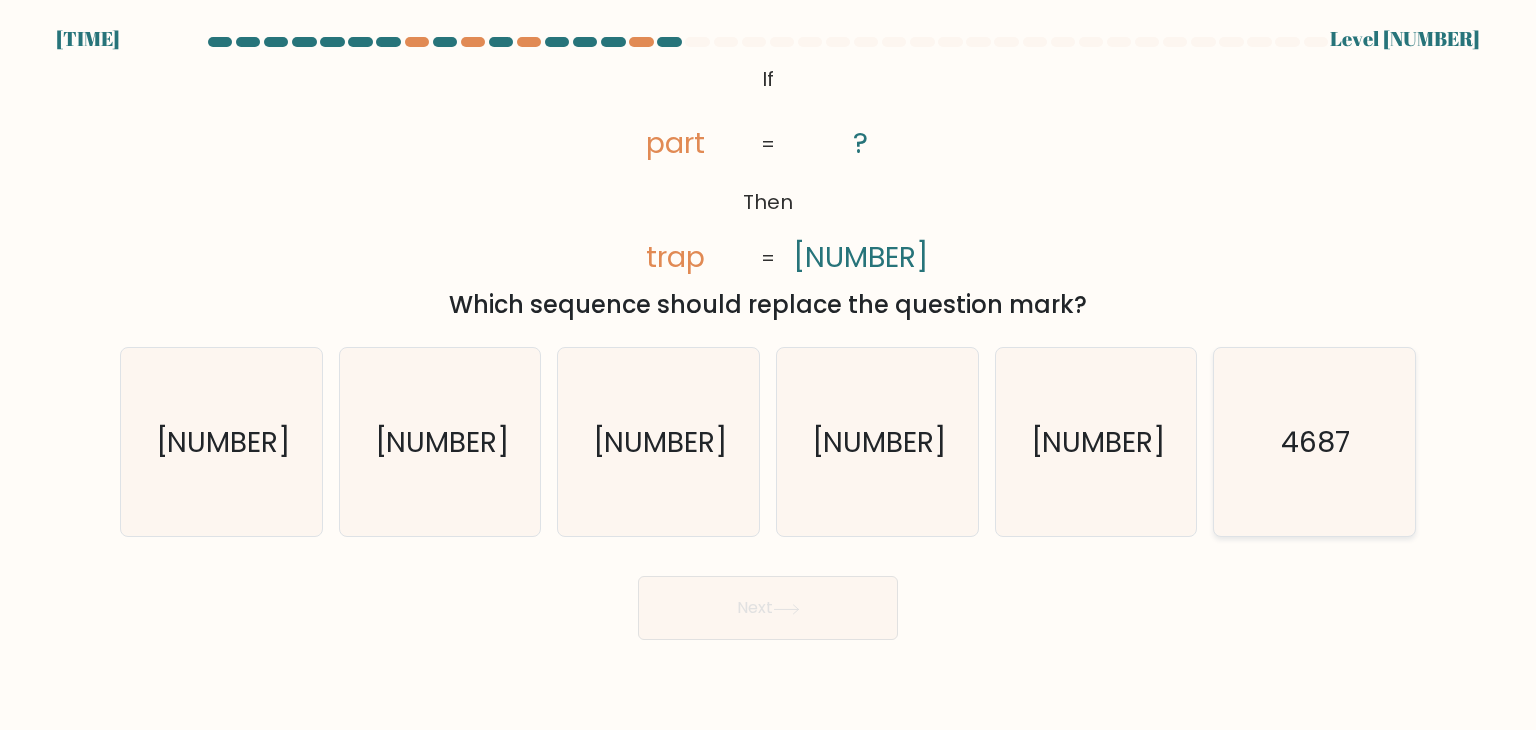 click on "4687" at bounding box center (1314, 442) 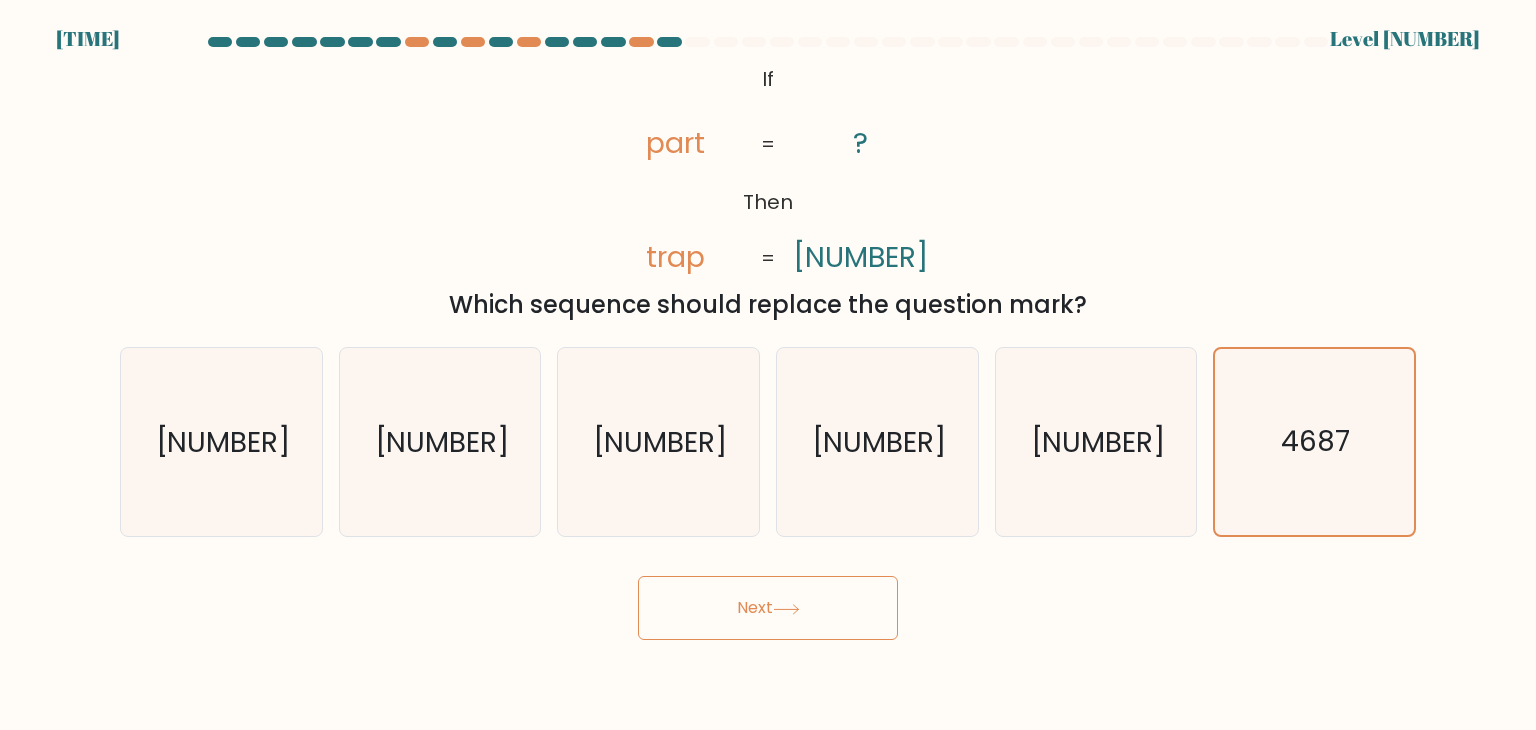 click on "Next" at bounding box center (768, 608) 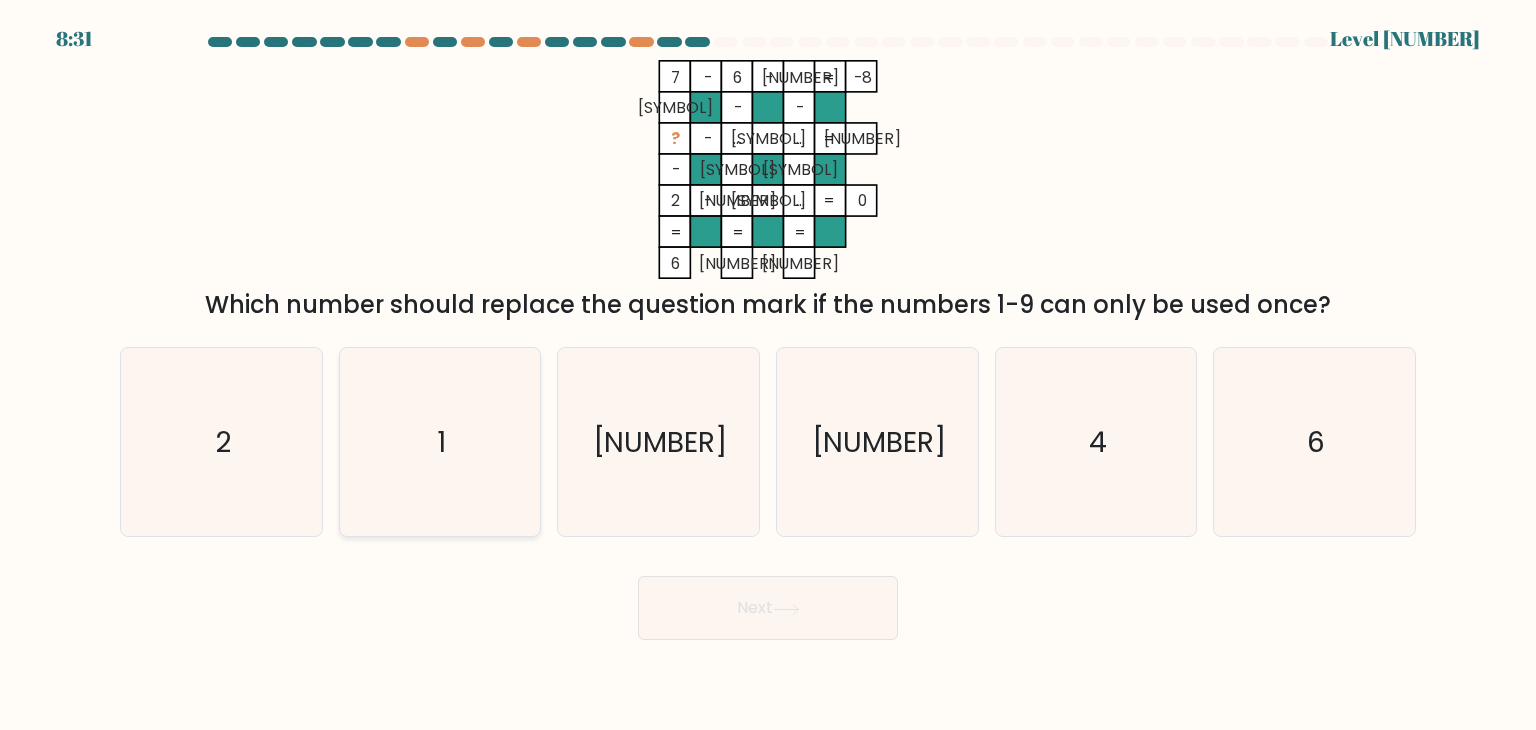 click on "1" at bounding box center (440, 442) 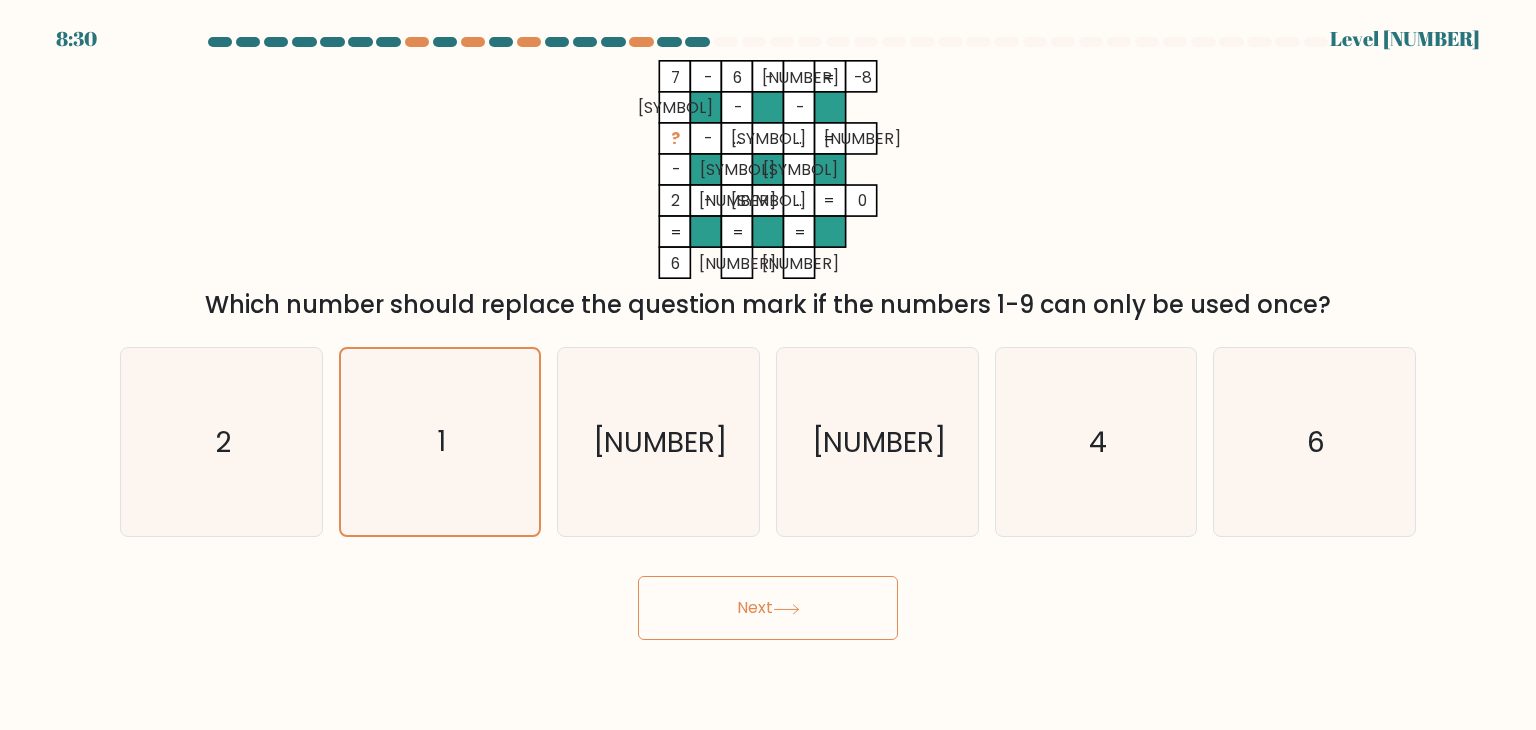 click on "Next" at bounding box center (768, 608) 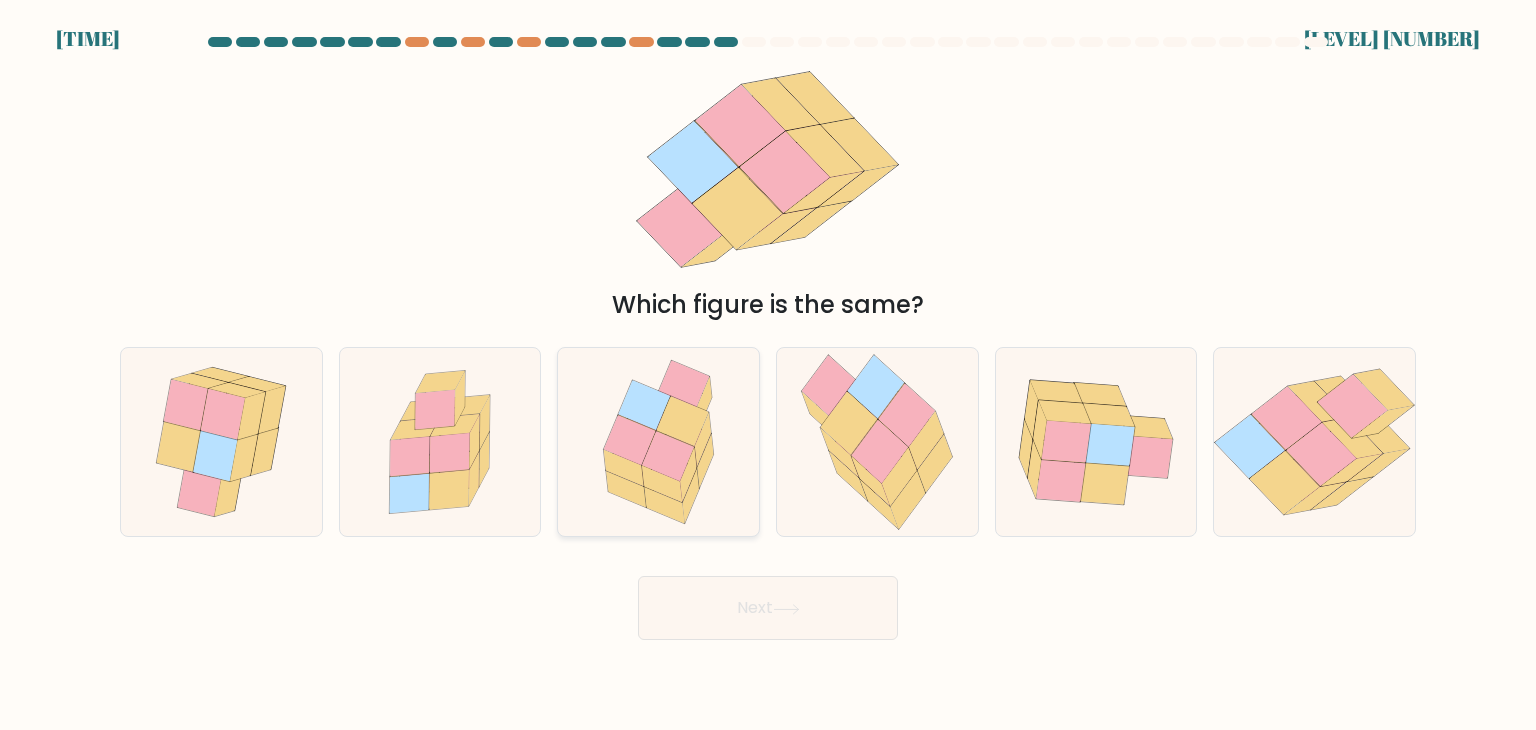 click at bounding box center (668, 456) 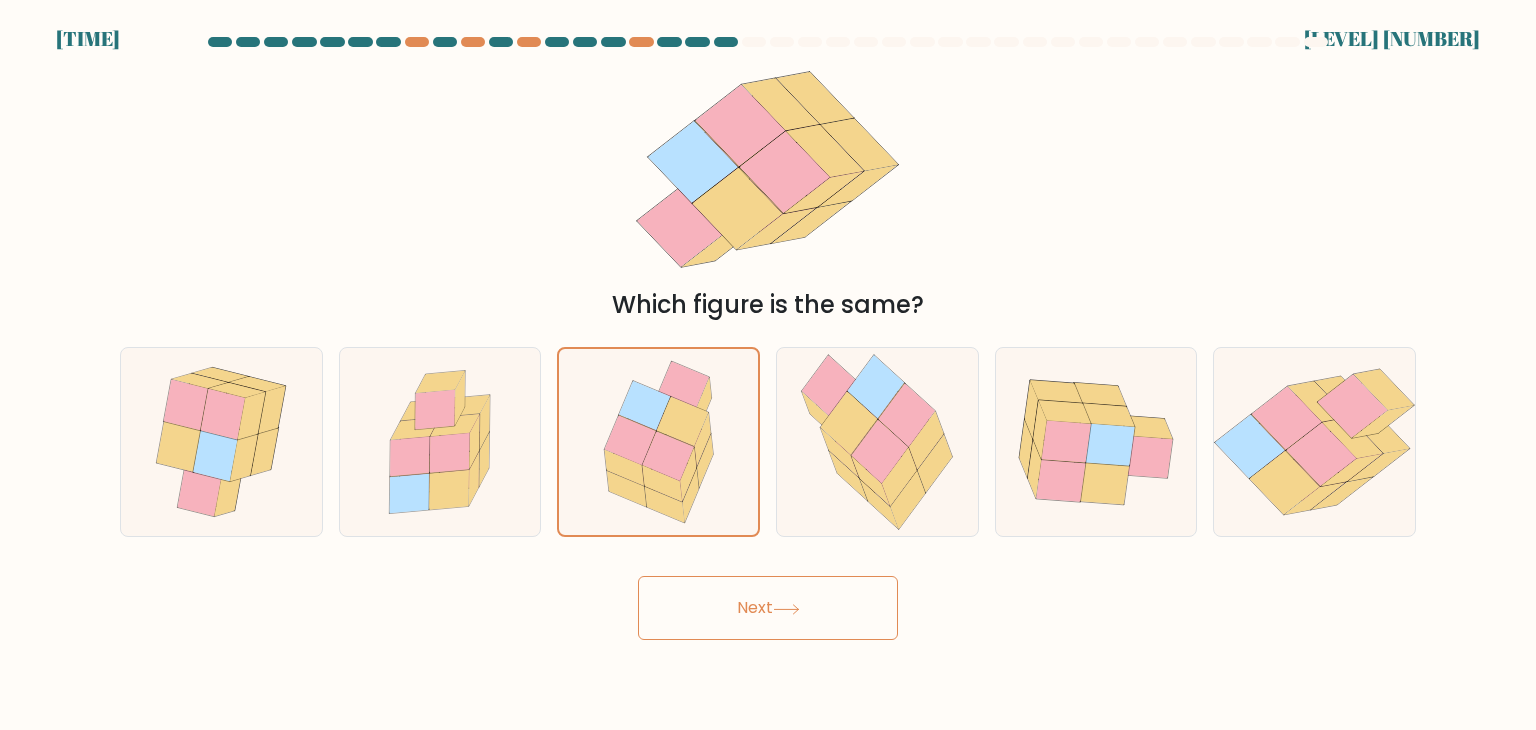 click on "Next" at bounding box center [768, 608] 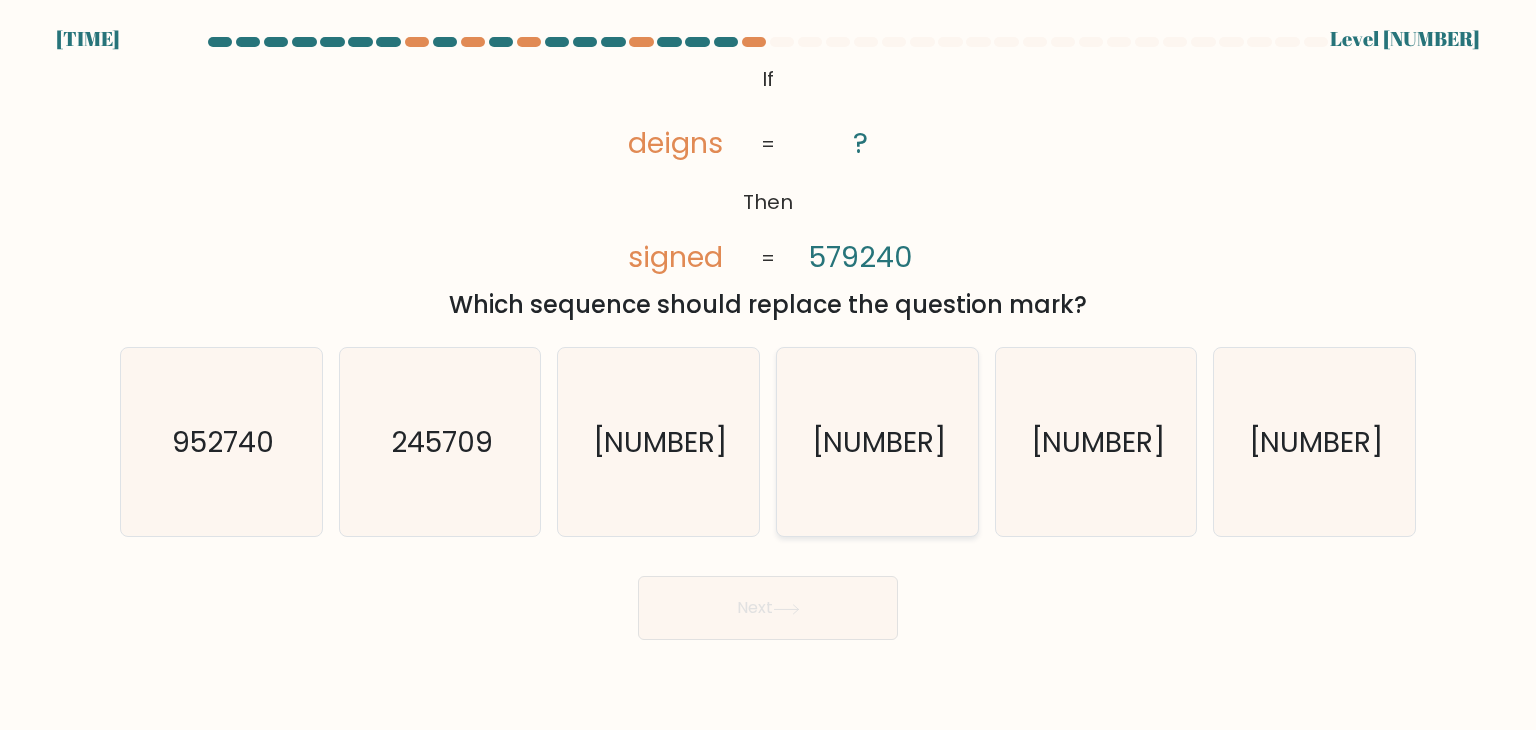 click on "047925" at bounding box center [879, 442] 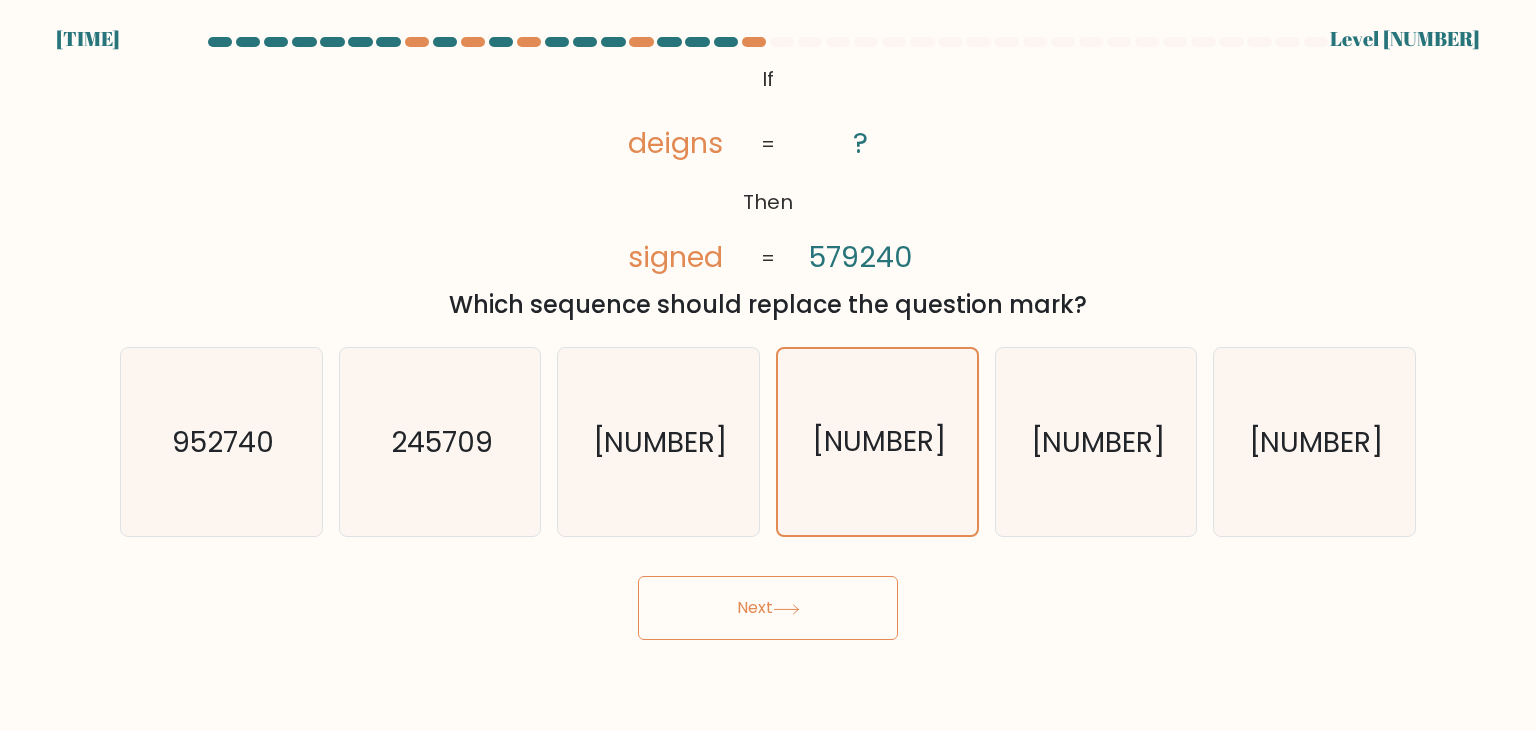 click on "Next" at bounding box center (768, 608) 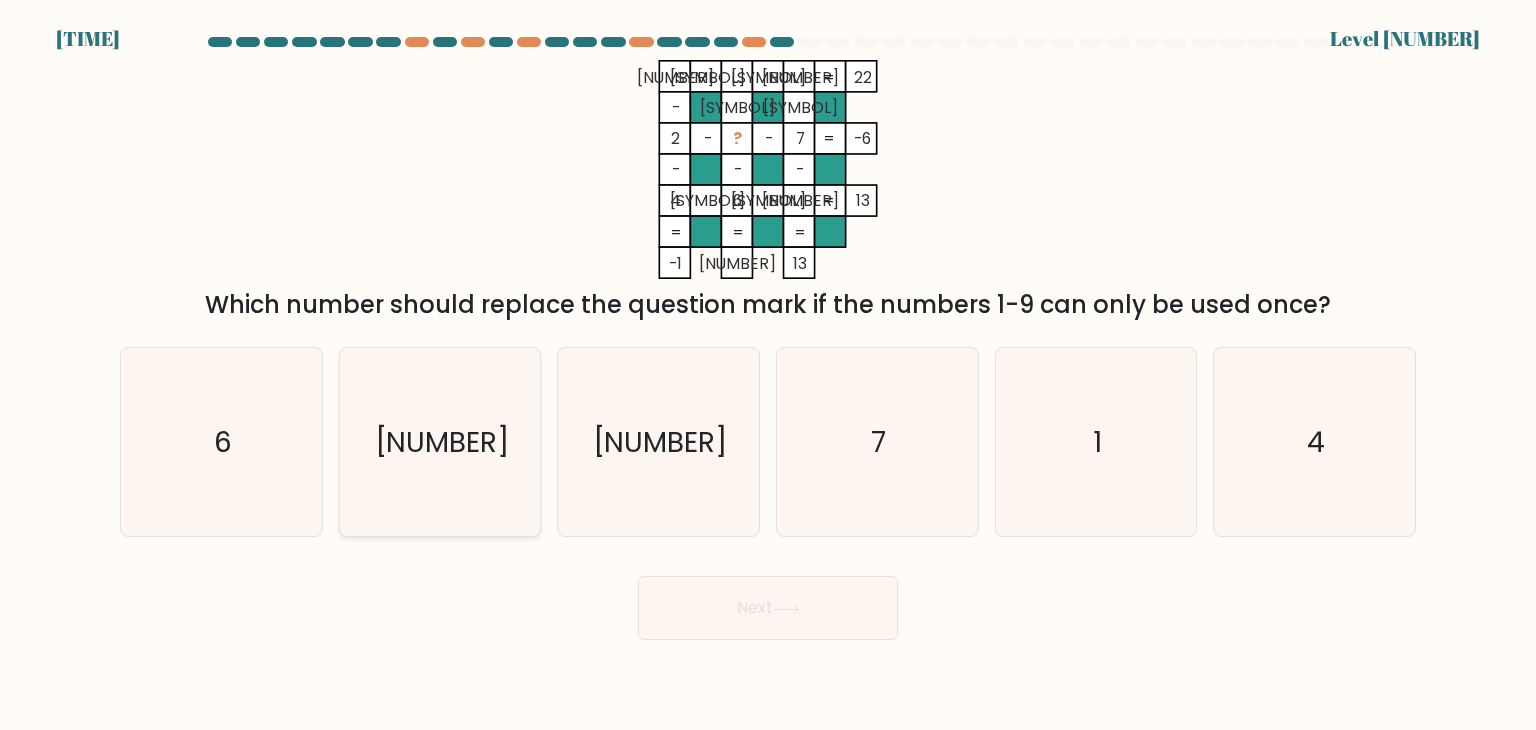 click on "9" at bounding box center (440, 442) 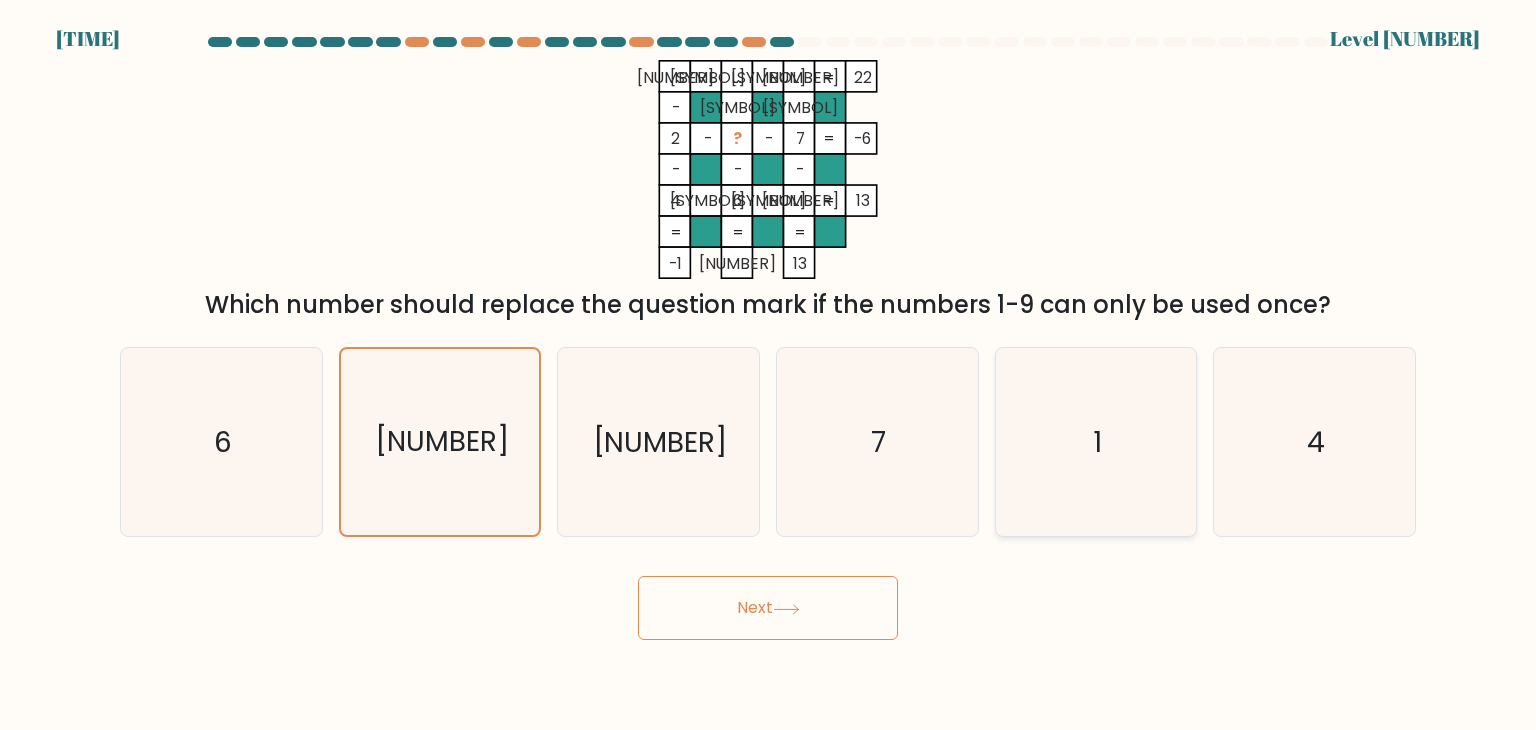 drag, startPoint x: 1163, startPoint y: 465, endPoint x: 1147, endPoint y: 466, distance: 16.03122 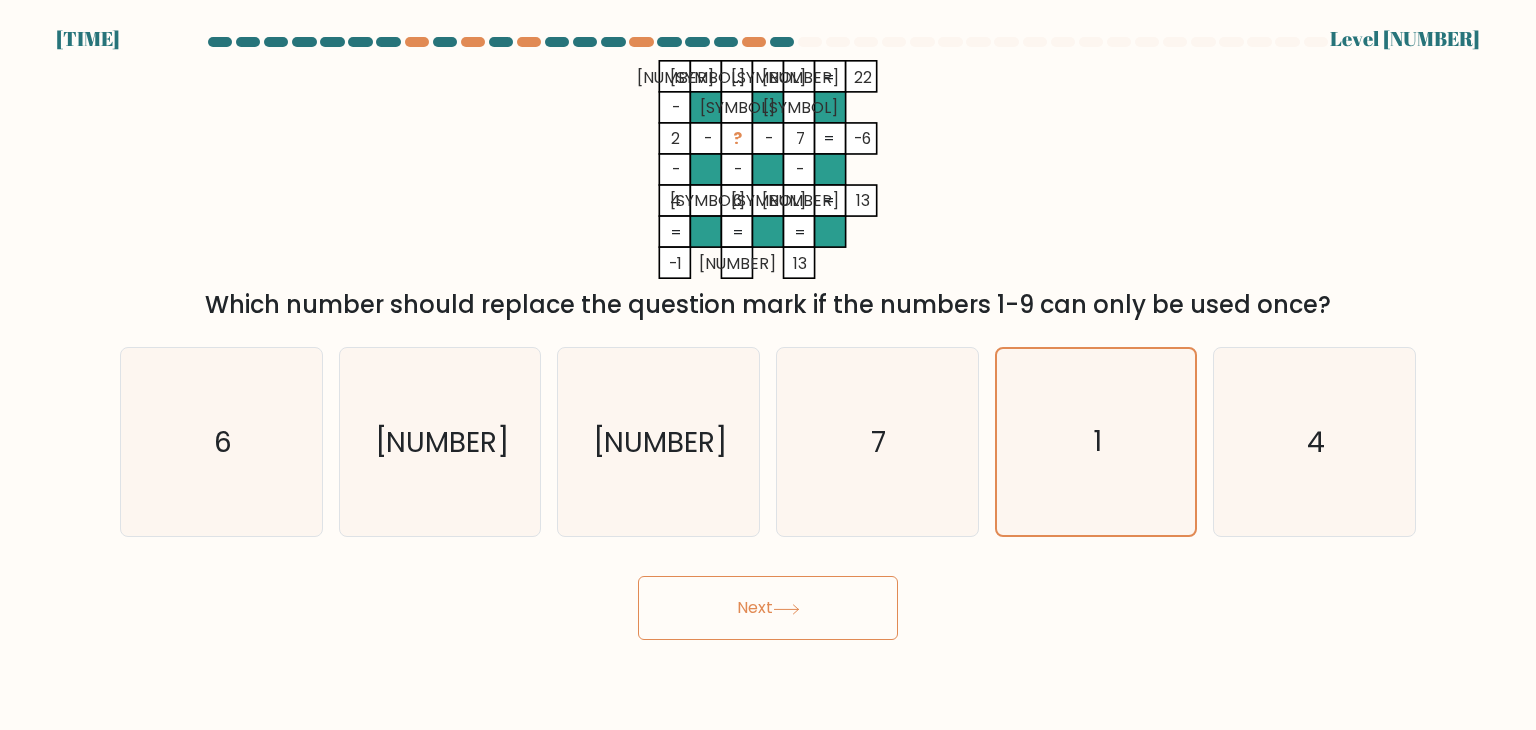 click on "Next" at bounding box center (768, 608) 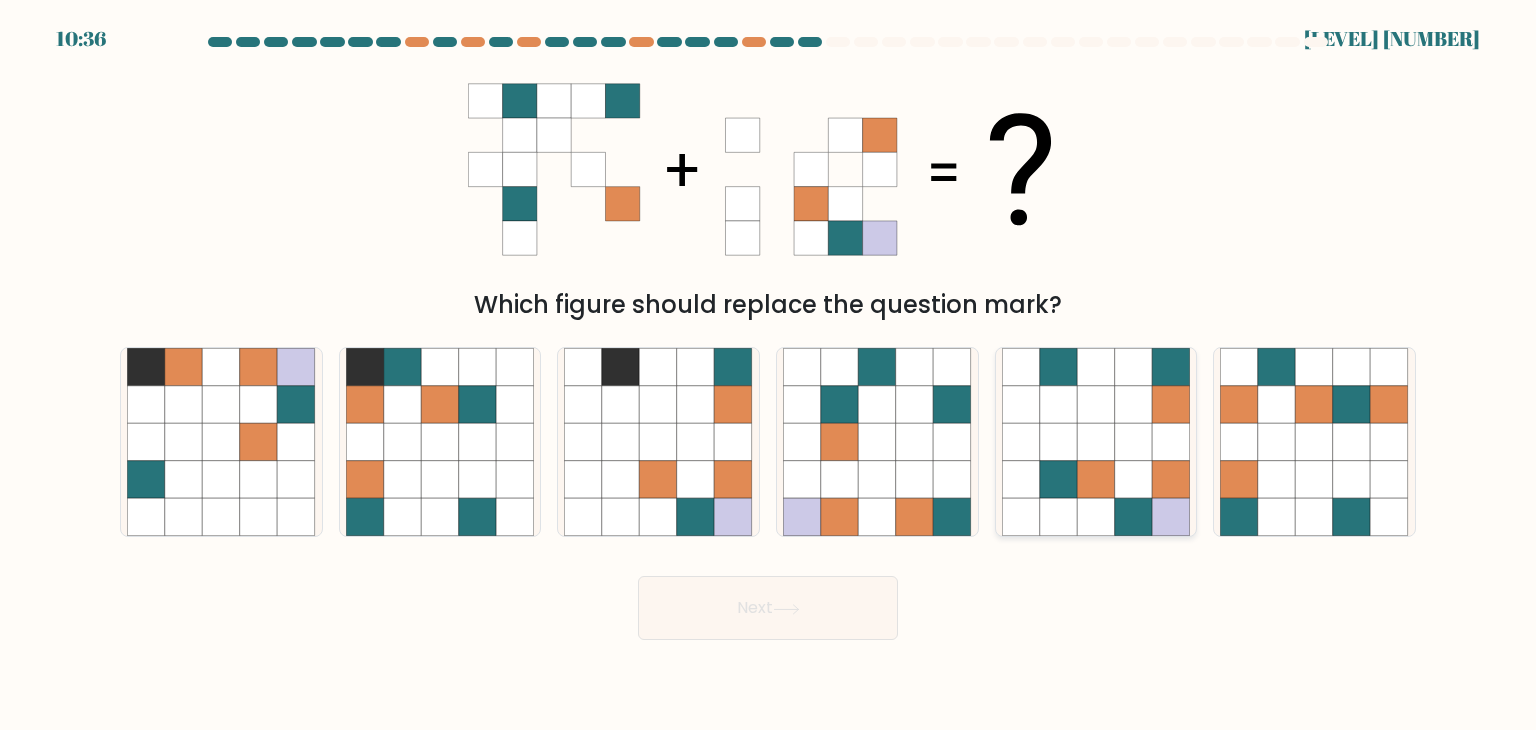 click at bounding box center (1096, 405) 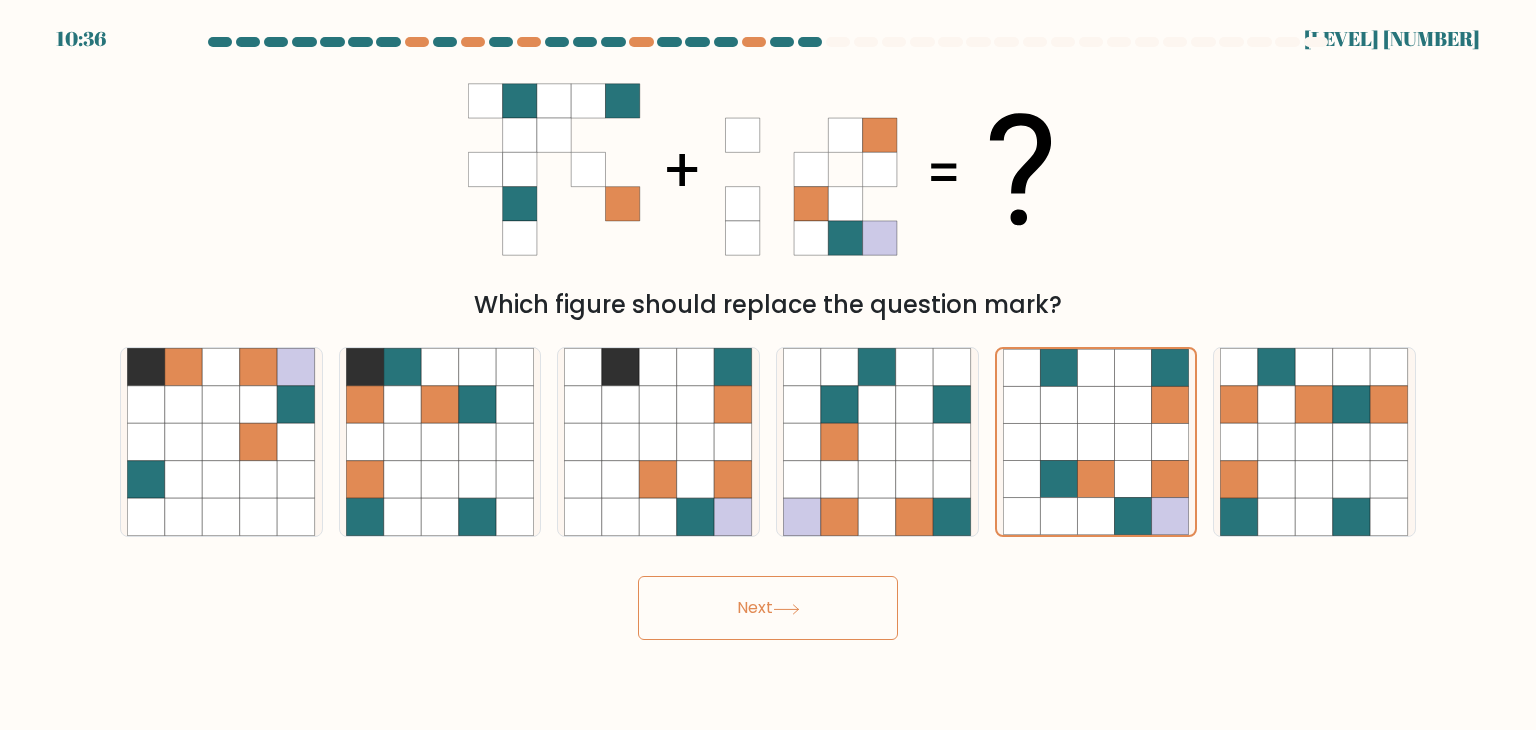 click on "Next" at bounding box center (768, 608) 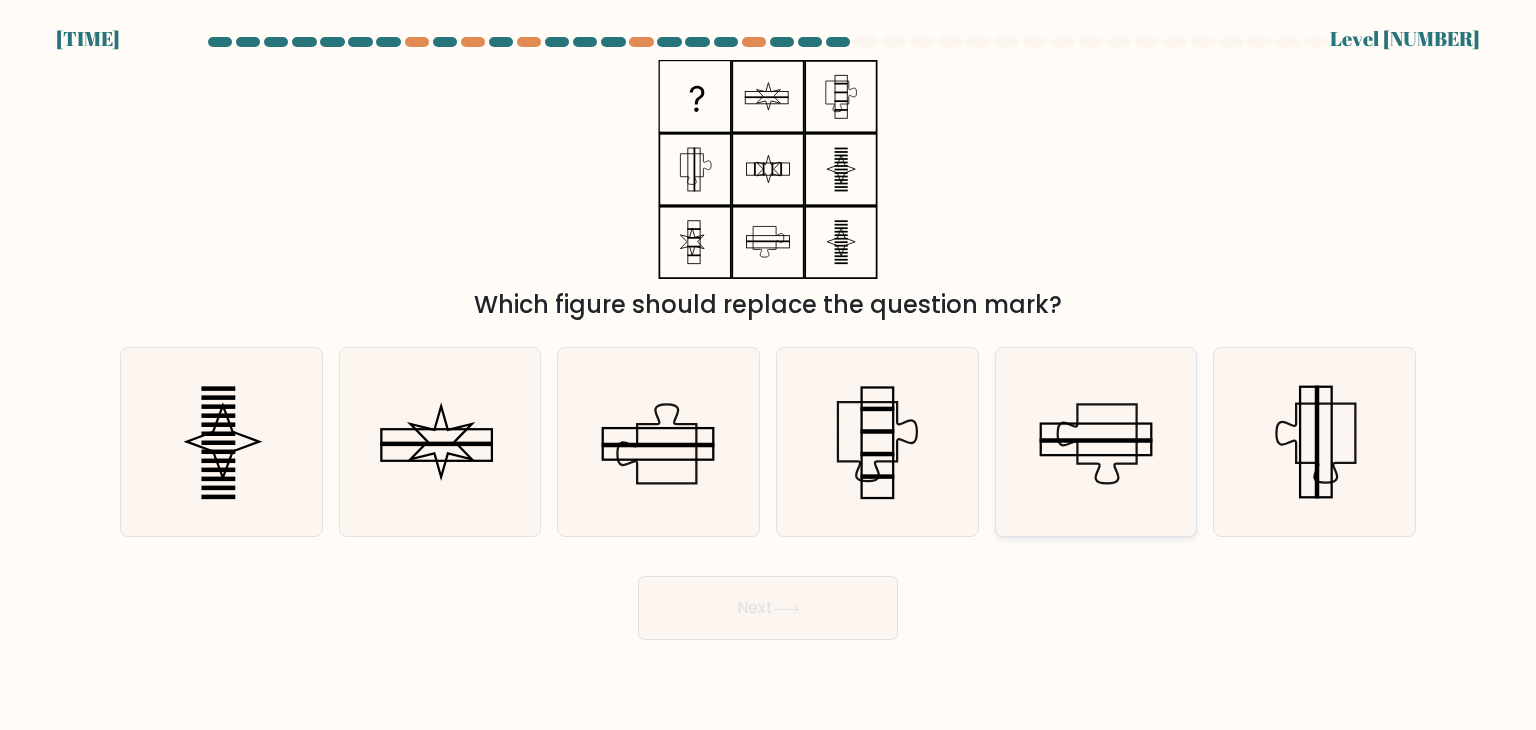 click at bounding box center (1096, 442) 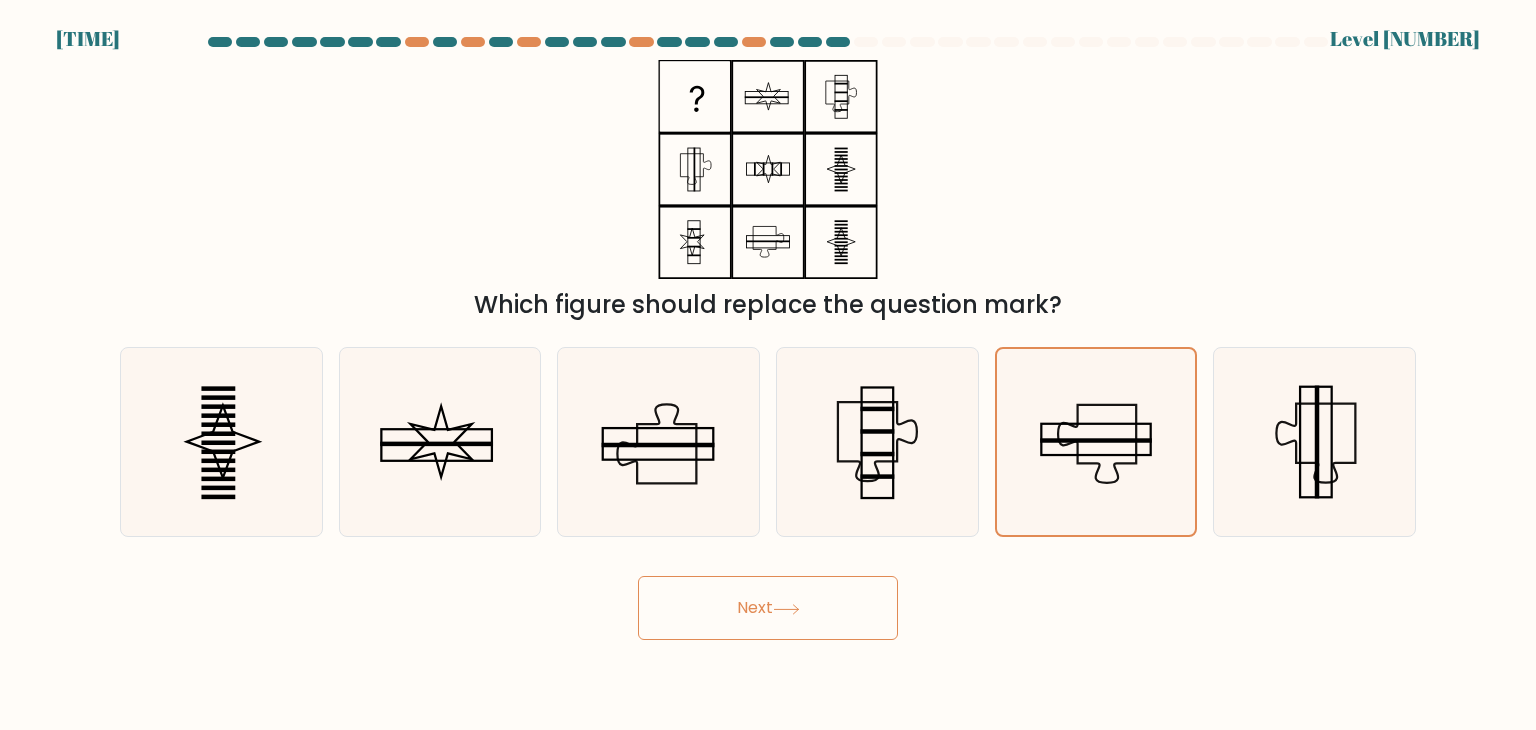 click on "Next" at bounding box center [768, 608] 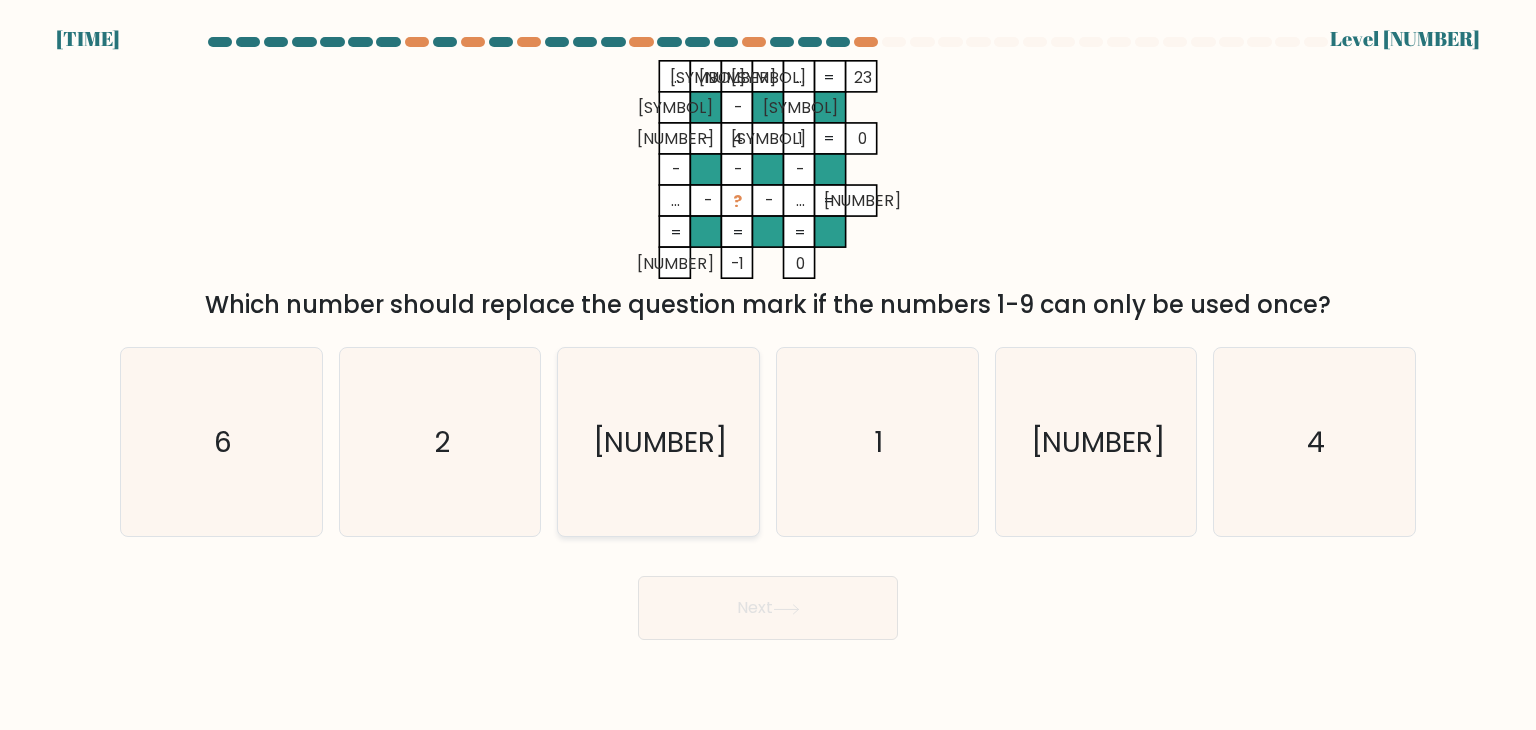 click on "5" at bounding box center (658, 442) 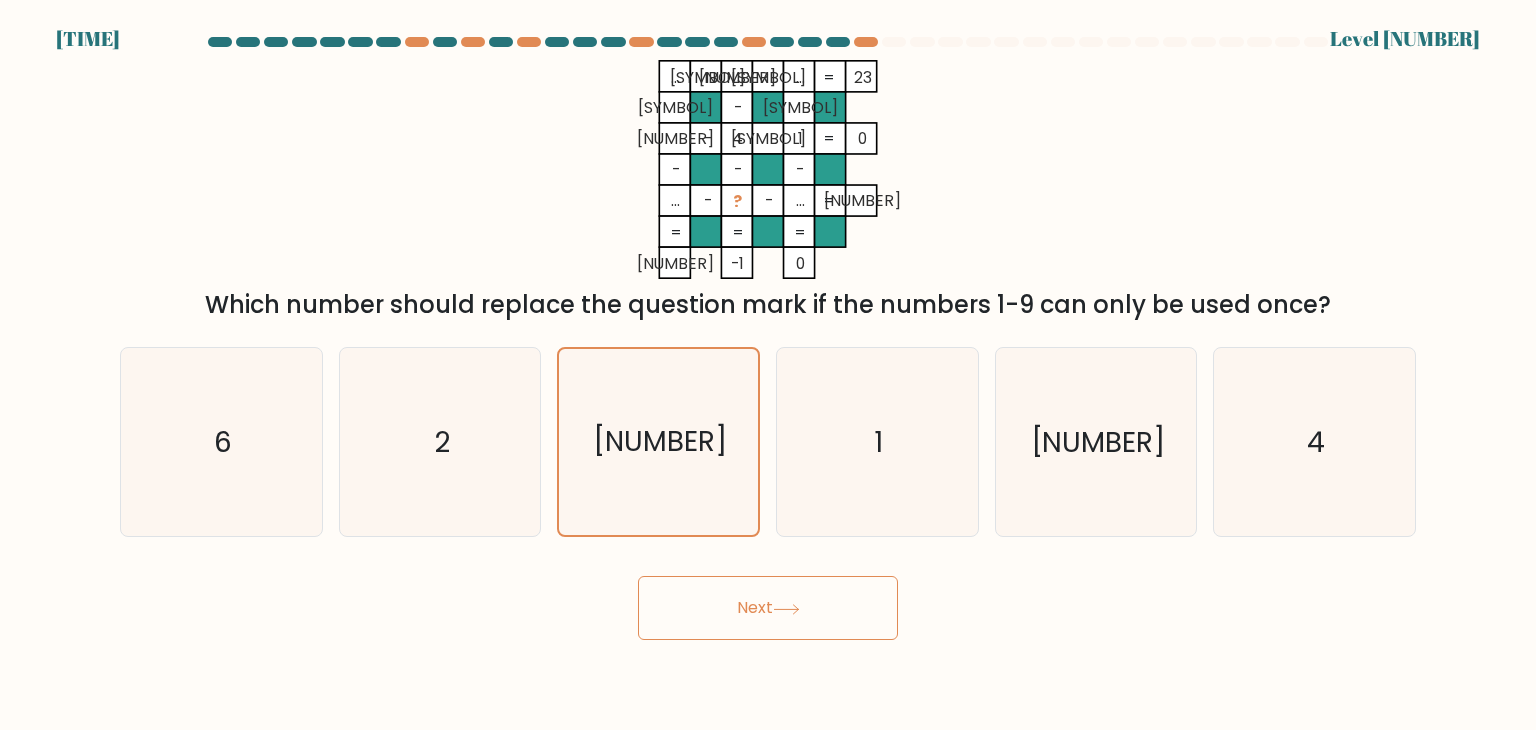 click on "Next" at bounding box center (768, 608) 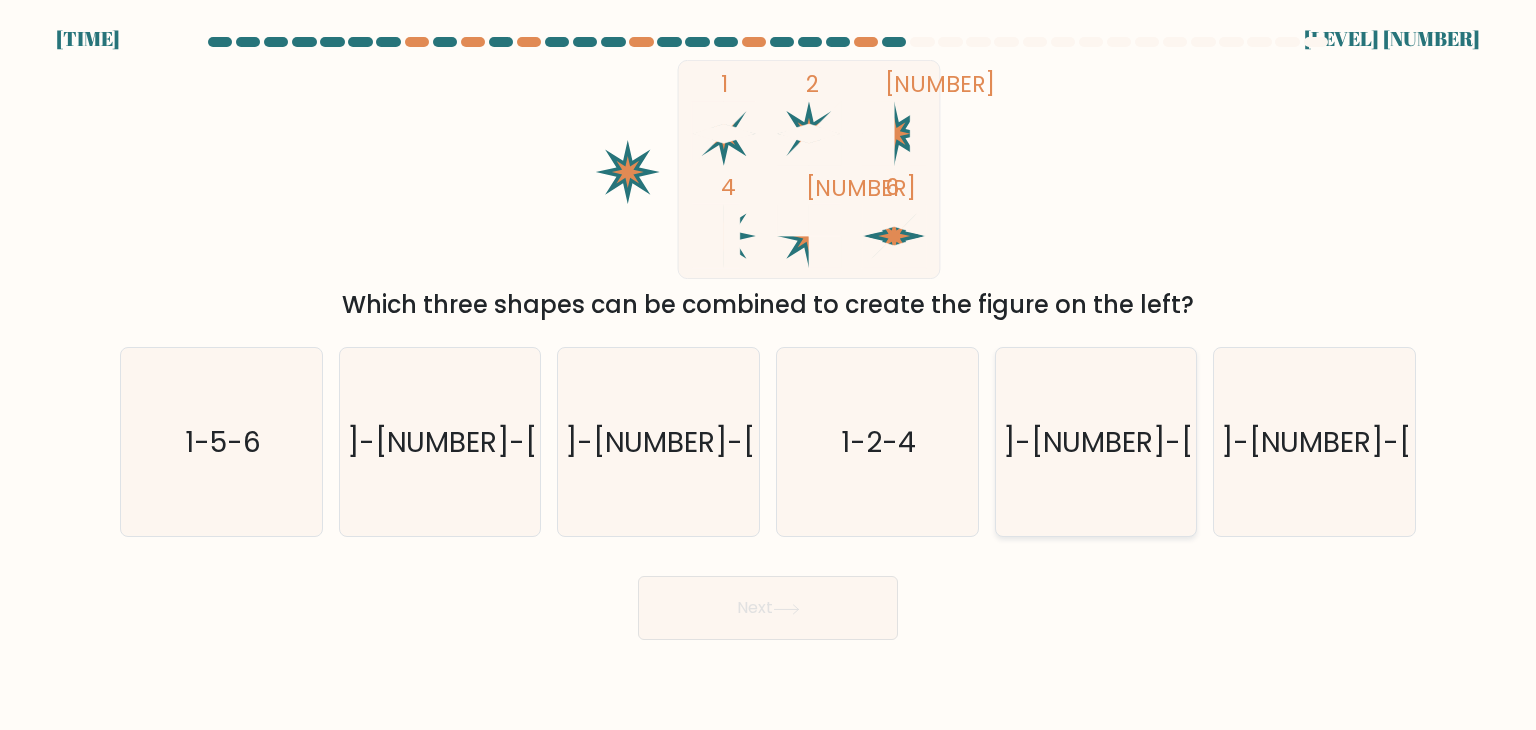 click on "1-2-6" at bounding box center (1096, 442) 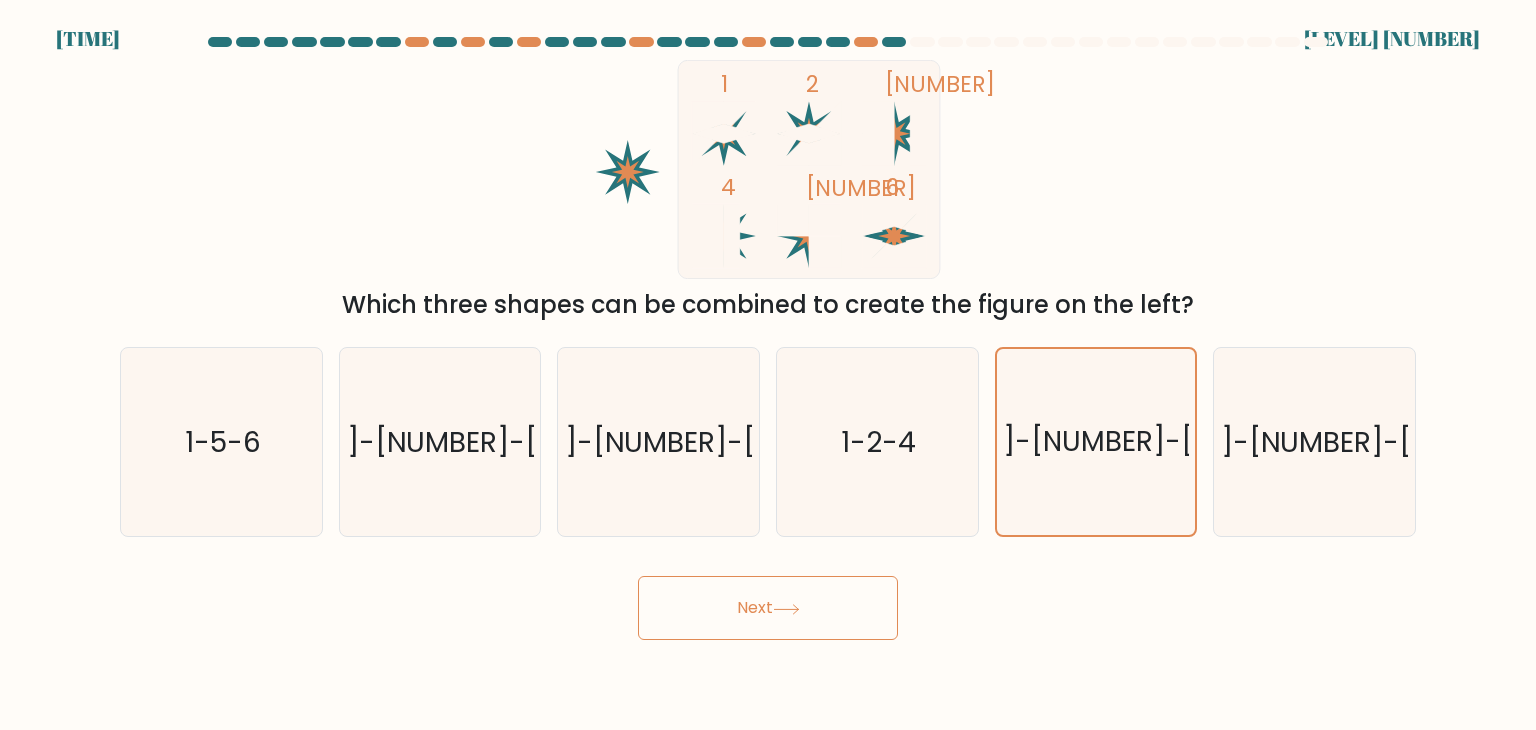click on "Next" at bounding box center [768, 608] 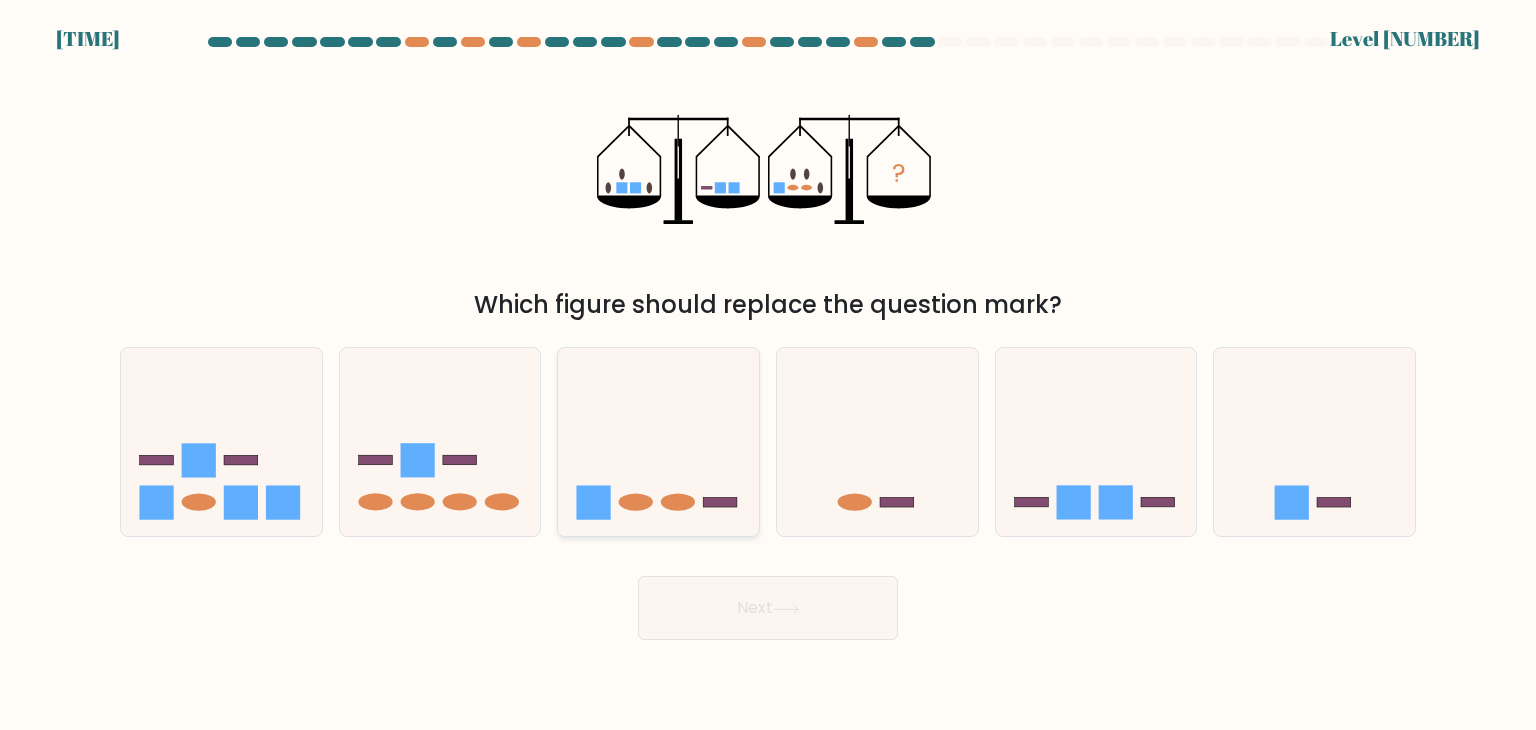 click at bounding box center (658, 442) 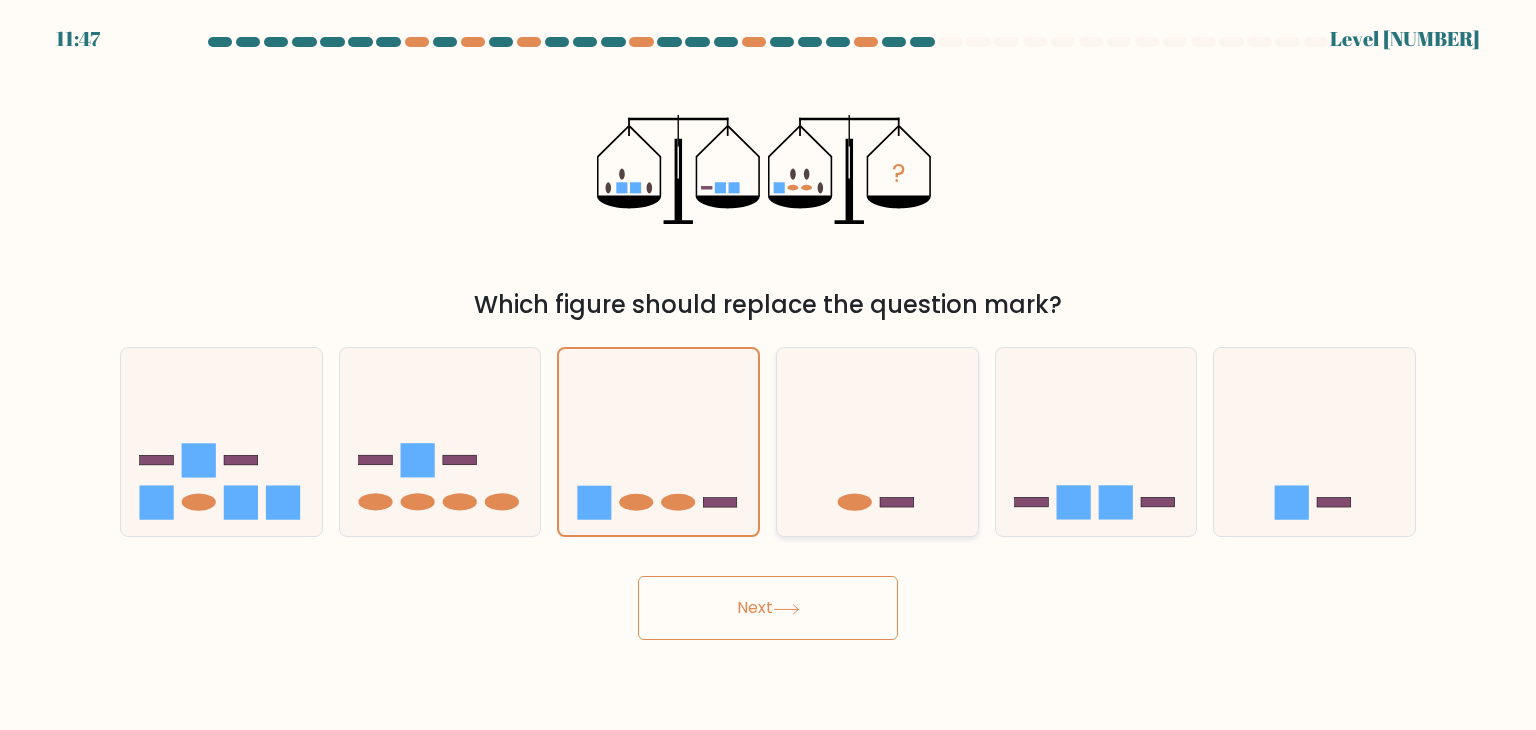 drag, startPoint x: 724, startPoint y: 593, endPoint x: 792, endPoint y: 524, distance: 96.87621 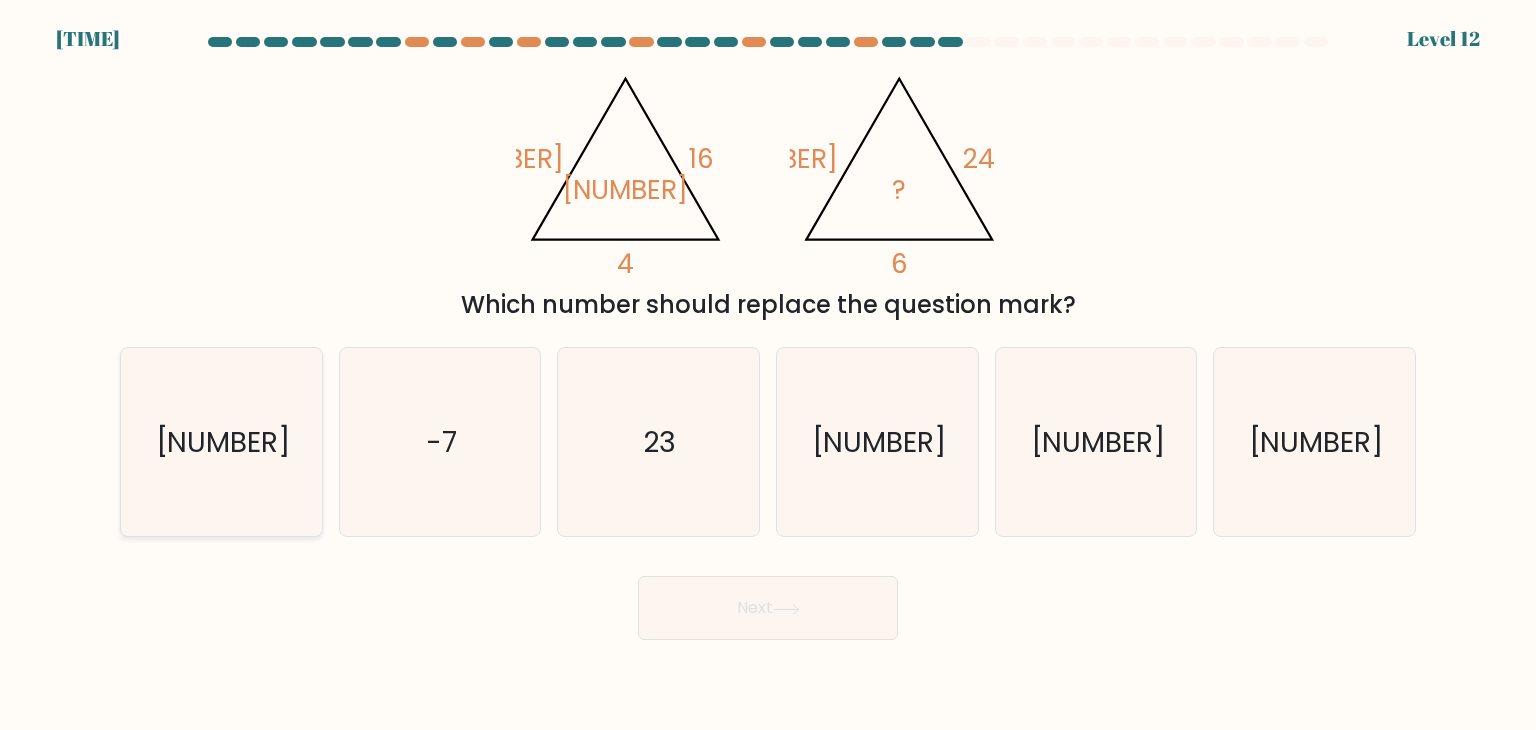 click on "3" at bounding box center (221, 442) 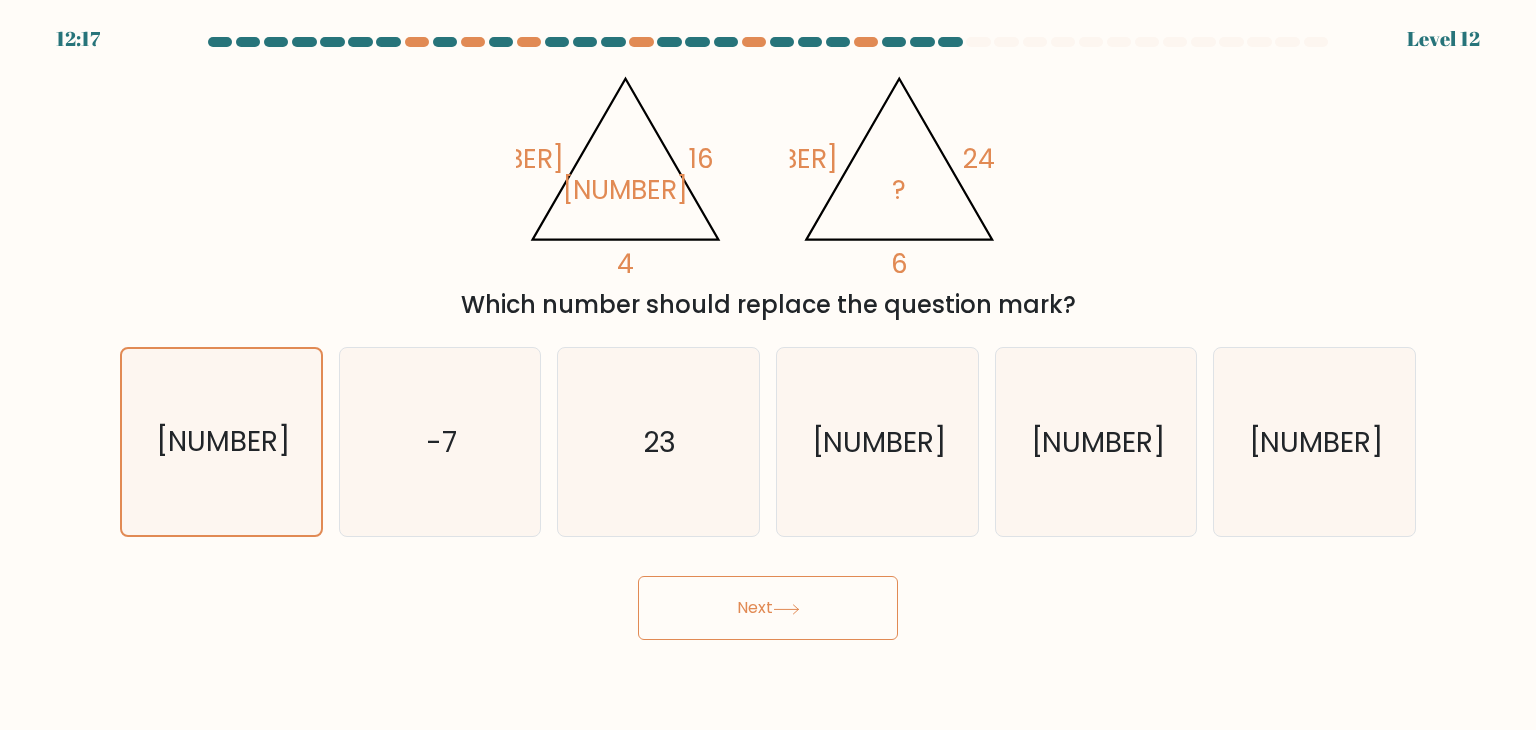 click on "Next" at bounding box center [768, 608] 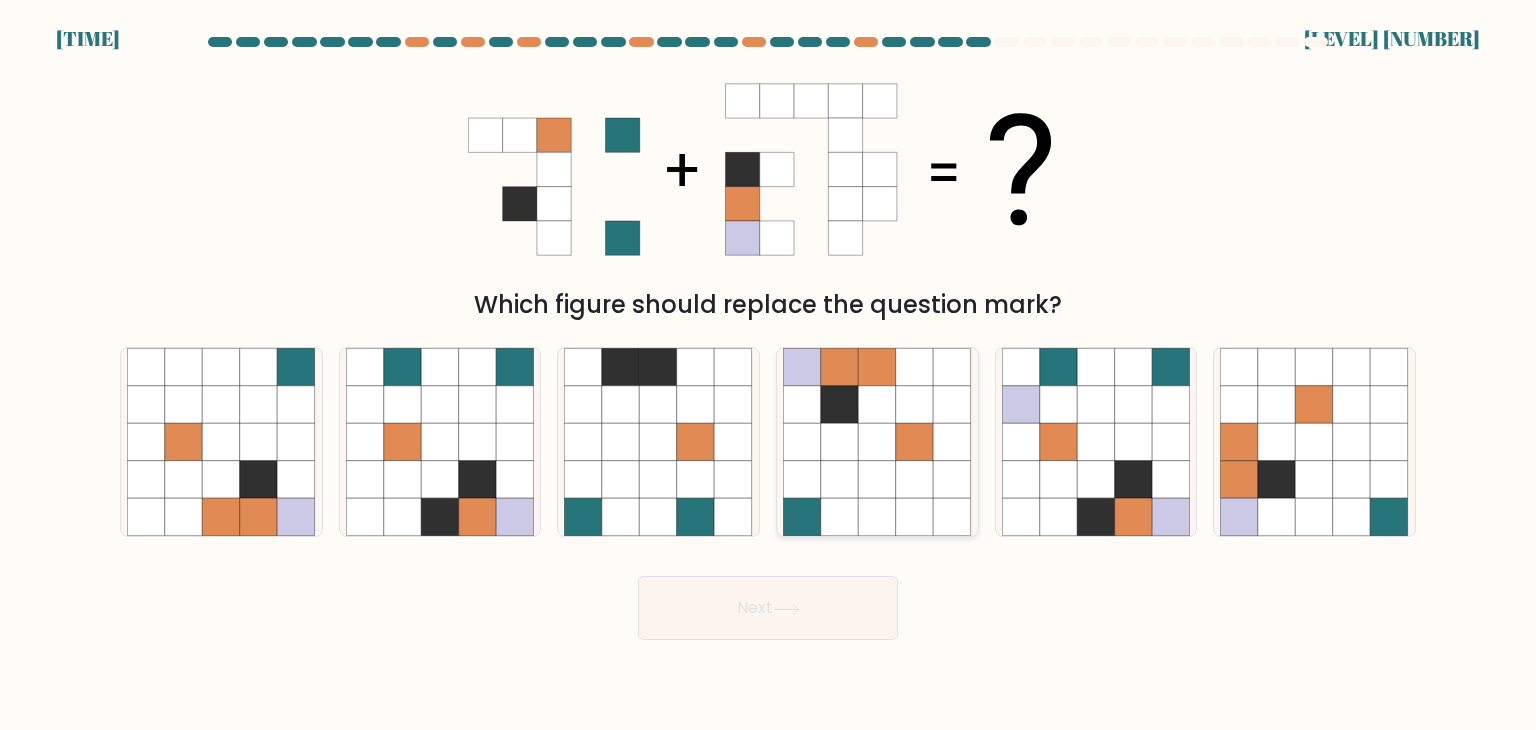 click at bounding box center (840, 367) 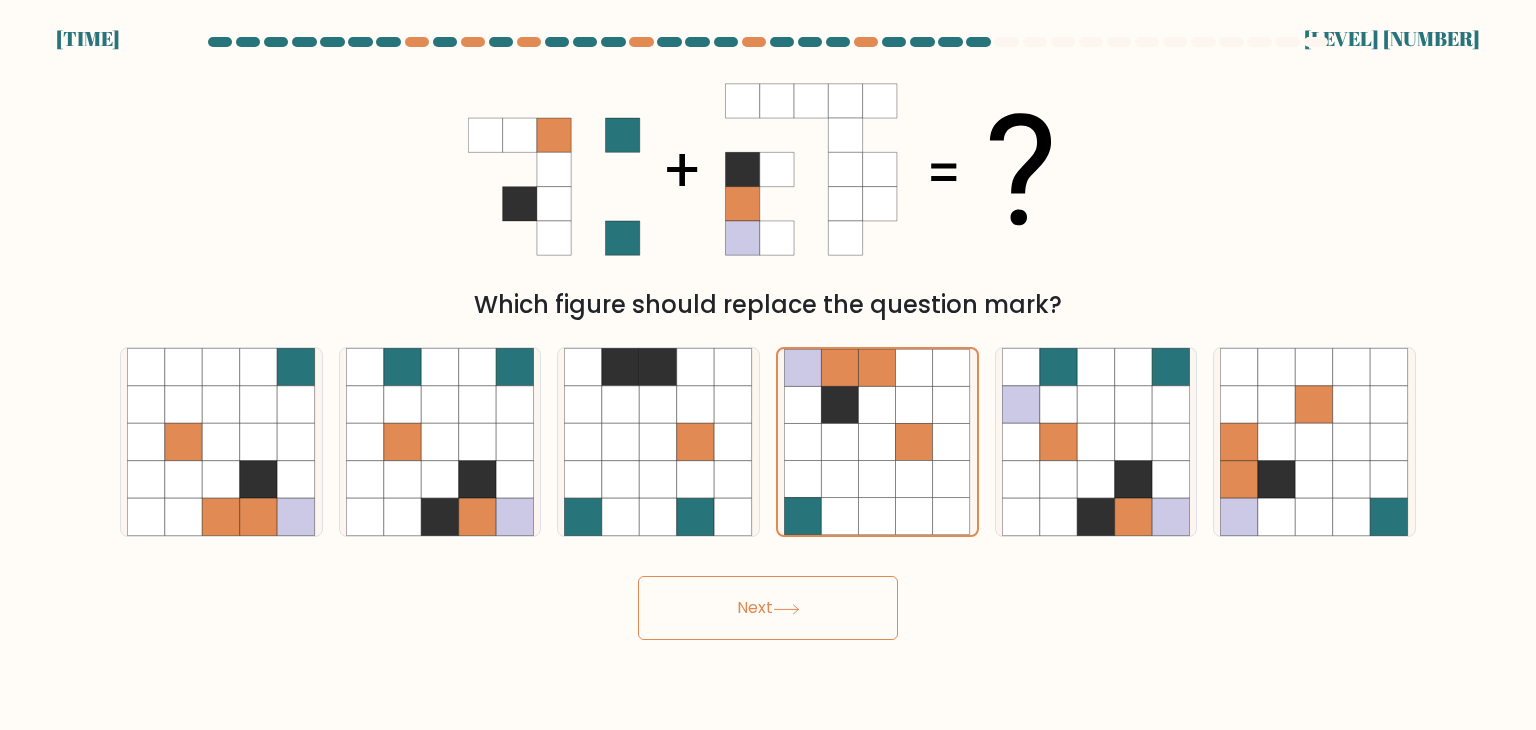 click on "Next" at bounding box center (768, 608) 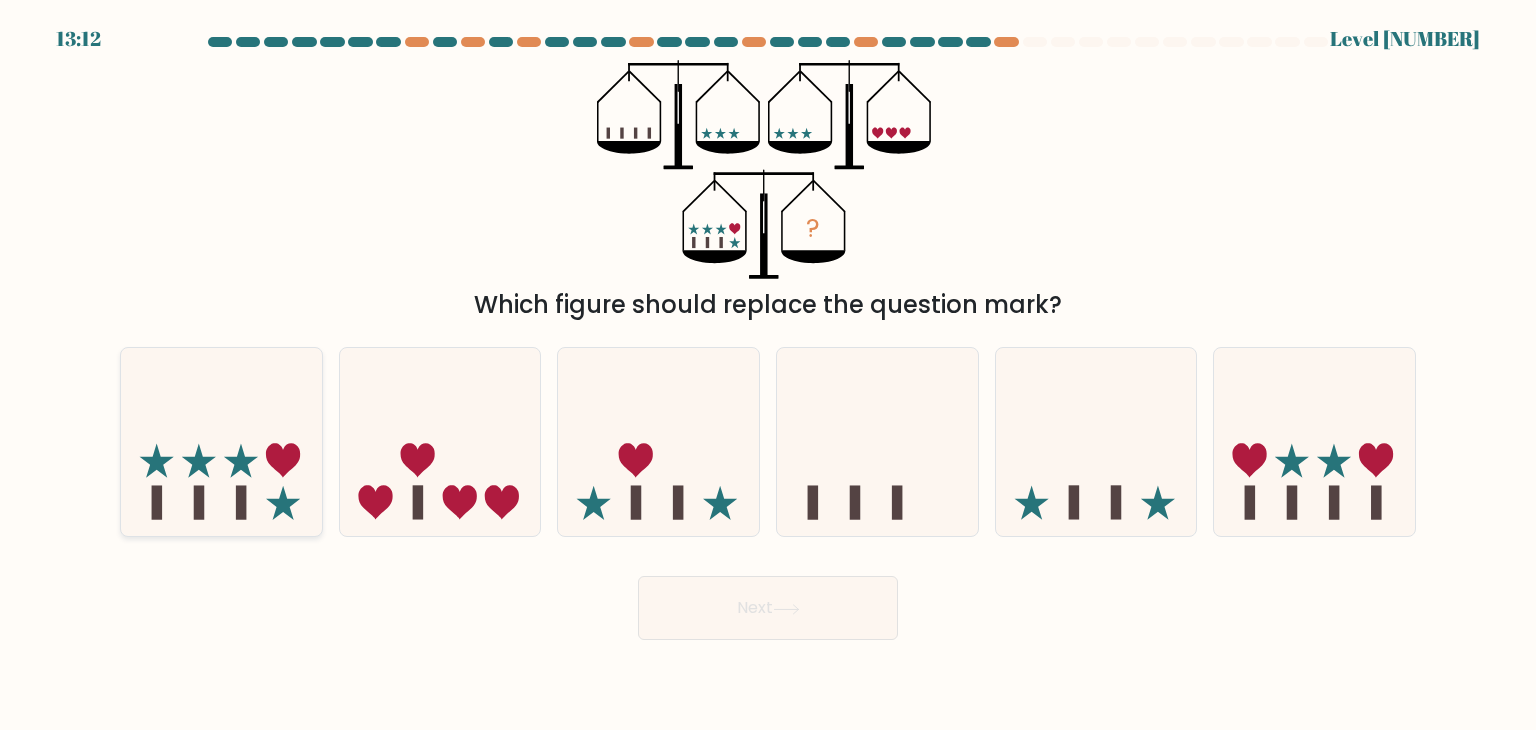 click at bounding box center [221, 442] 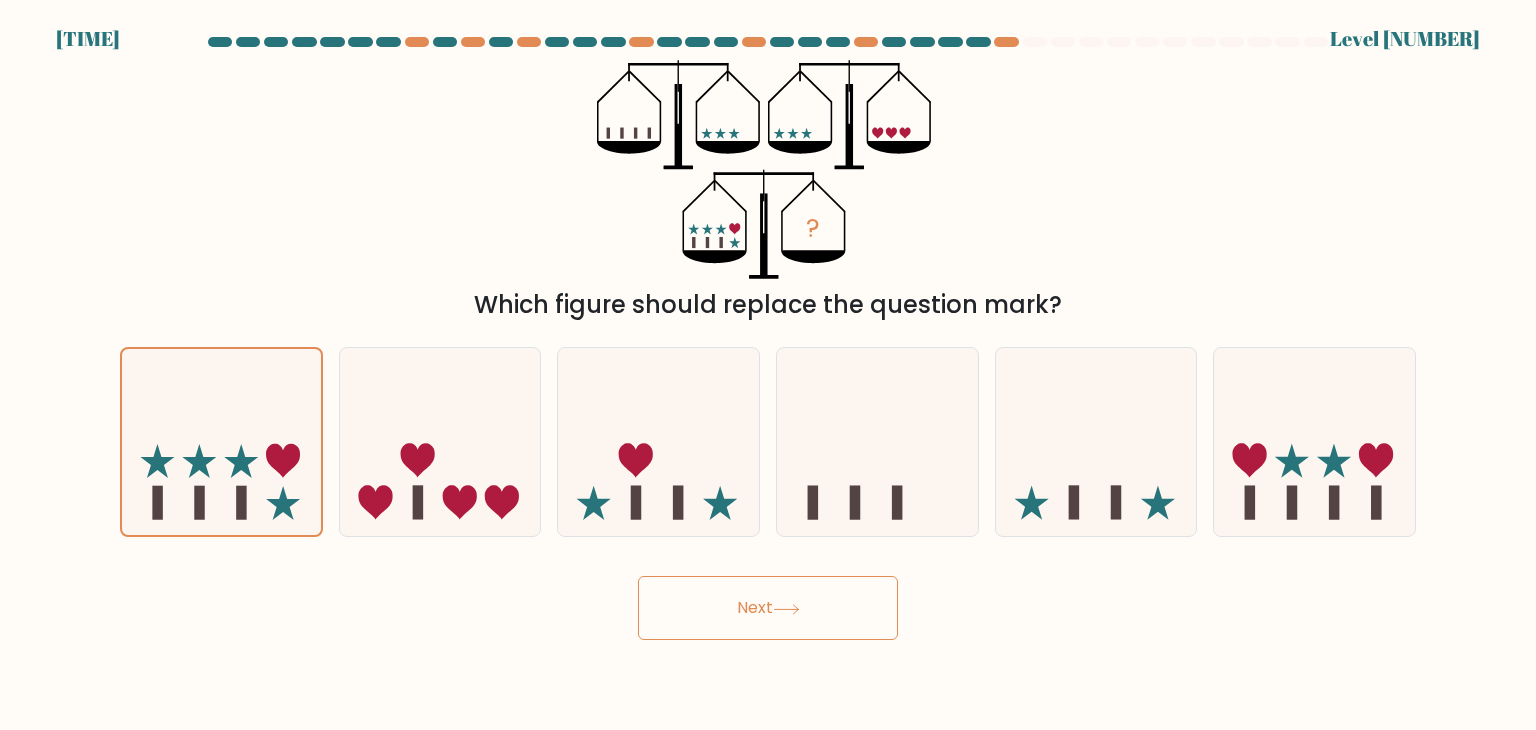 click on "Next" at bounding box center (768, 608) 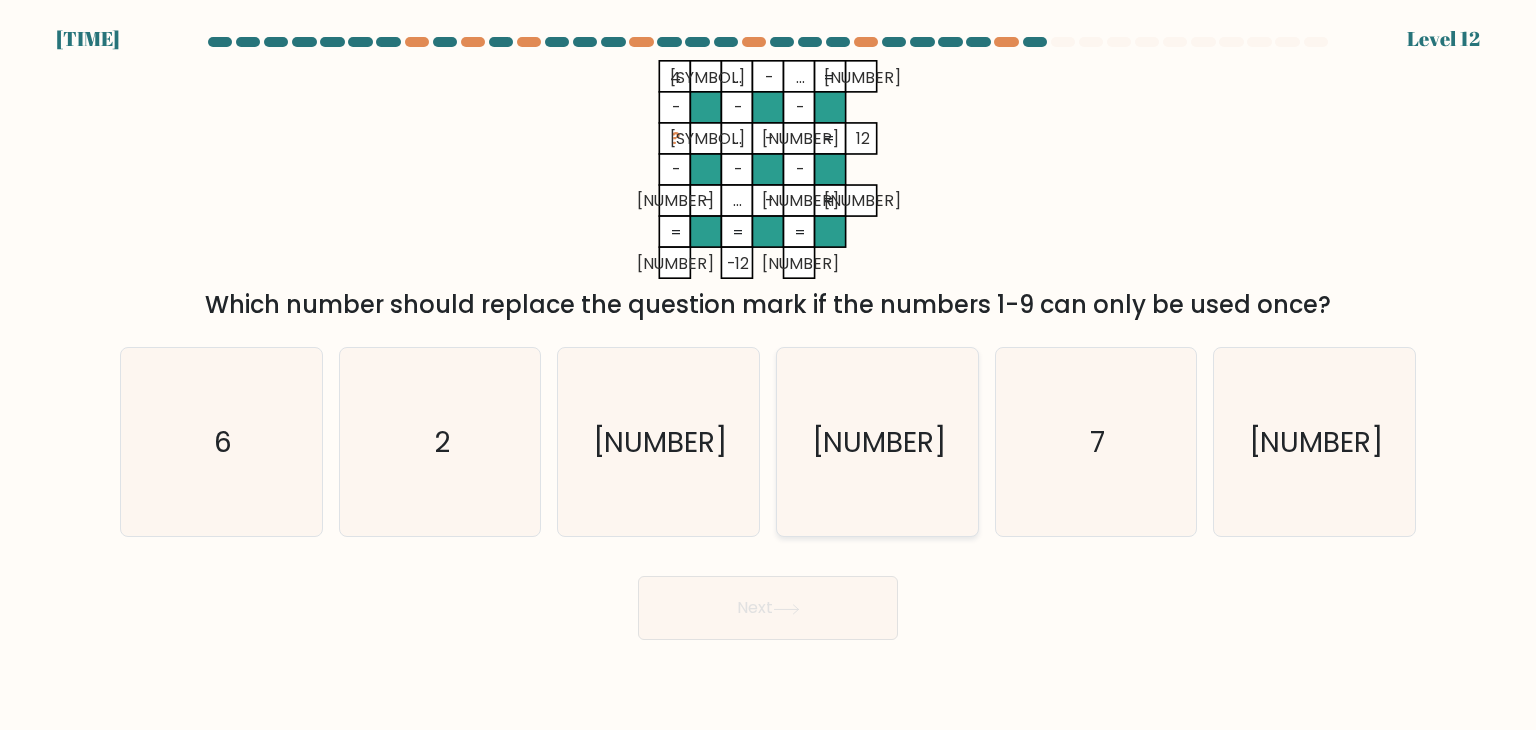 click on "8" at bounding box center [877, 442] 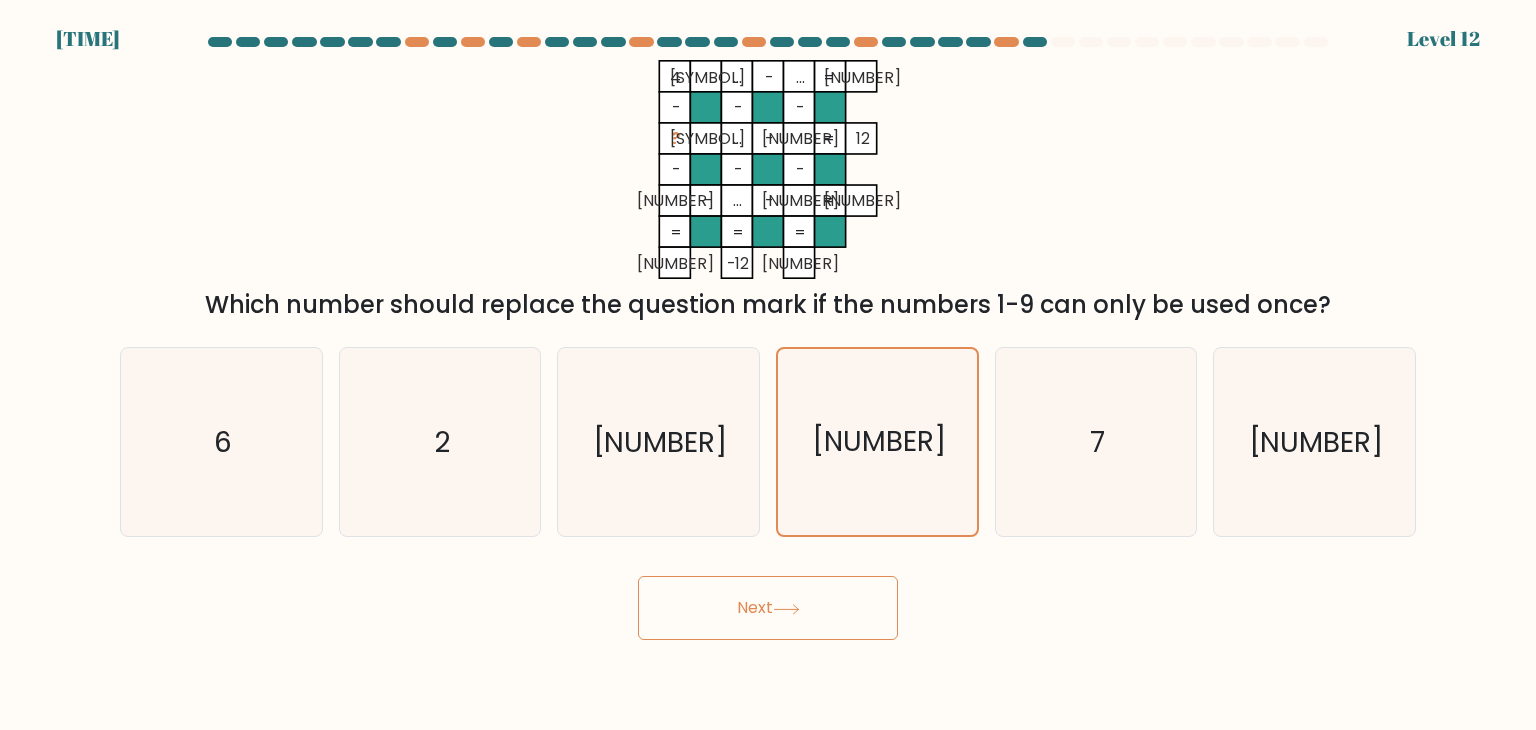 click on "Next" at bounding box center [768, 608] 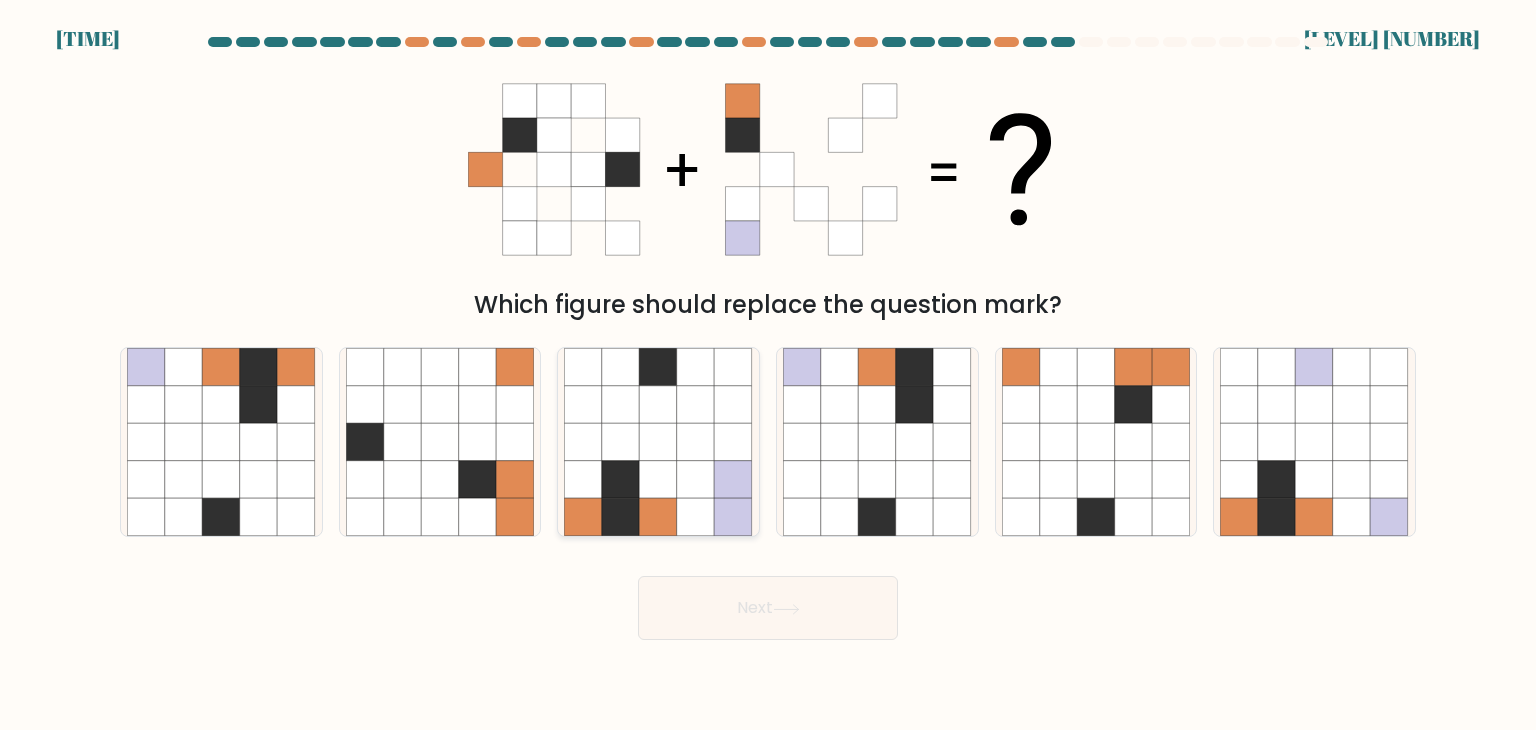click at bounding box center [659, 405] 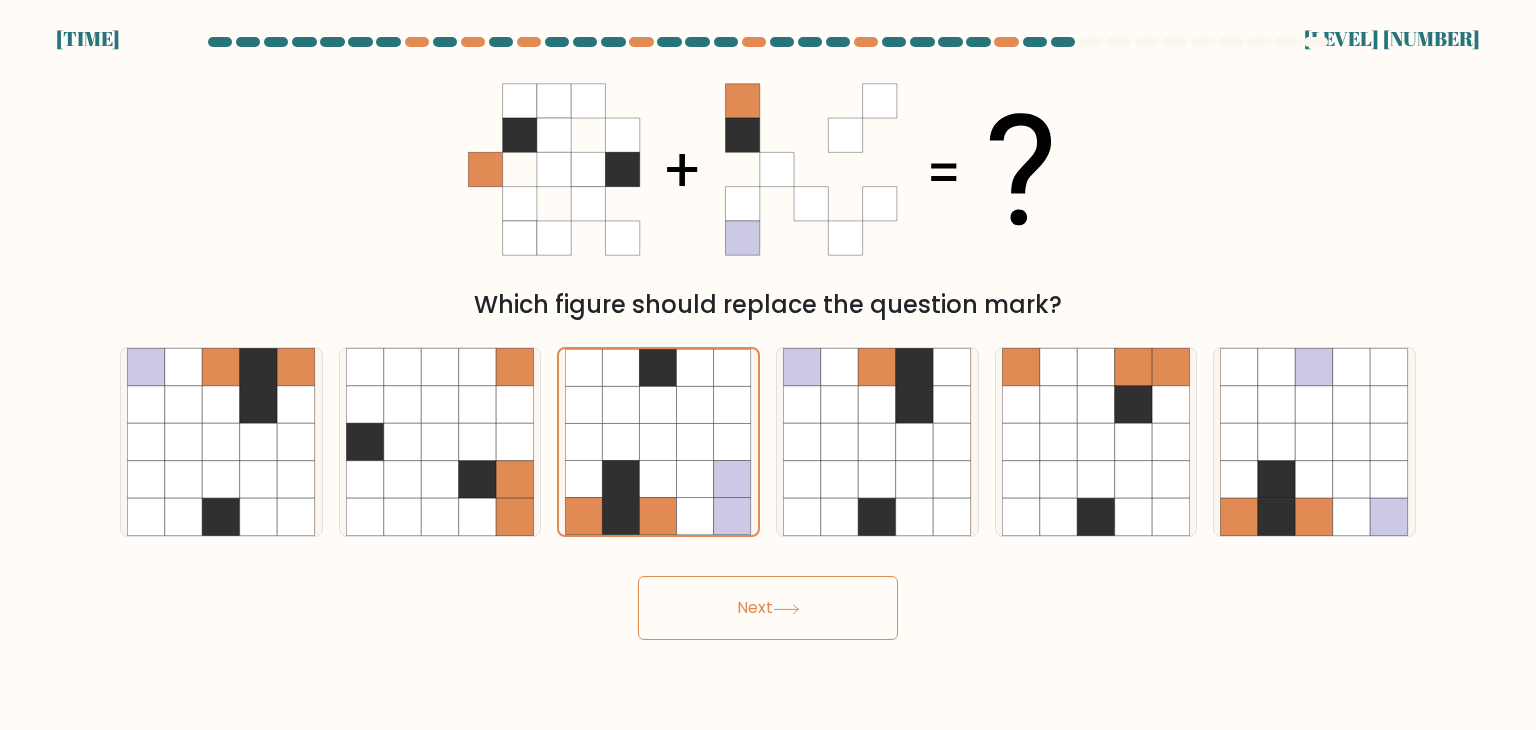 drag, startPoint x: 793, startPoint y: 625, endPoint x: 797, endPoint y: 605, distance: 20.396078 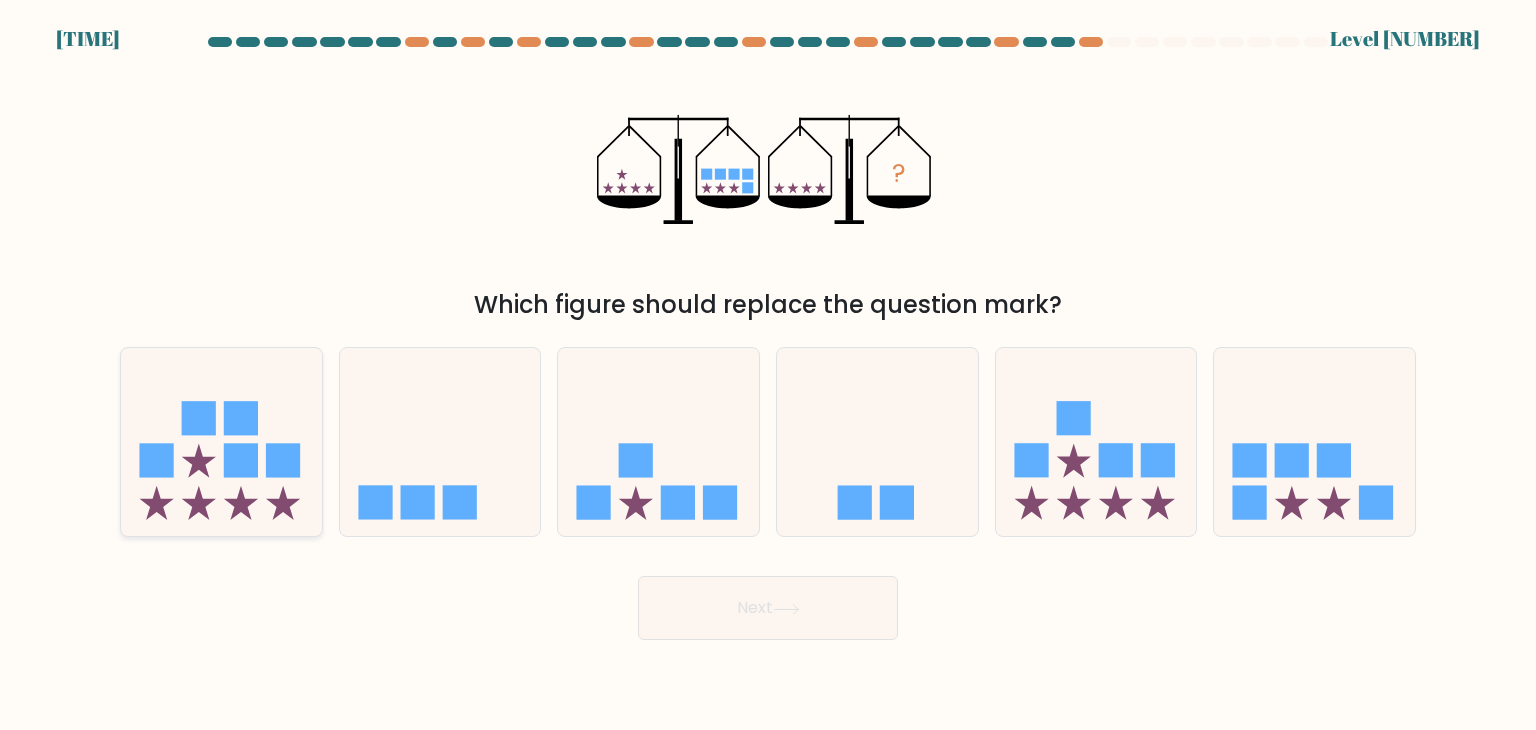 click at bounding box center [221, 442] 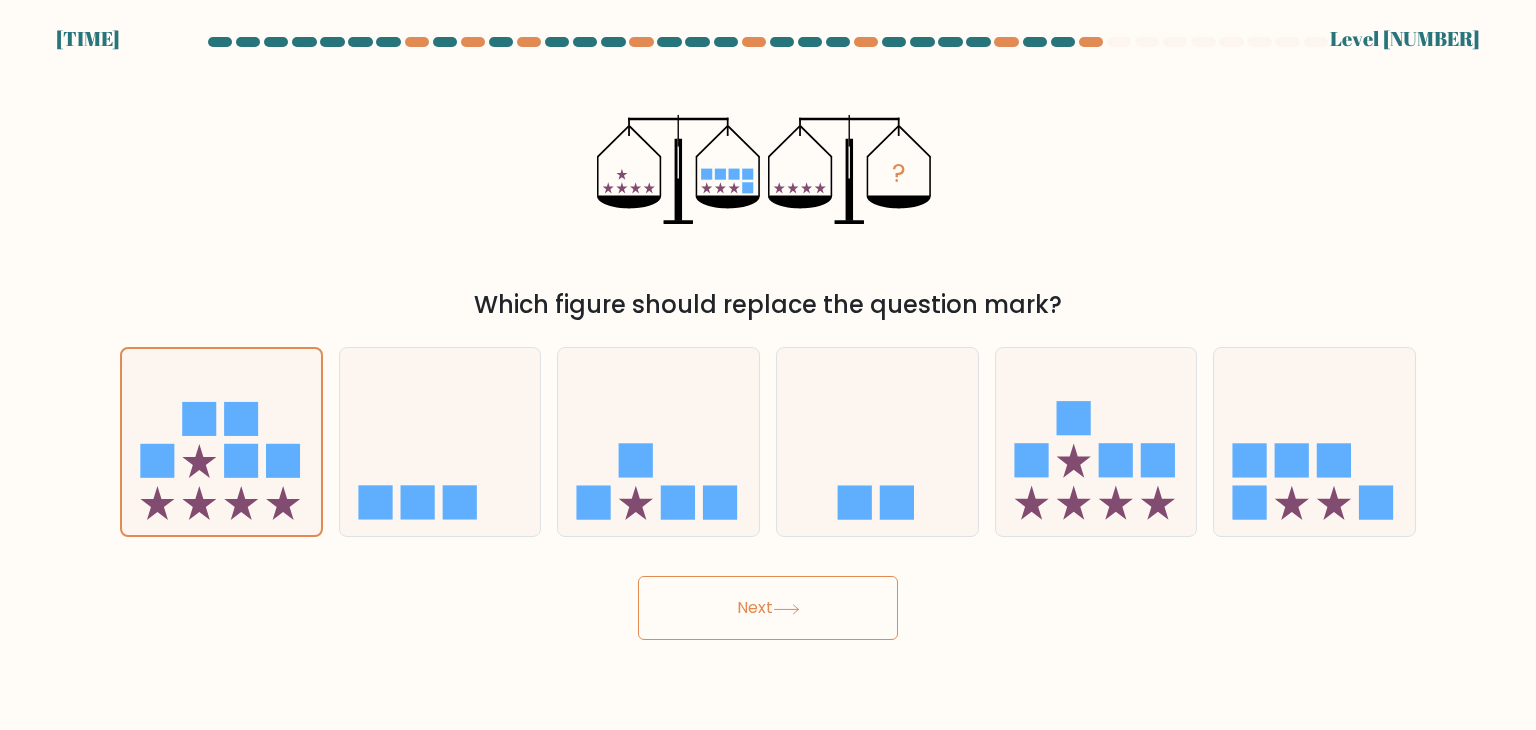 click on "Next" at bounding box center (768, 608) 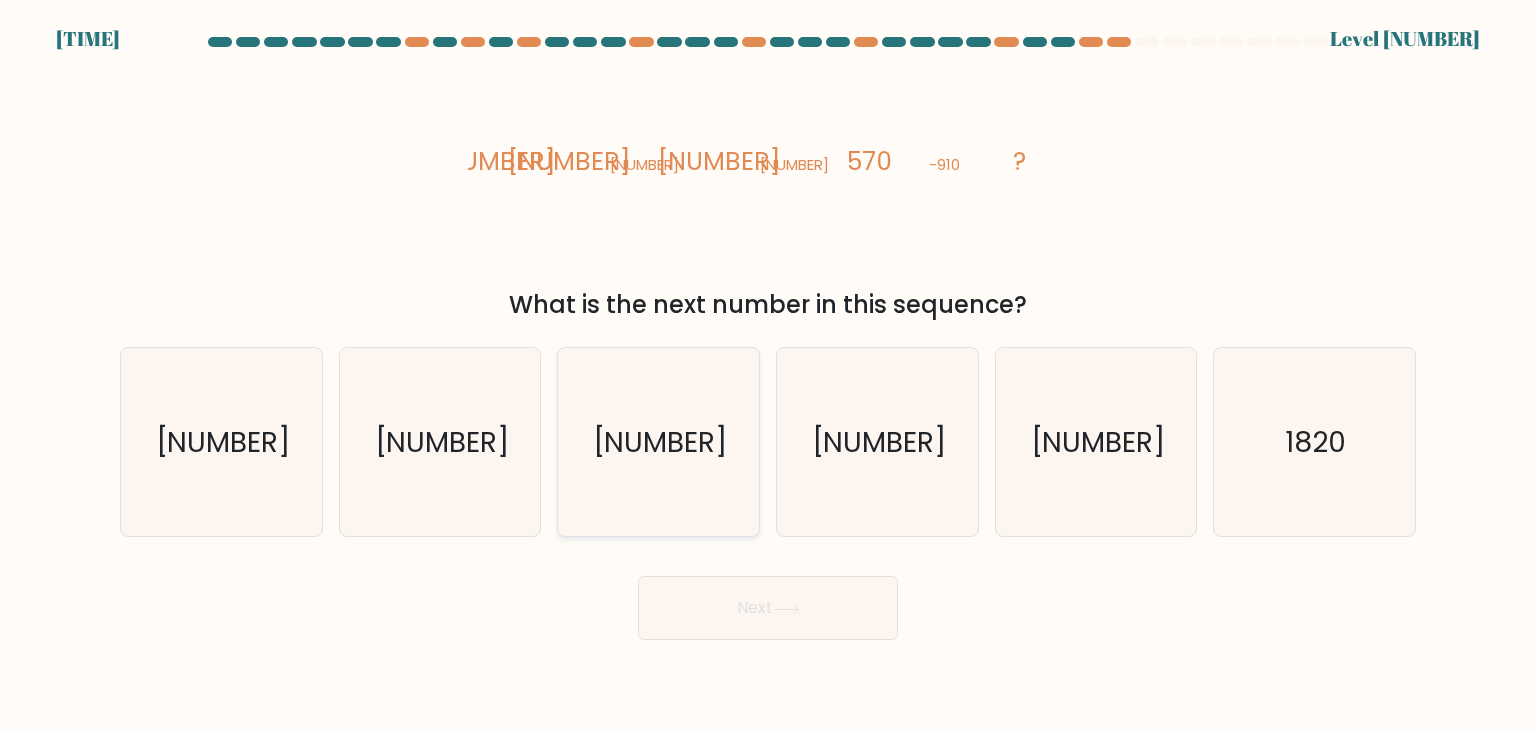 click on "1480" at bounding box center [658, 442] 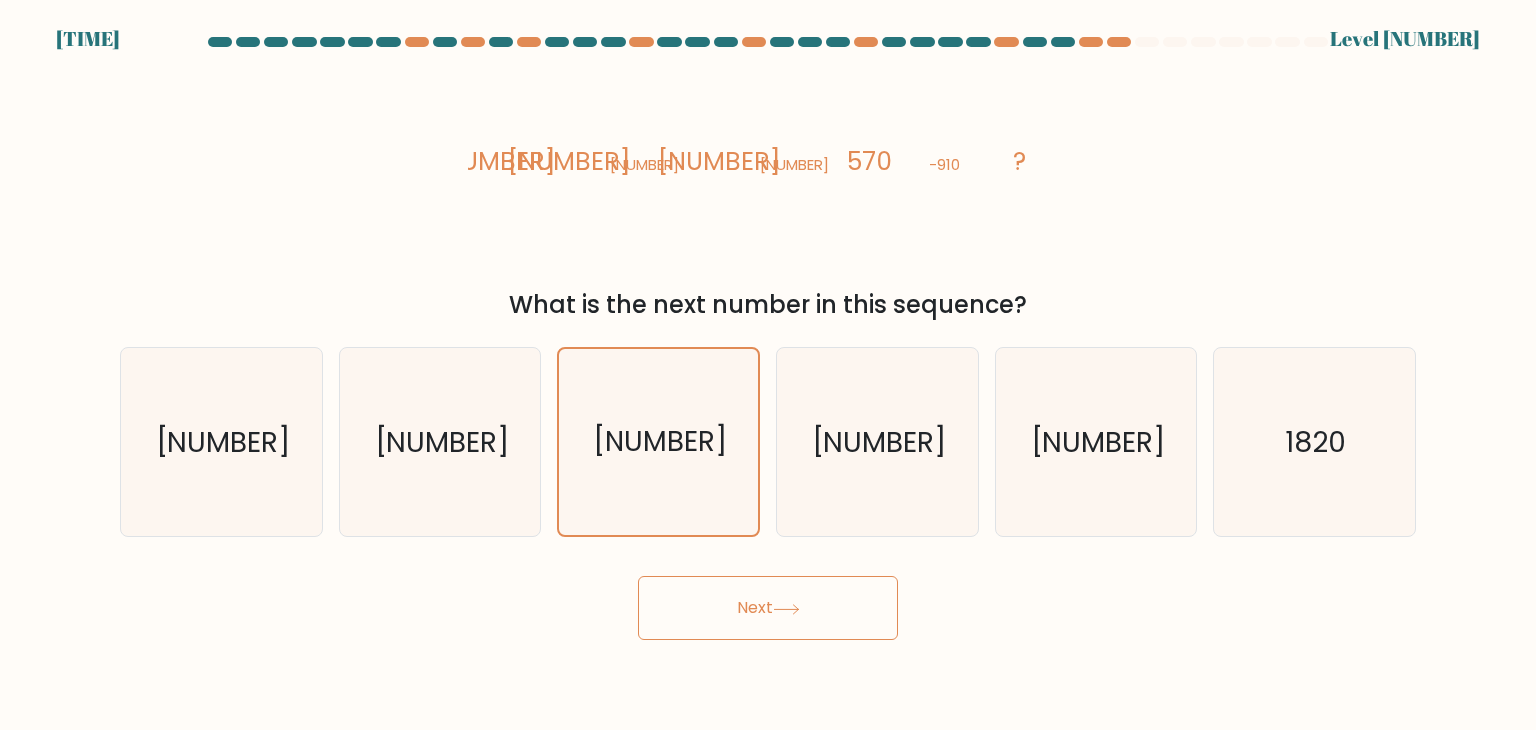 click on "Next" at bounding box center [768, 608] 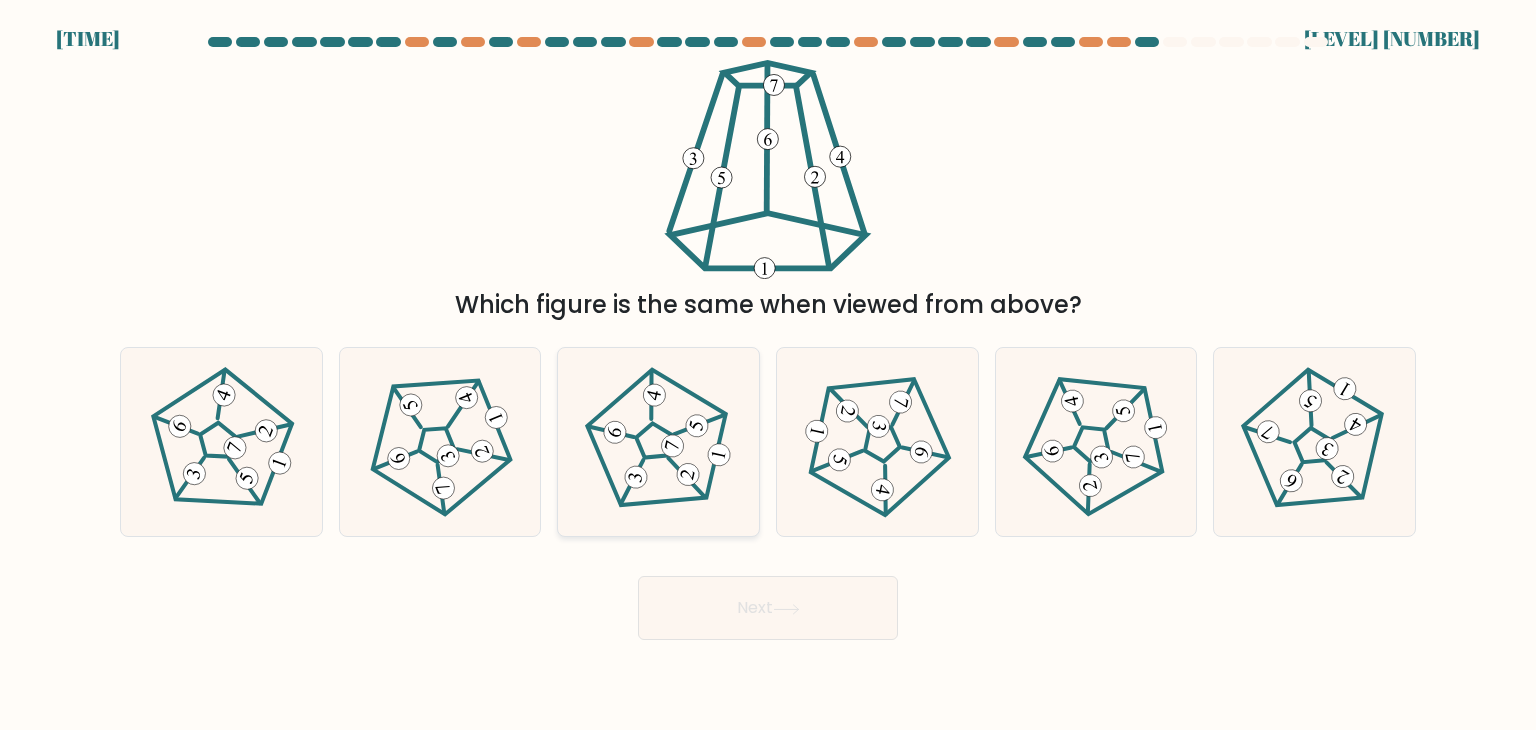 click at bounding box center (658, 442) 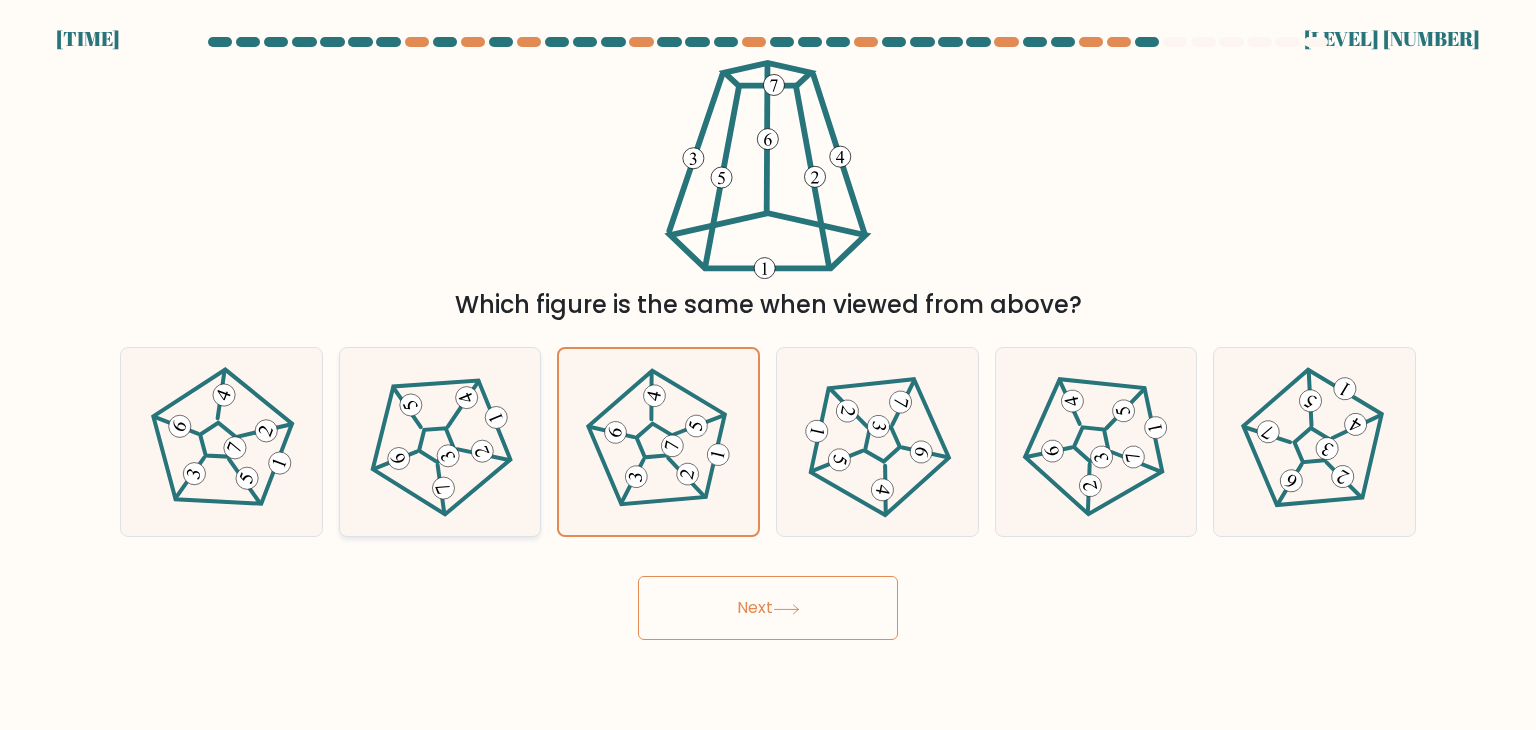 click at bounding box center [440, 442] 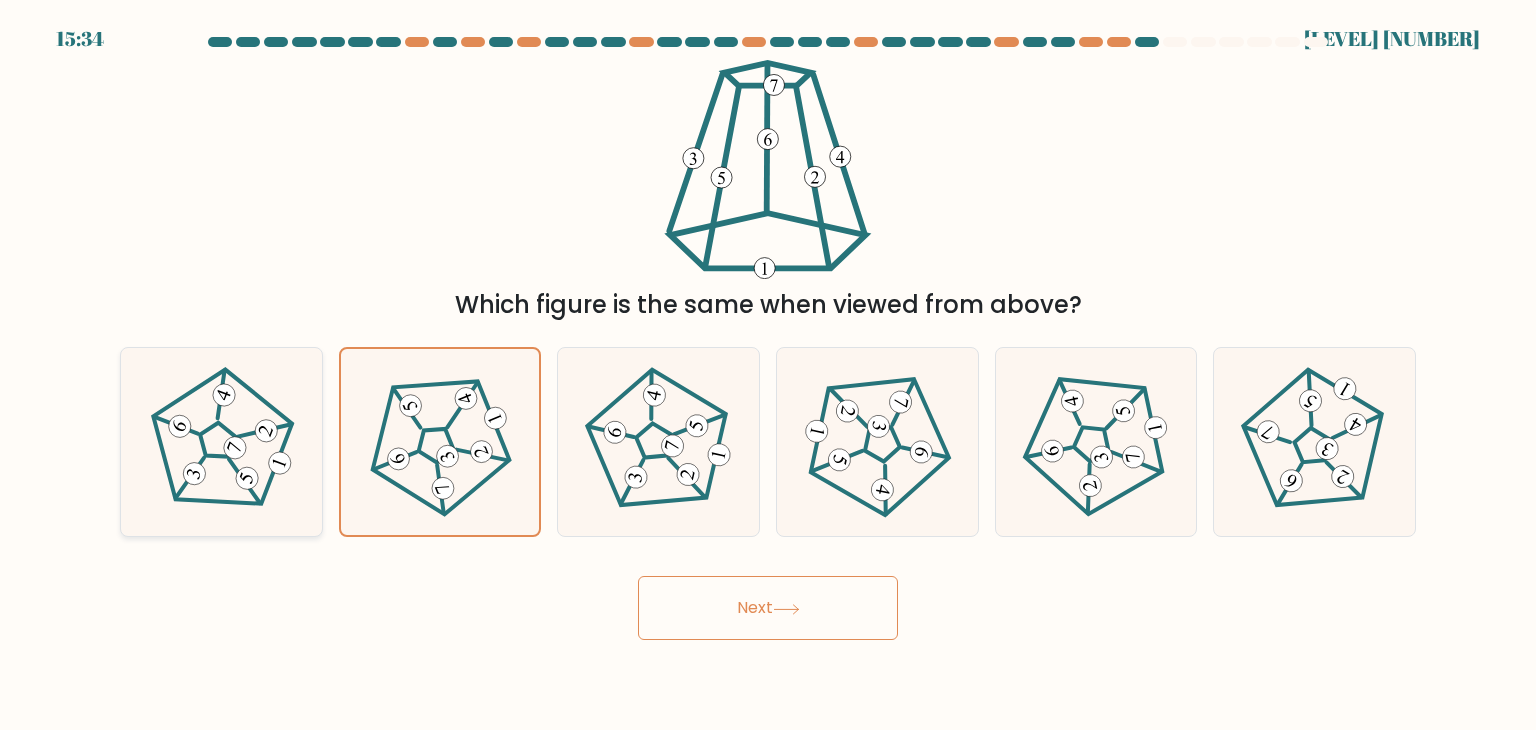 click at bounding box center (221, 442) 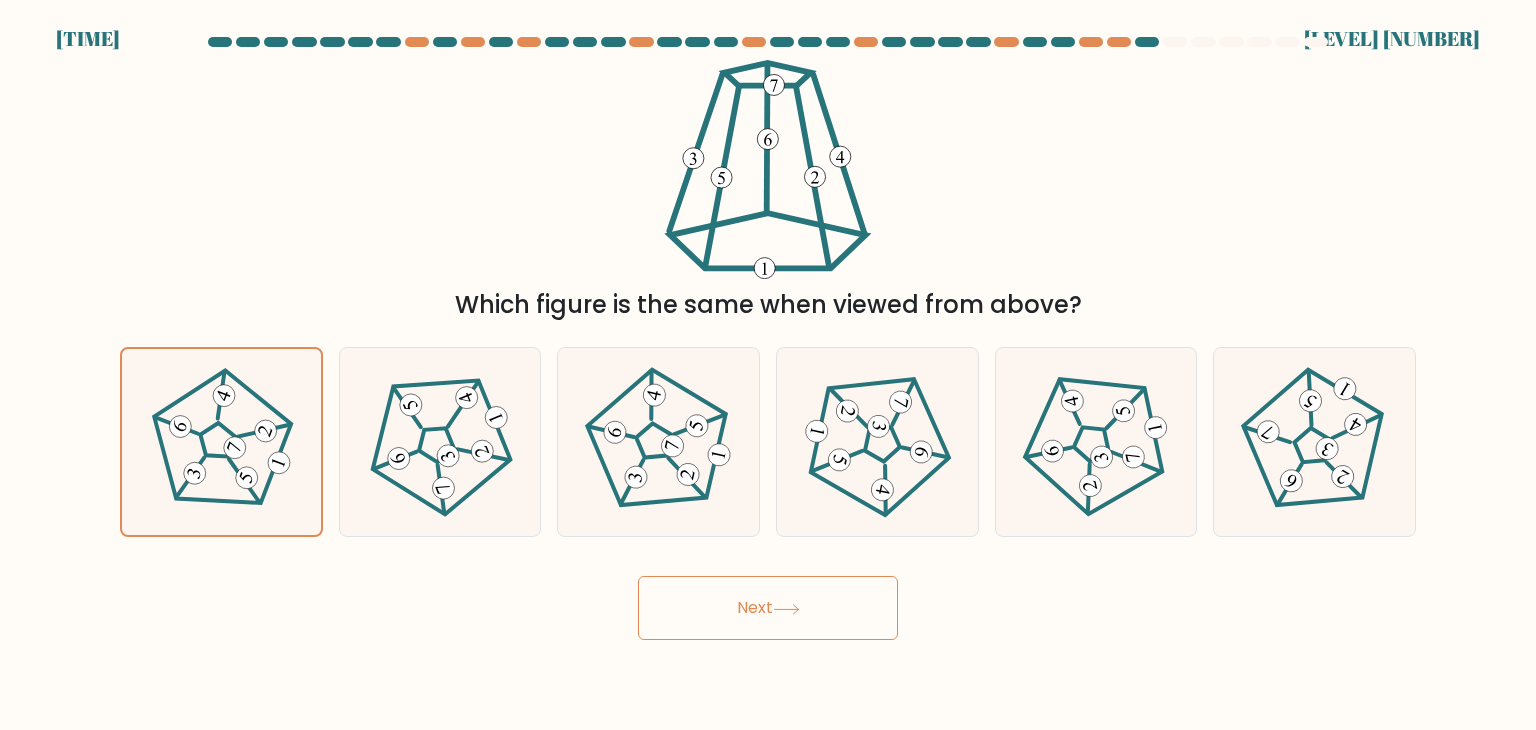 click on "Next" at bounding box center [768, 608] 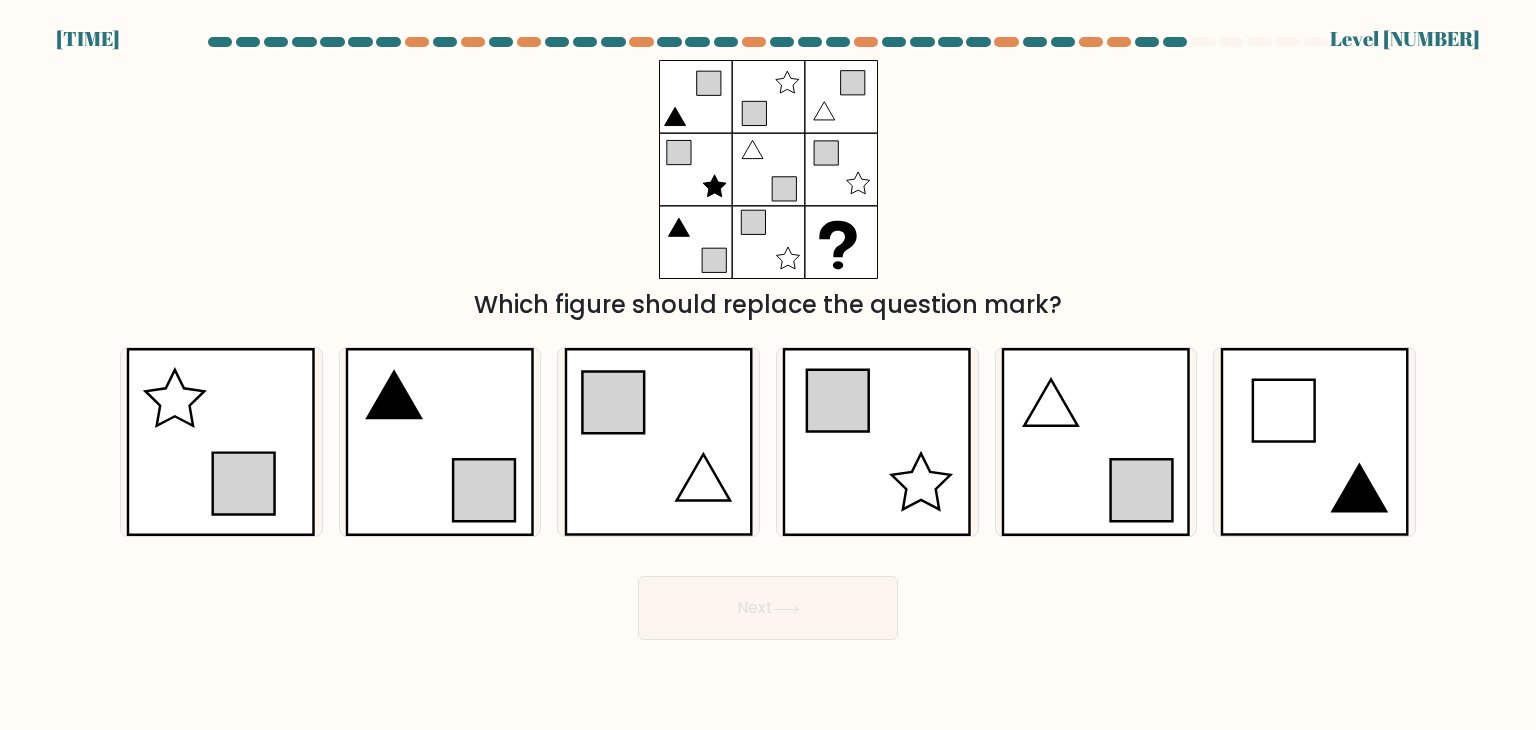 click on "Next" at bounding box center [768, 608] 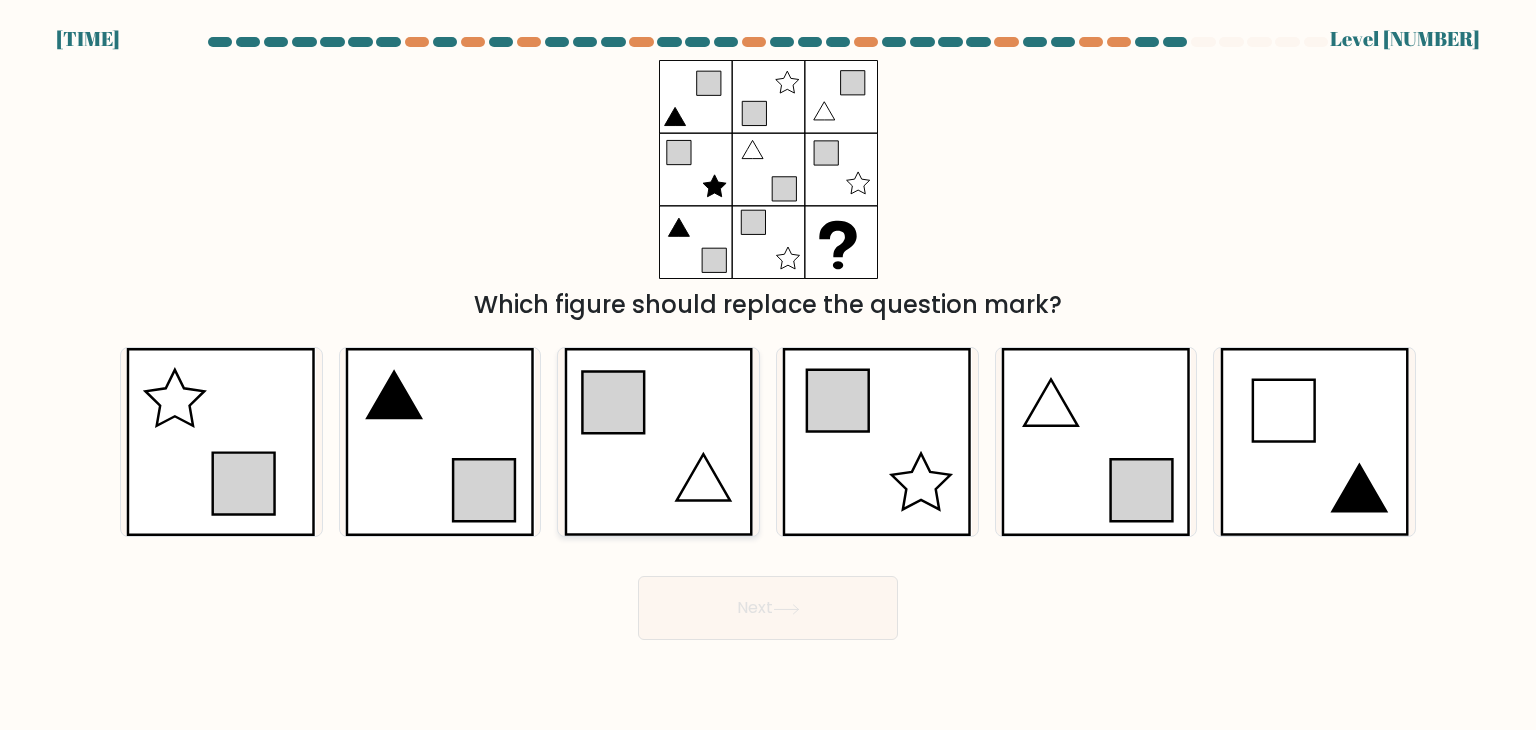 click at bounding box center (659, 442) 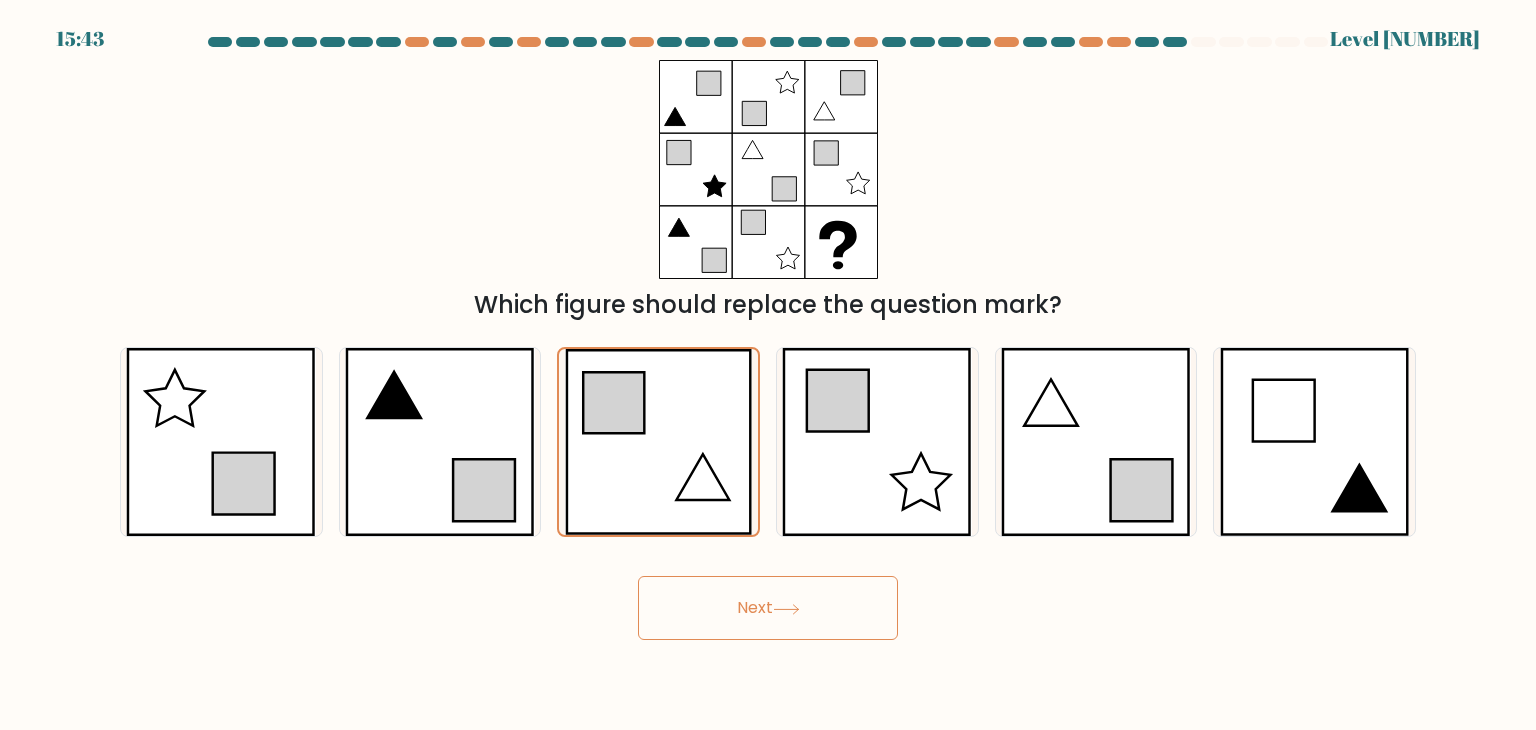 click on "Next" at bounding box center (768, 608) 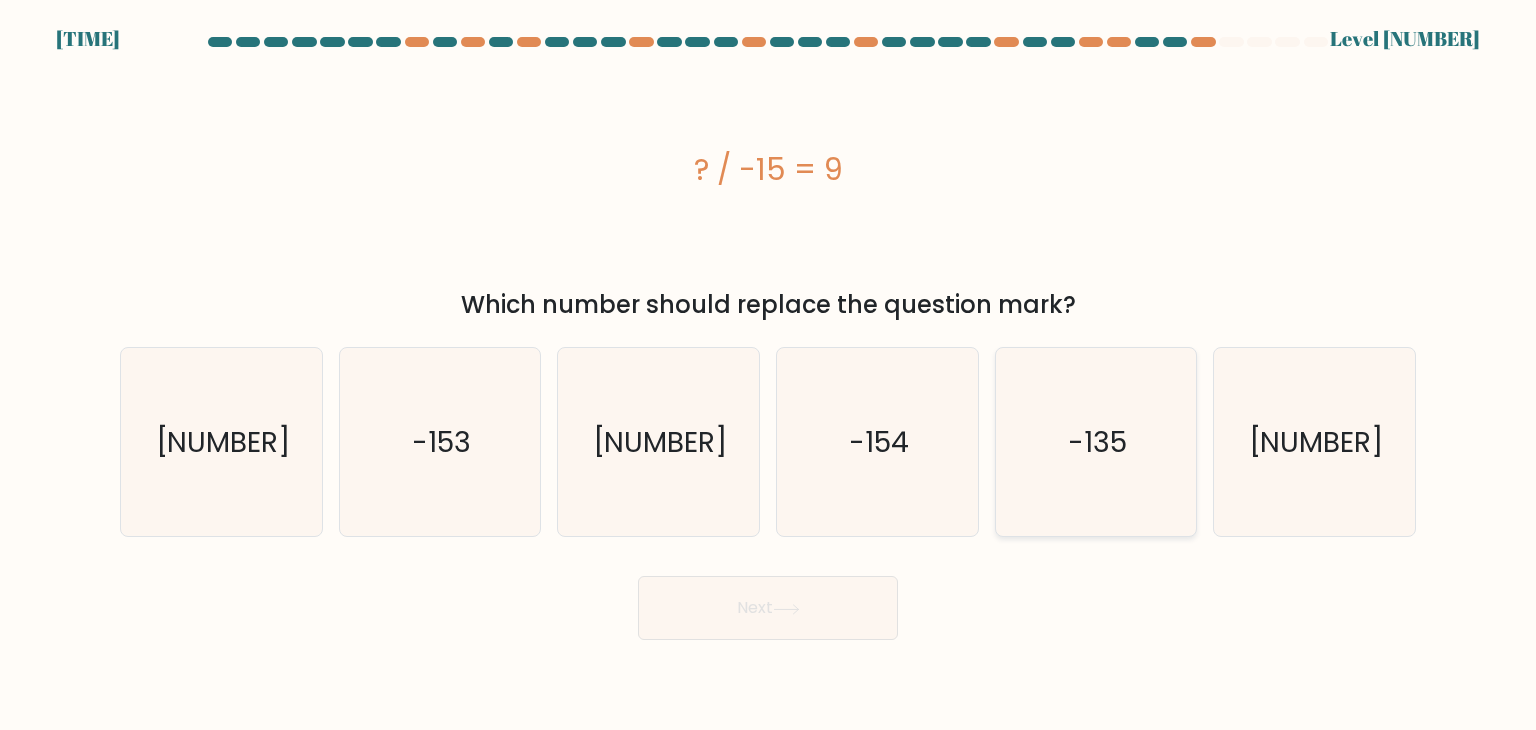 click on "-135" at bounding box center (1097, 442) 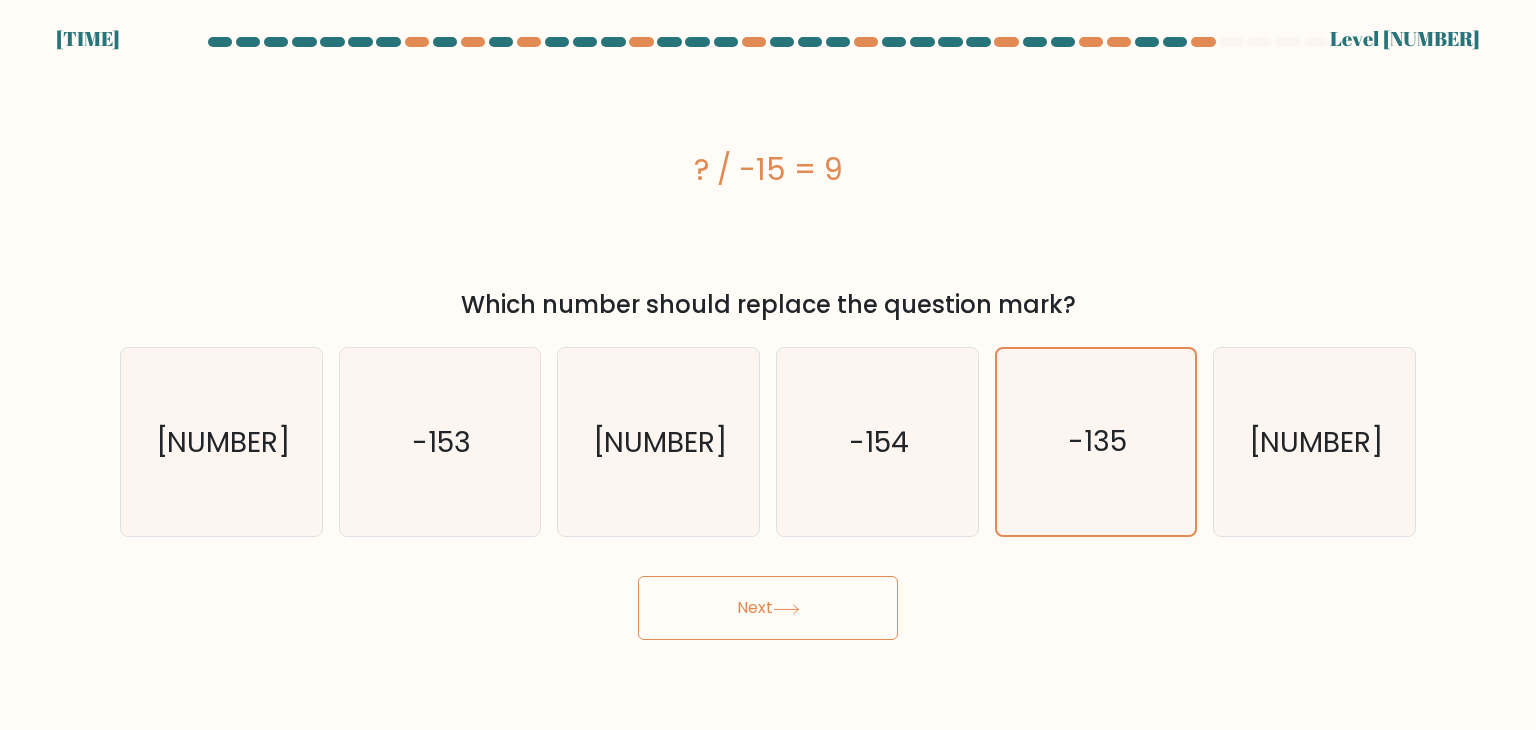 click on "Next" at bounding box center [768, 608] 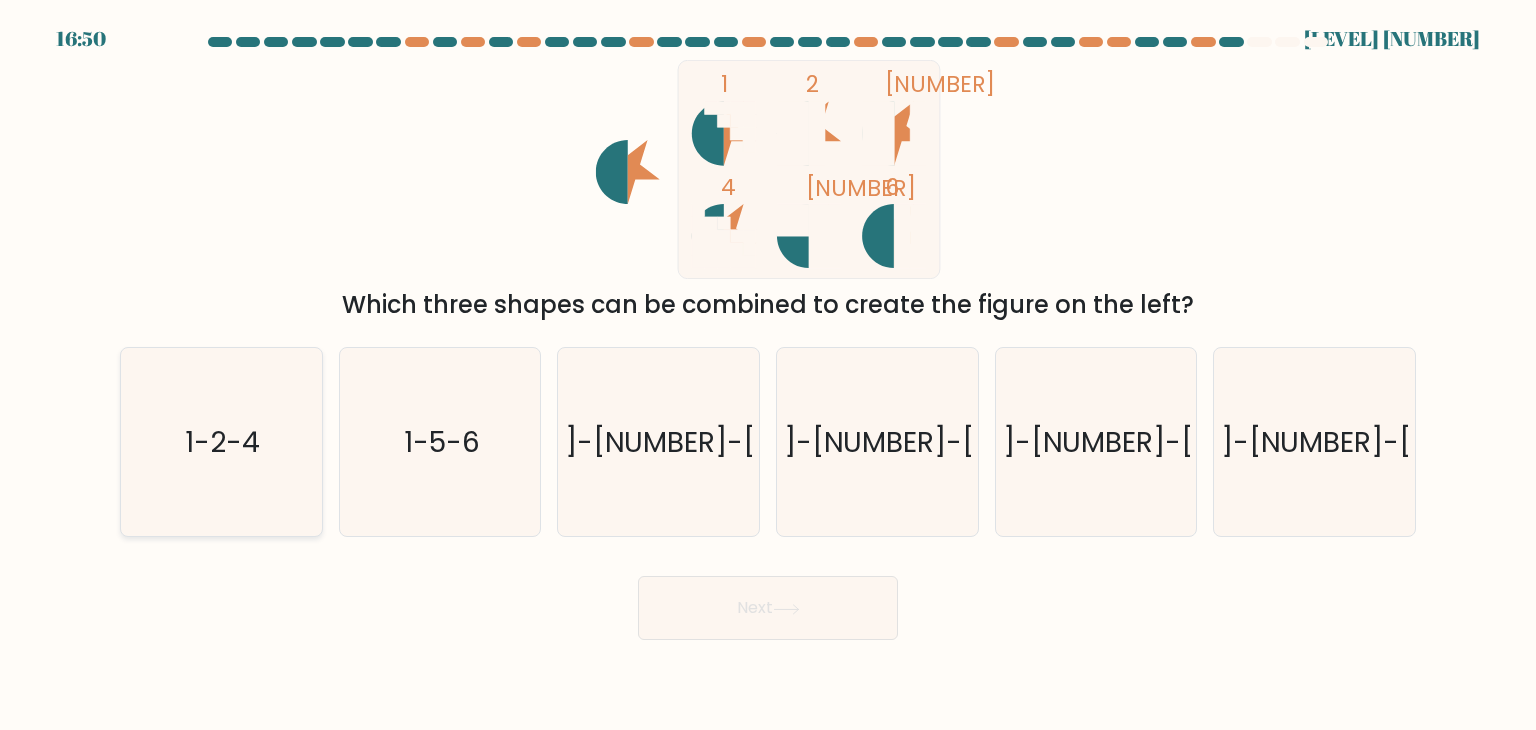 click on "1-2-4" at bounding box center (221, 442) 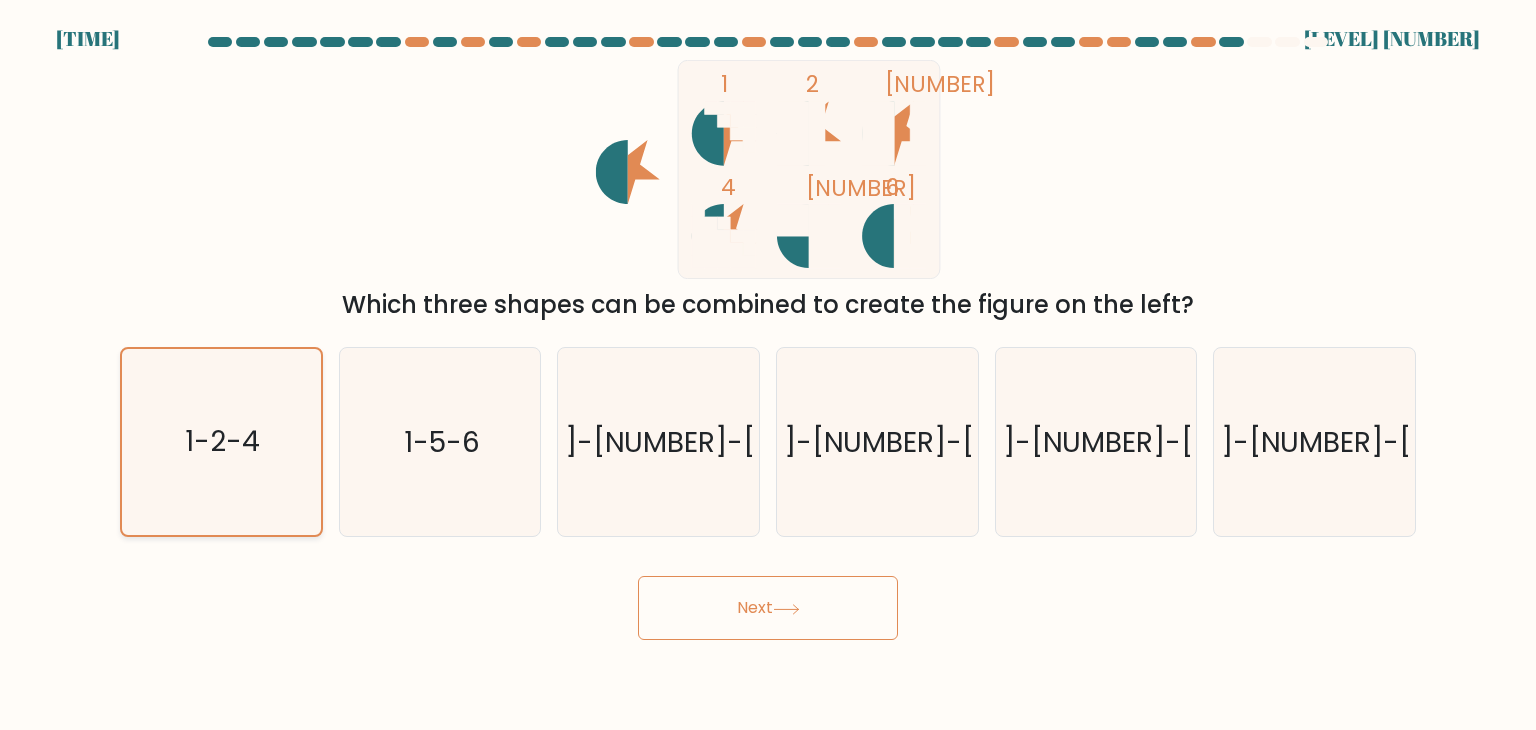 click on "1-2-4" at bounding box center [223, 442] 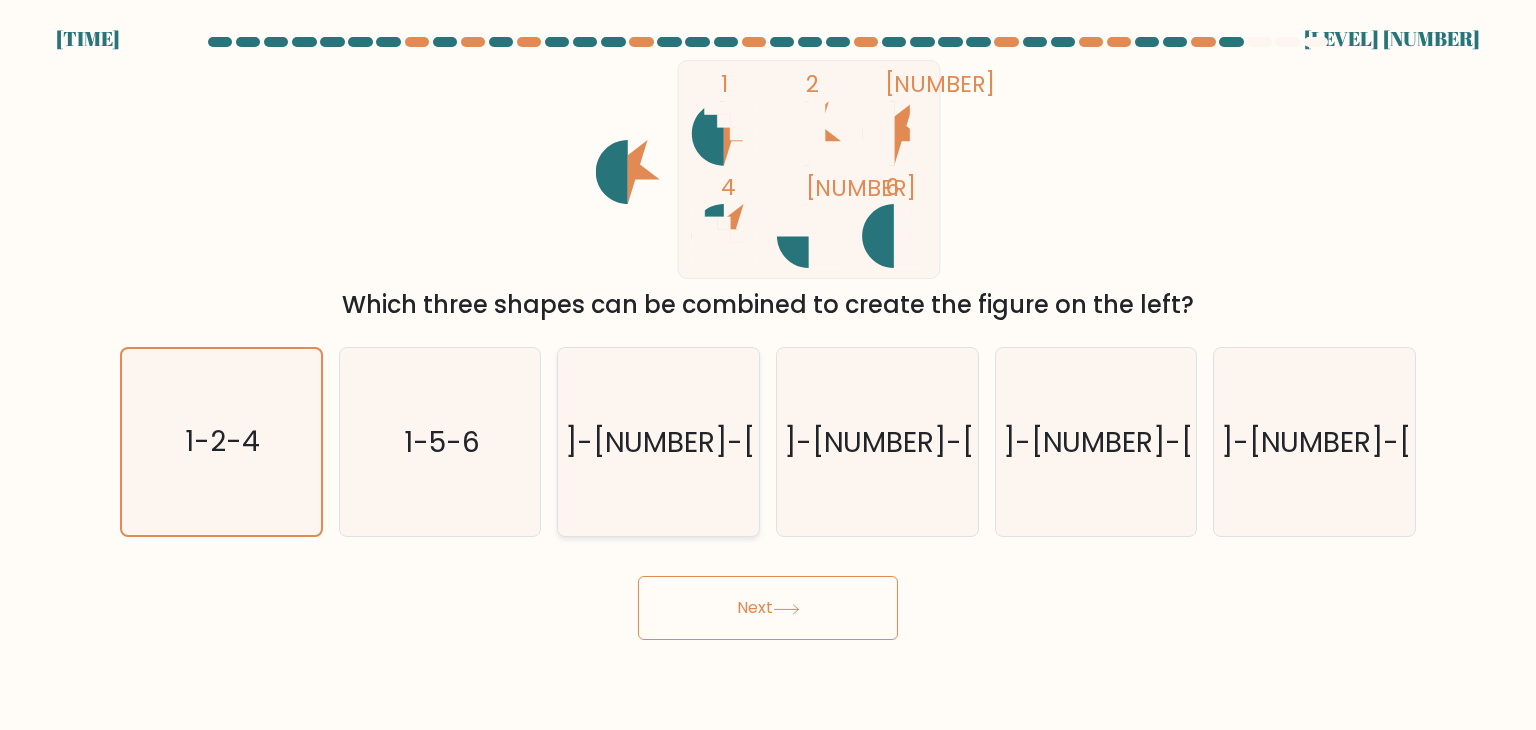 click on "2-3-6" at bounding box center [660, 442] 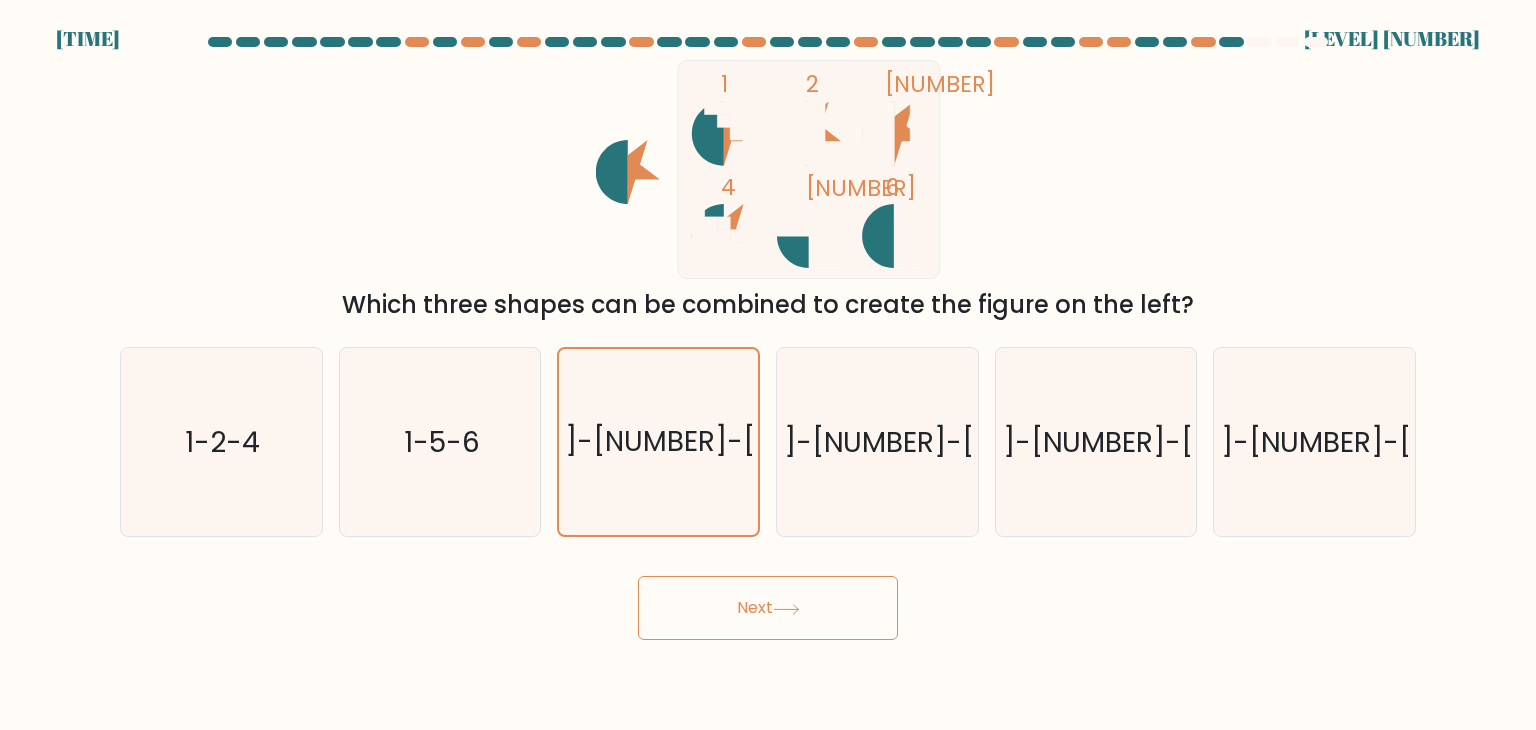 click on "Next" at bounding box center [768, 608] 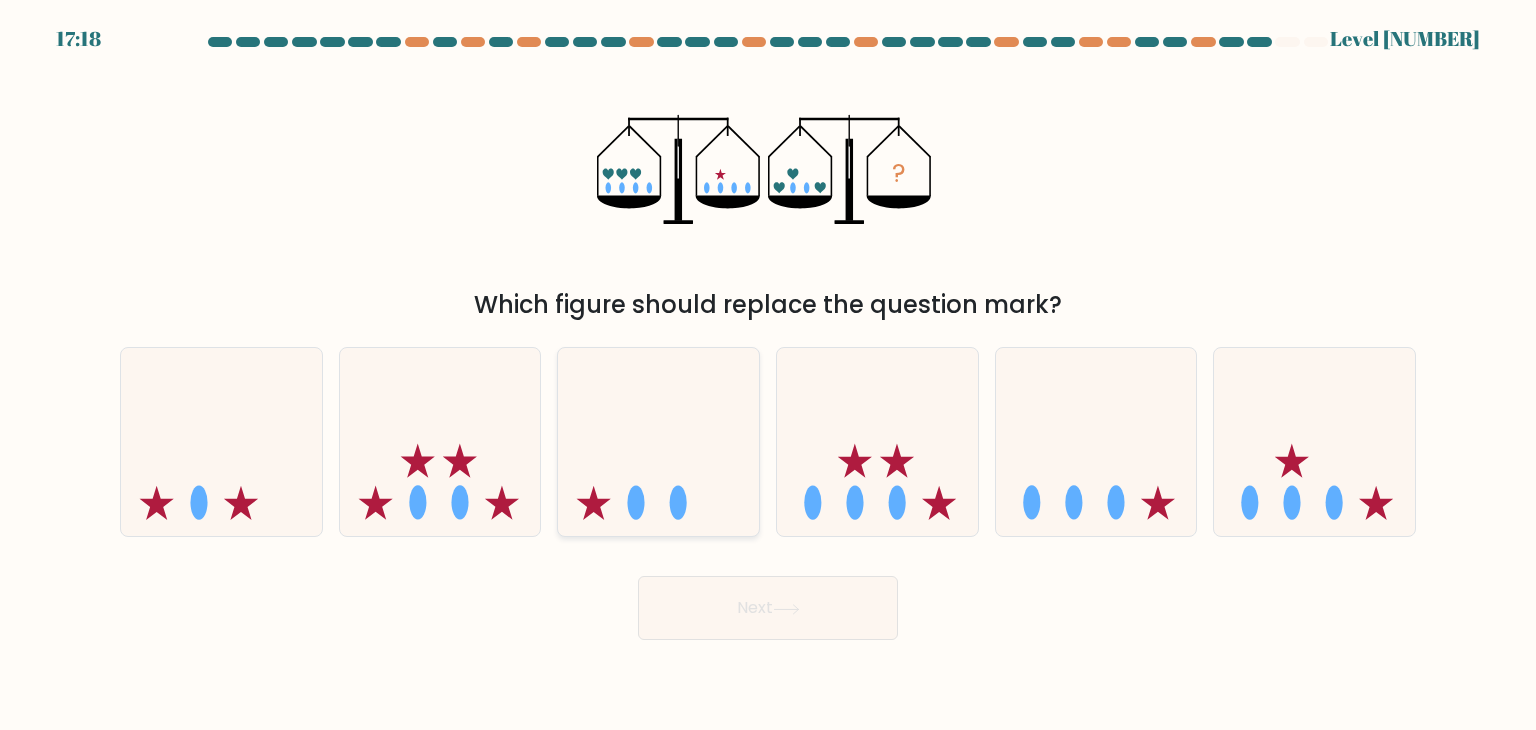click at bounding box center [658, 442] 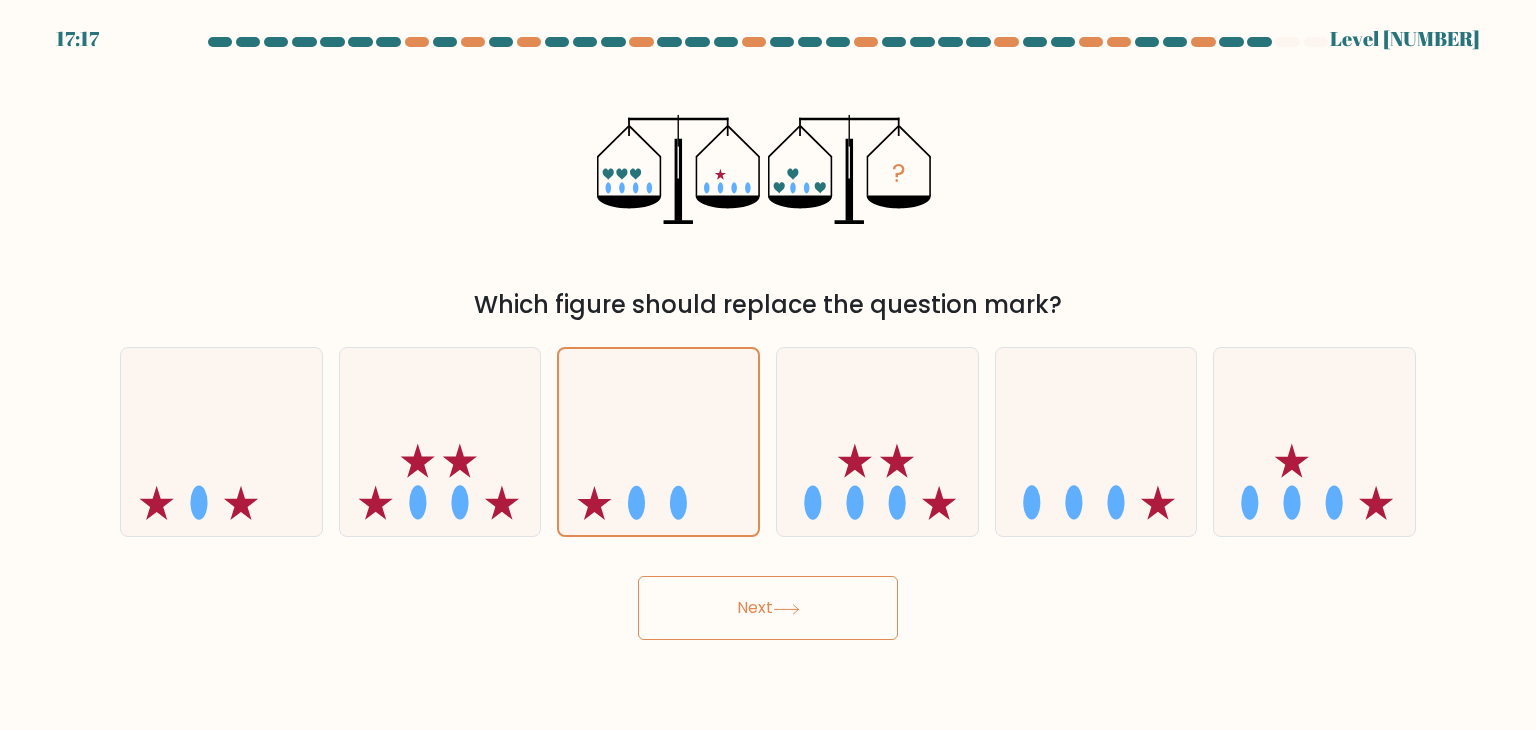 click on "Next" at bounding box center [768, 608] 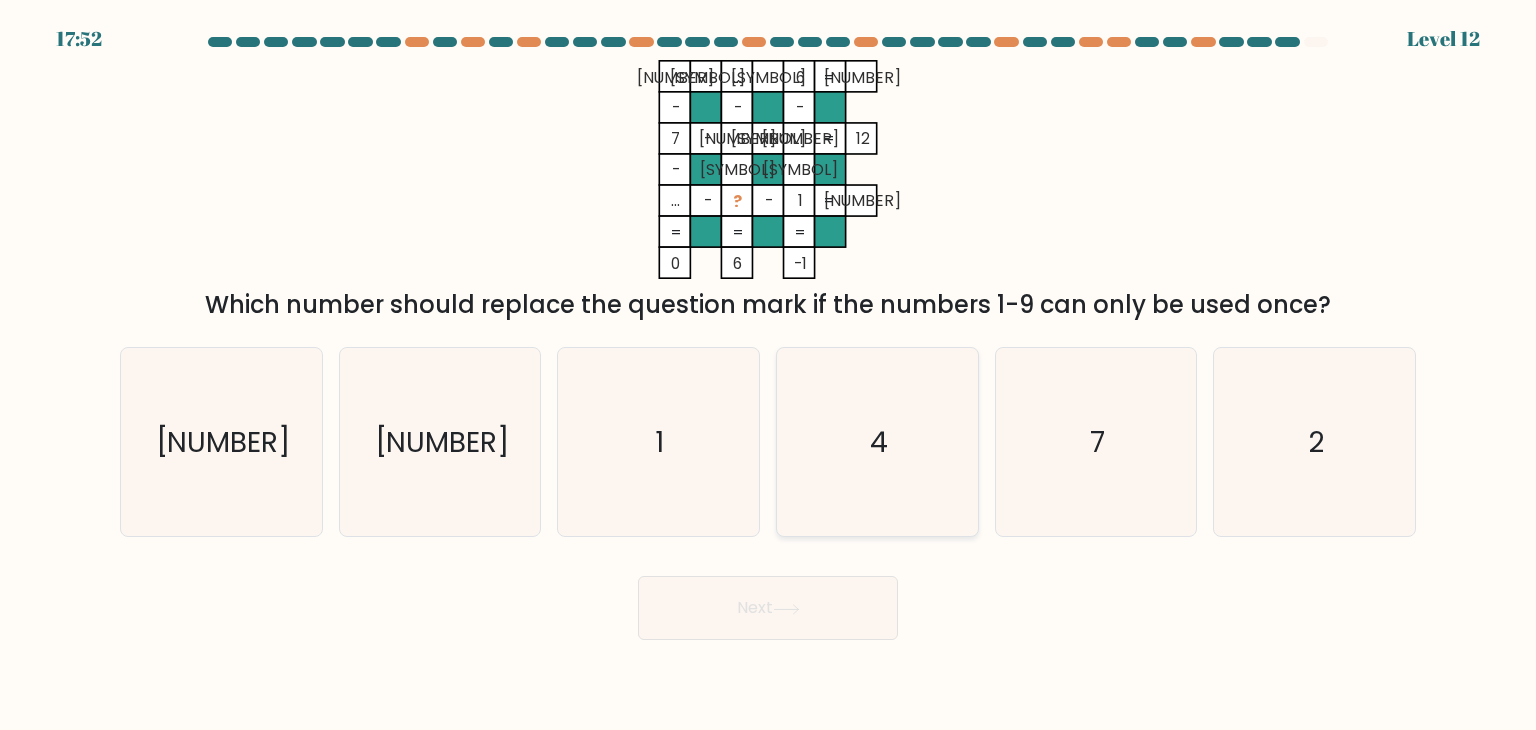 click on "4" at bounding box center [877, 442] 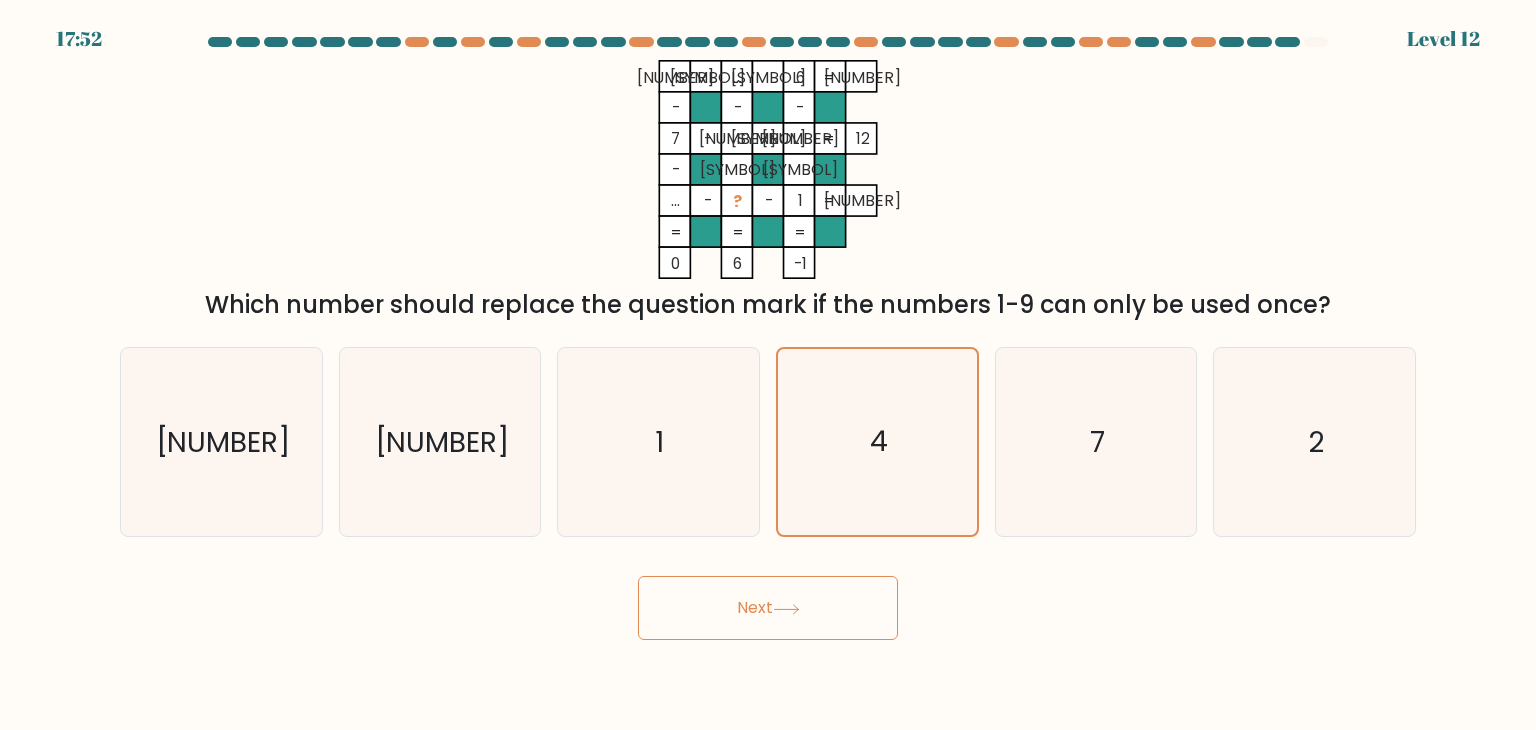 click on "Next" at bounding box center (768, 608) 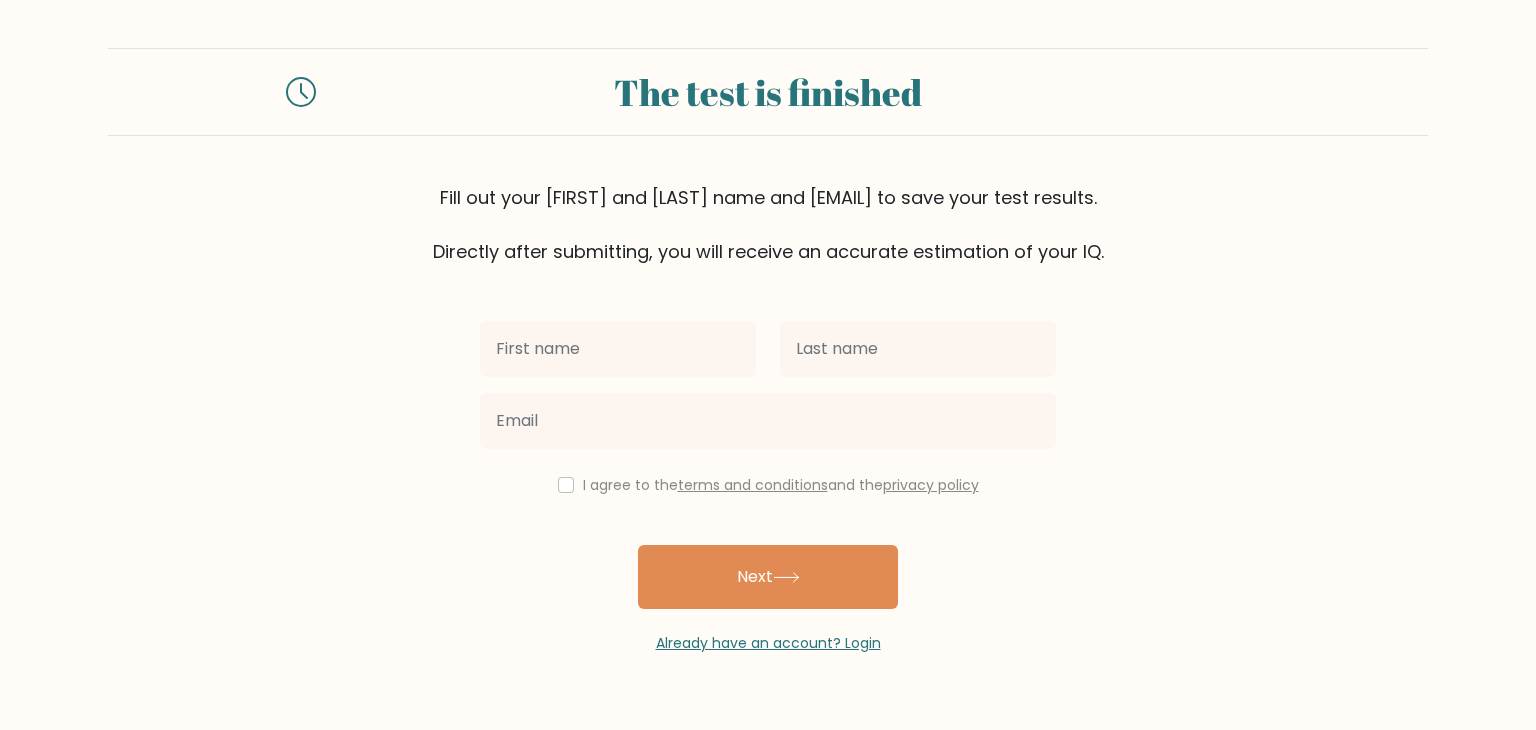 scroll, scrollTop: 0, scrollLeft: 0, axis: both 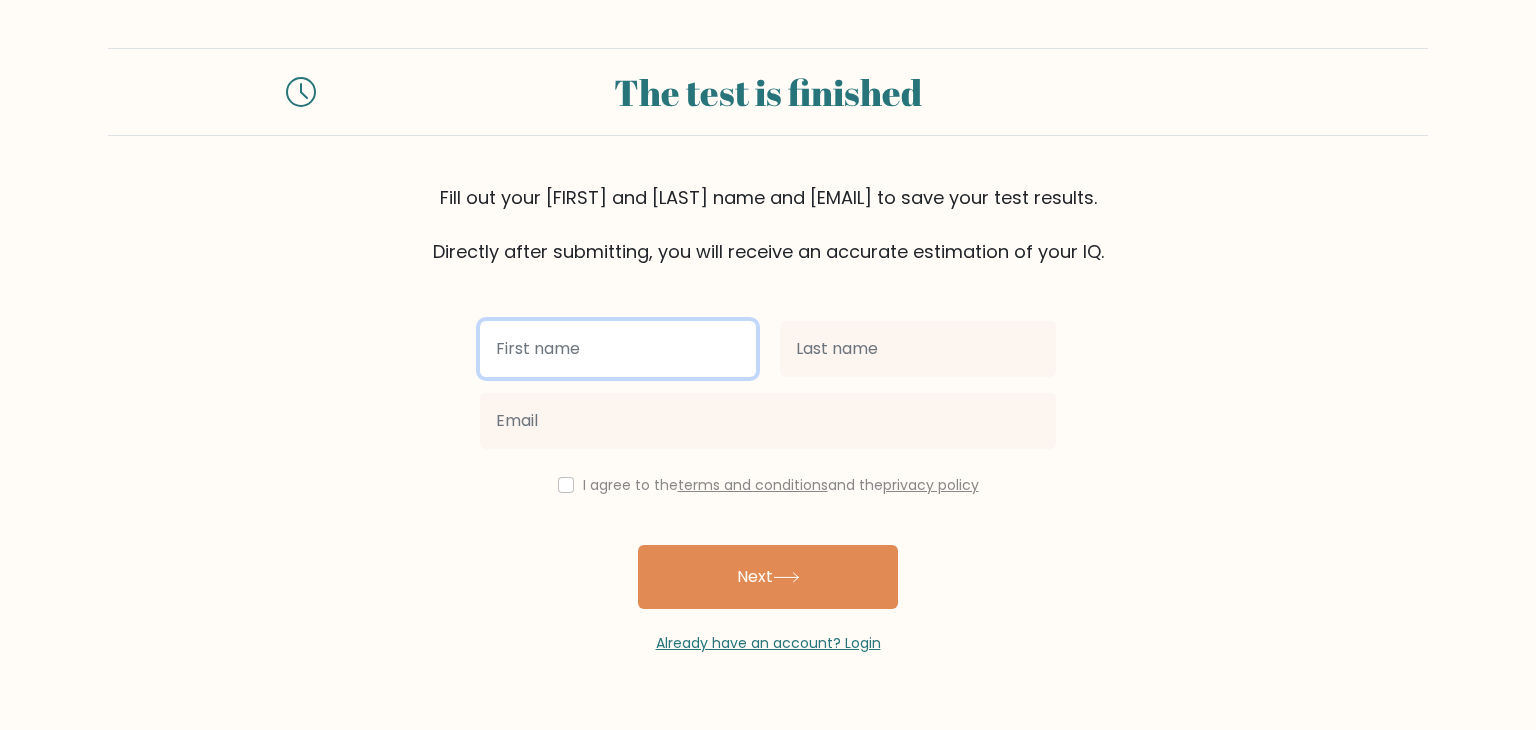 click at bounding box center [618, 349] 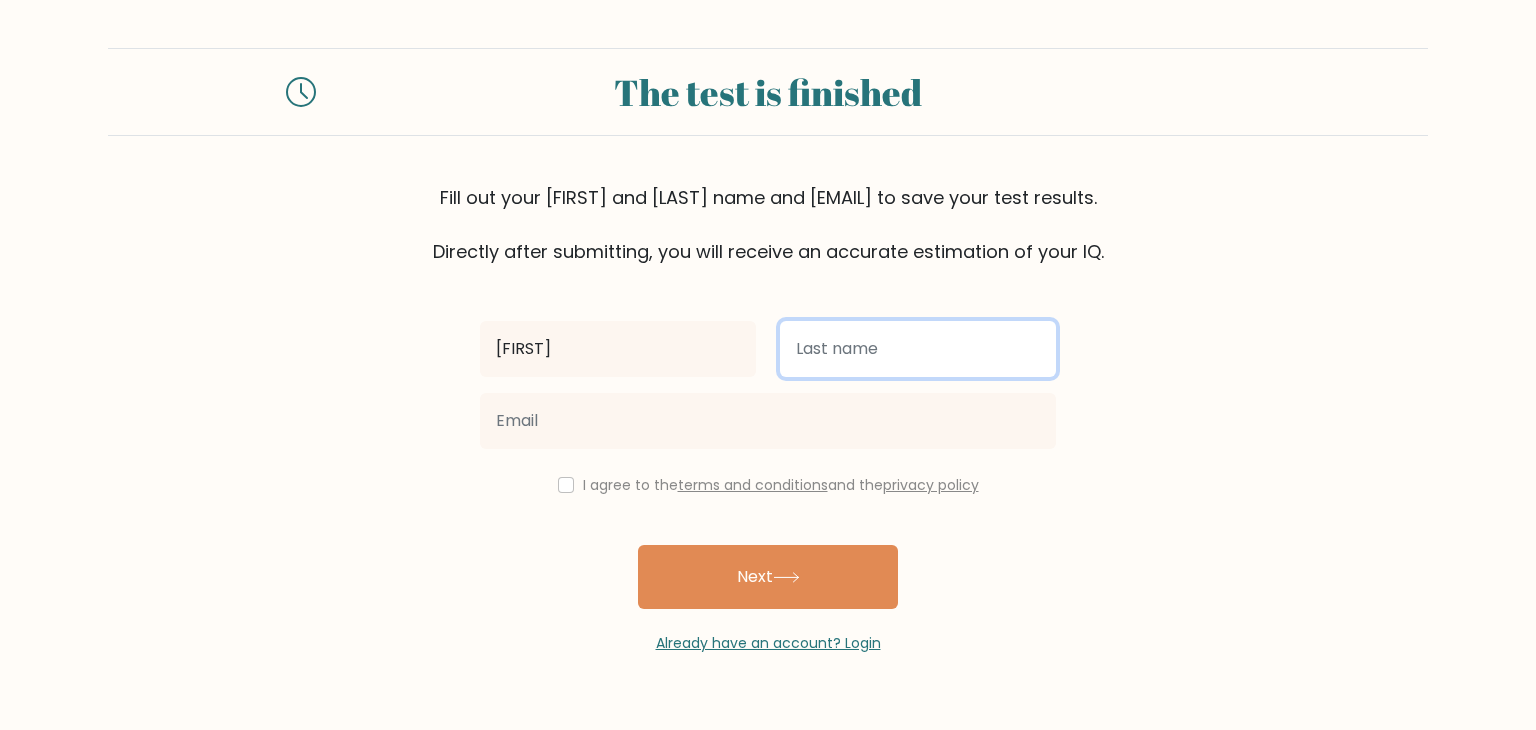 click at bounding box center (918, 349) 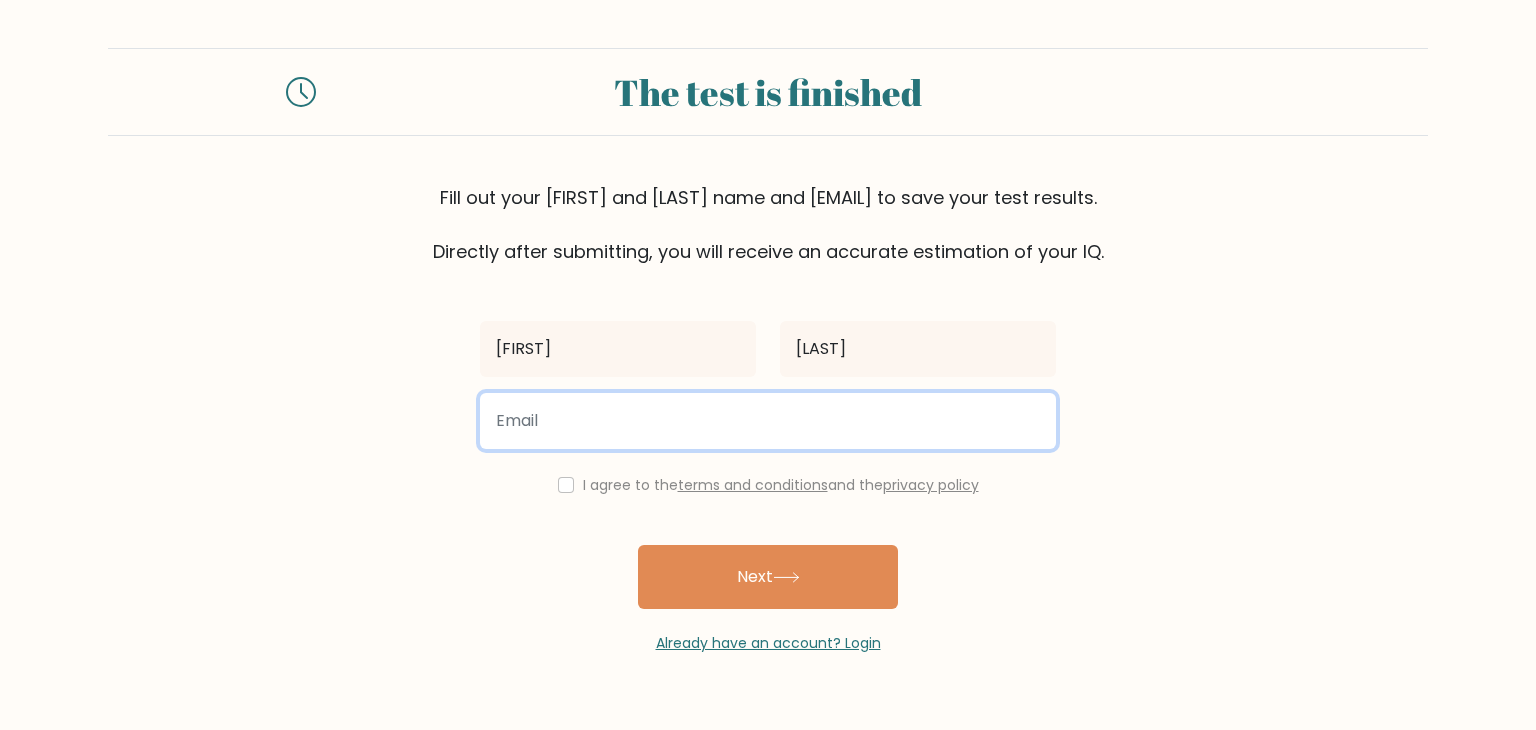 click at bounding box center (768, 421) 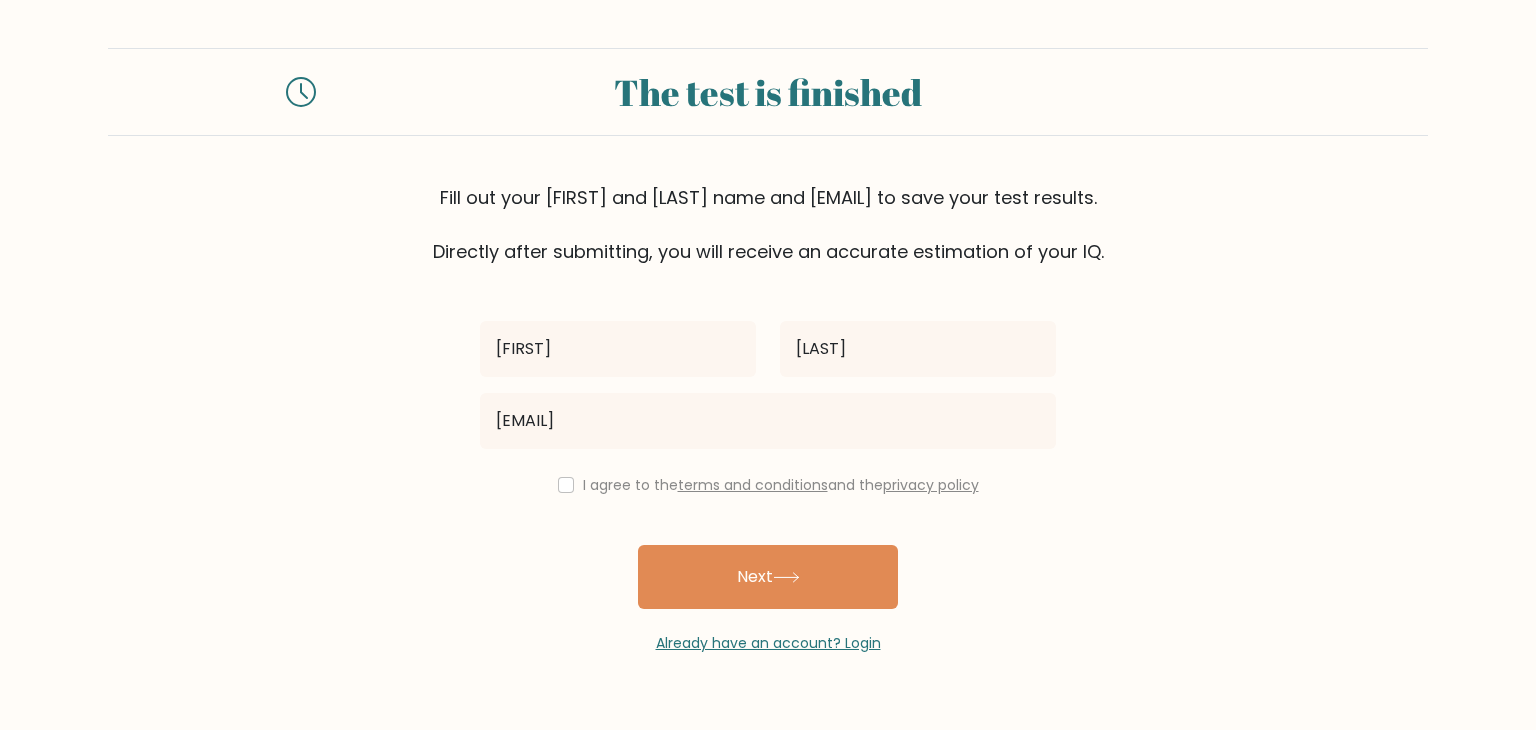 click on "I agree to the  terms and conditions  and the  privacy policy" at bounding box center (781, 485) 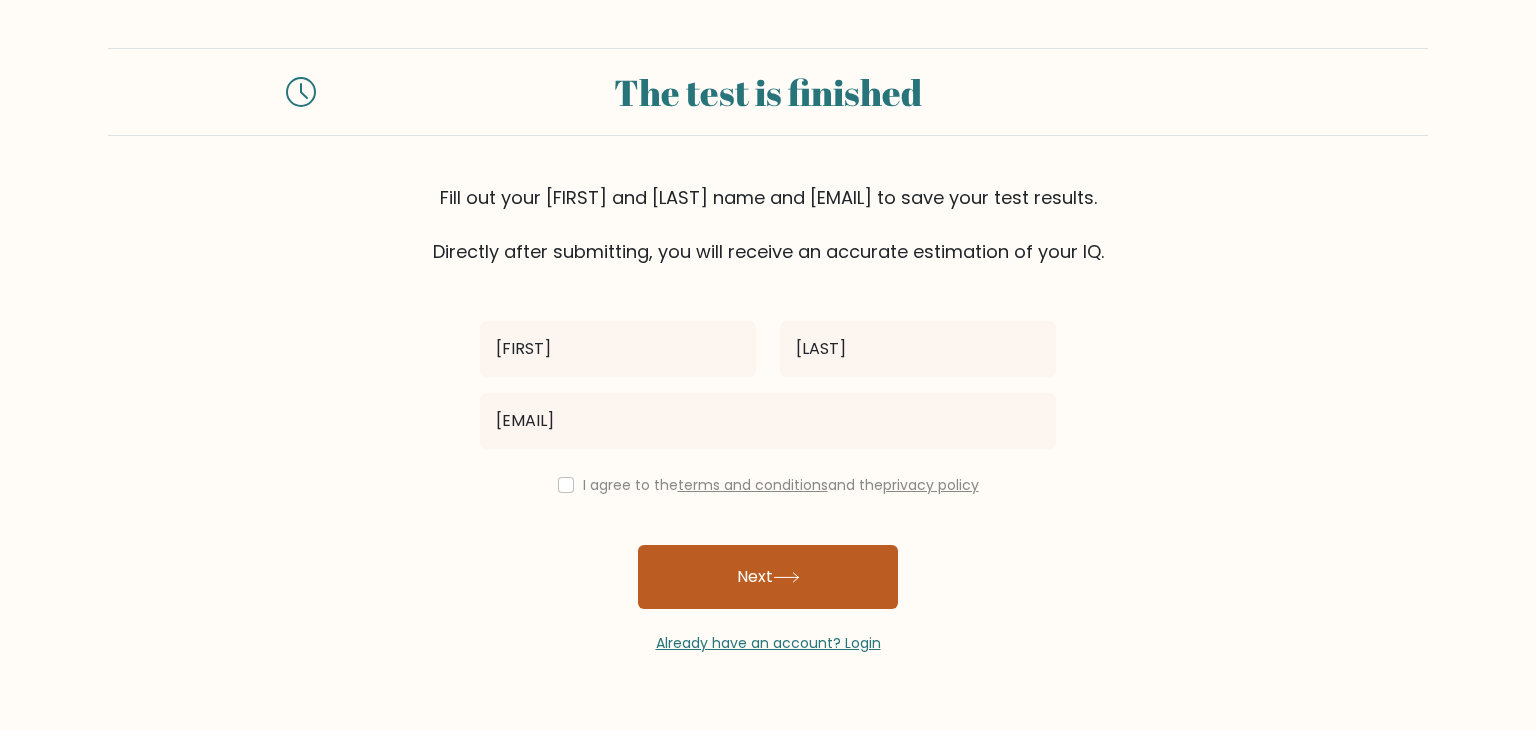 click on "Next" at bounding box center [768, 577] 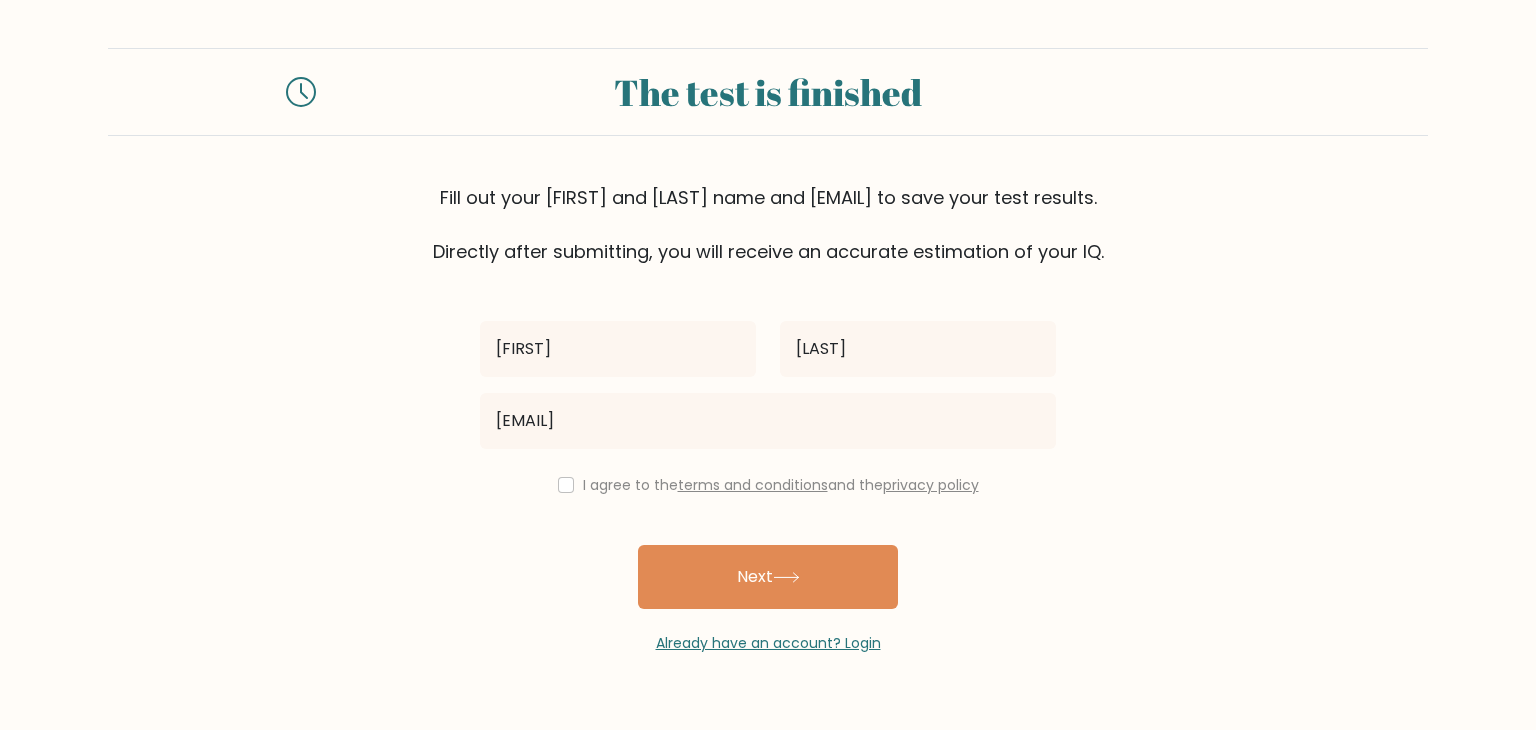 click on "I agree to the  terms and conditions  and the  privacy policy" at bounding box center (768, 485) 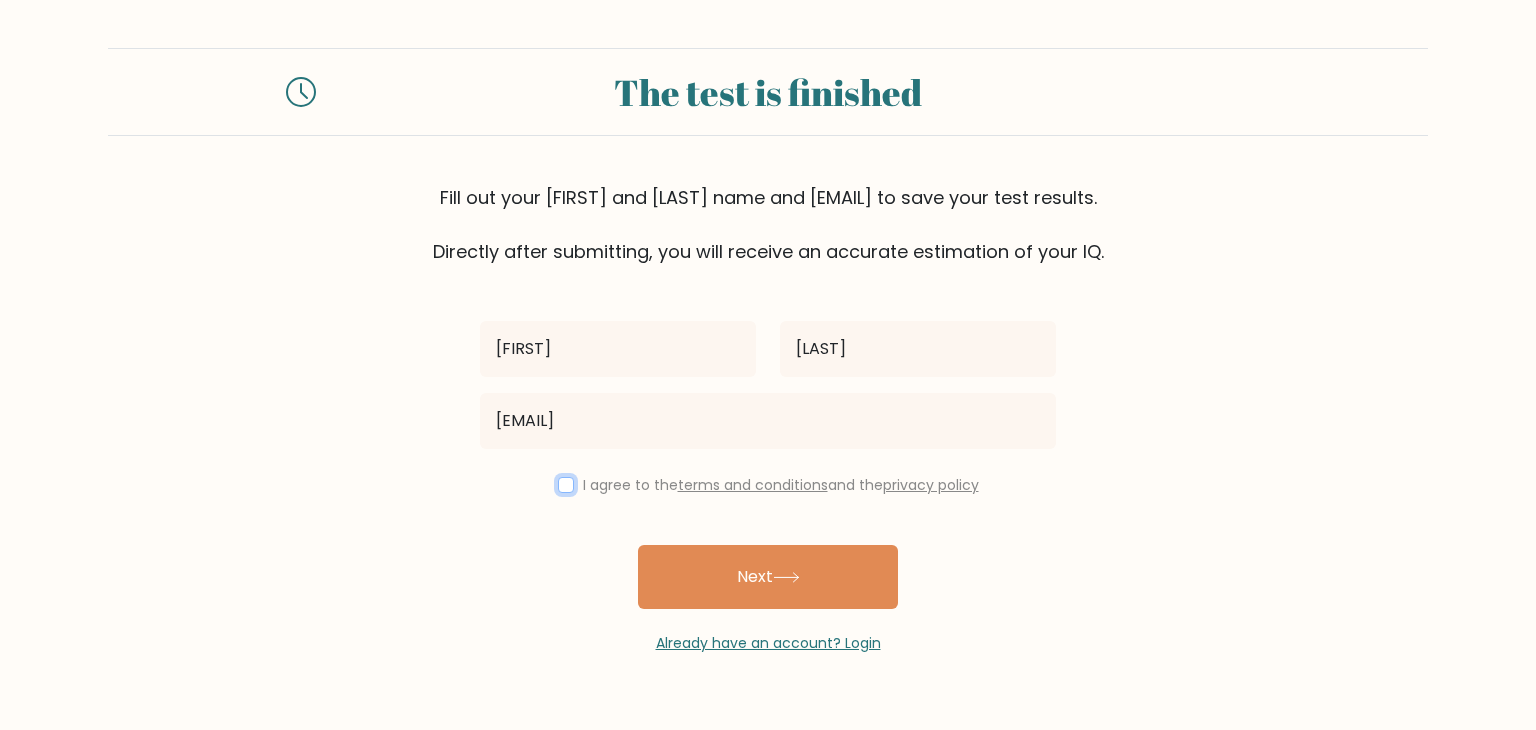 click at bounding box center [566, 485] 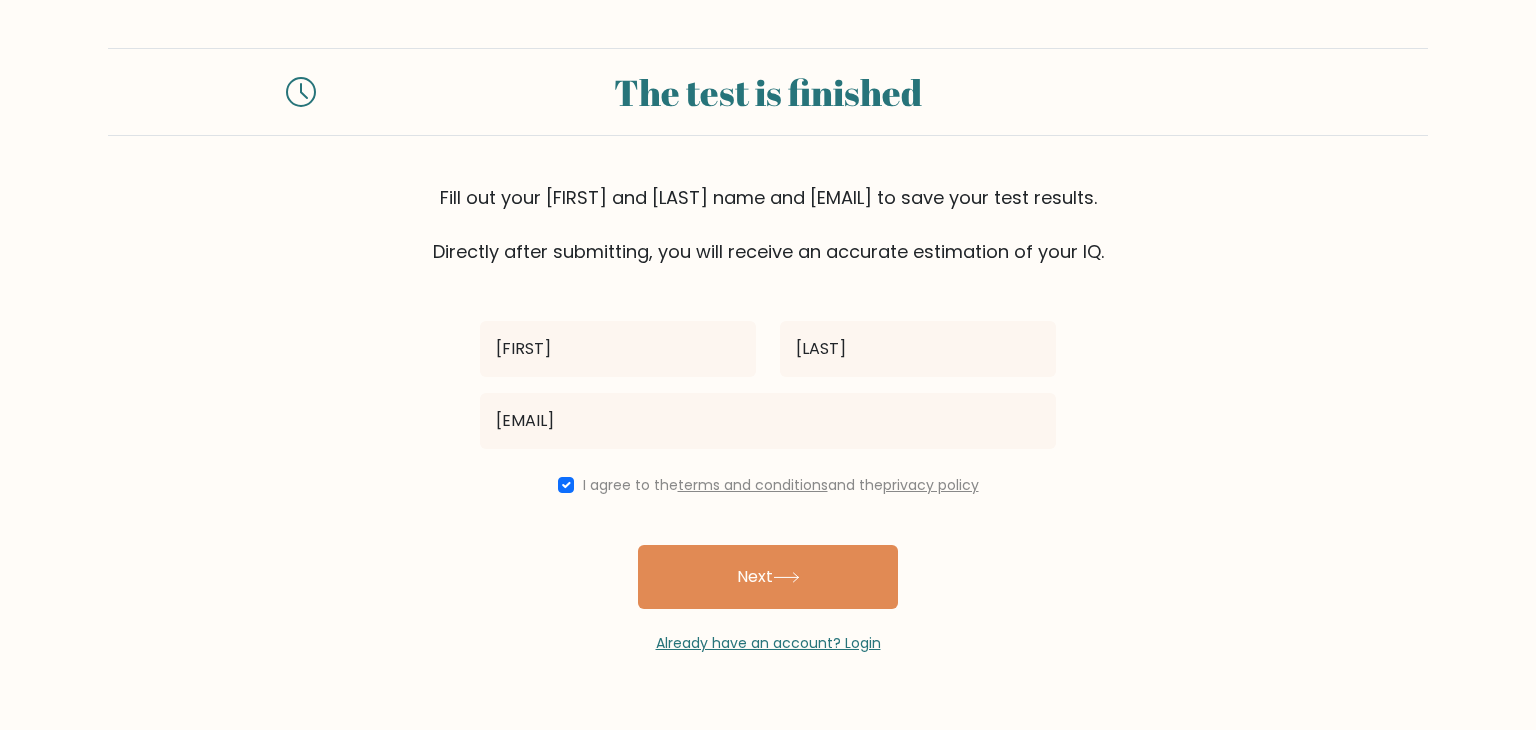 click on "Already have an account? Login" at bounding box center [768, 631] 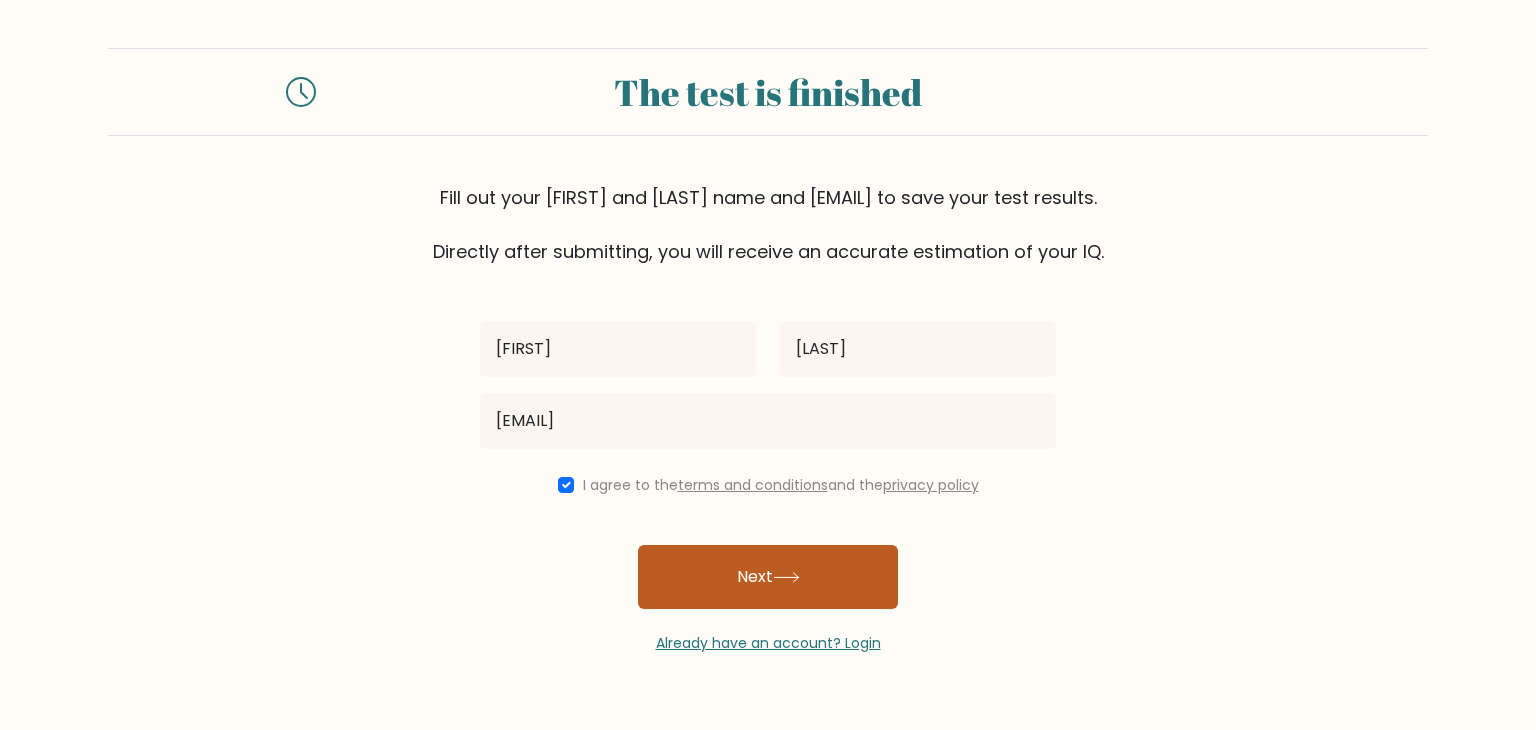 click on "Next" at bounding box center (768, 577) 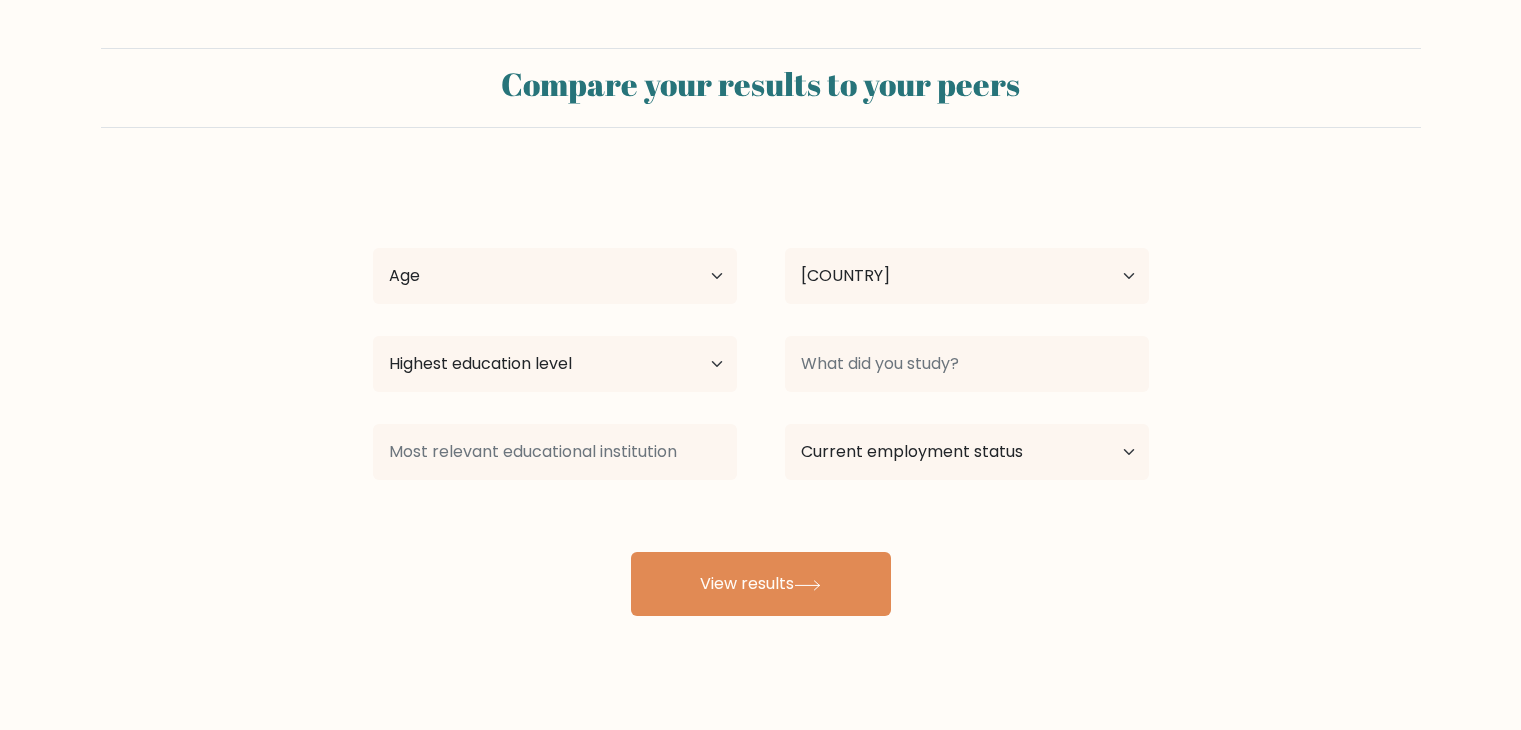 scroll, scrollTop: 0, scrollLeft: 0, axis: both 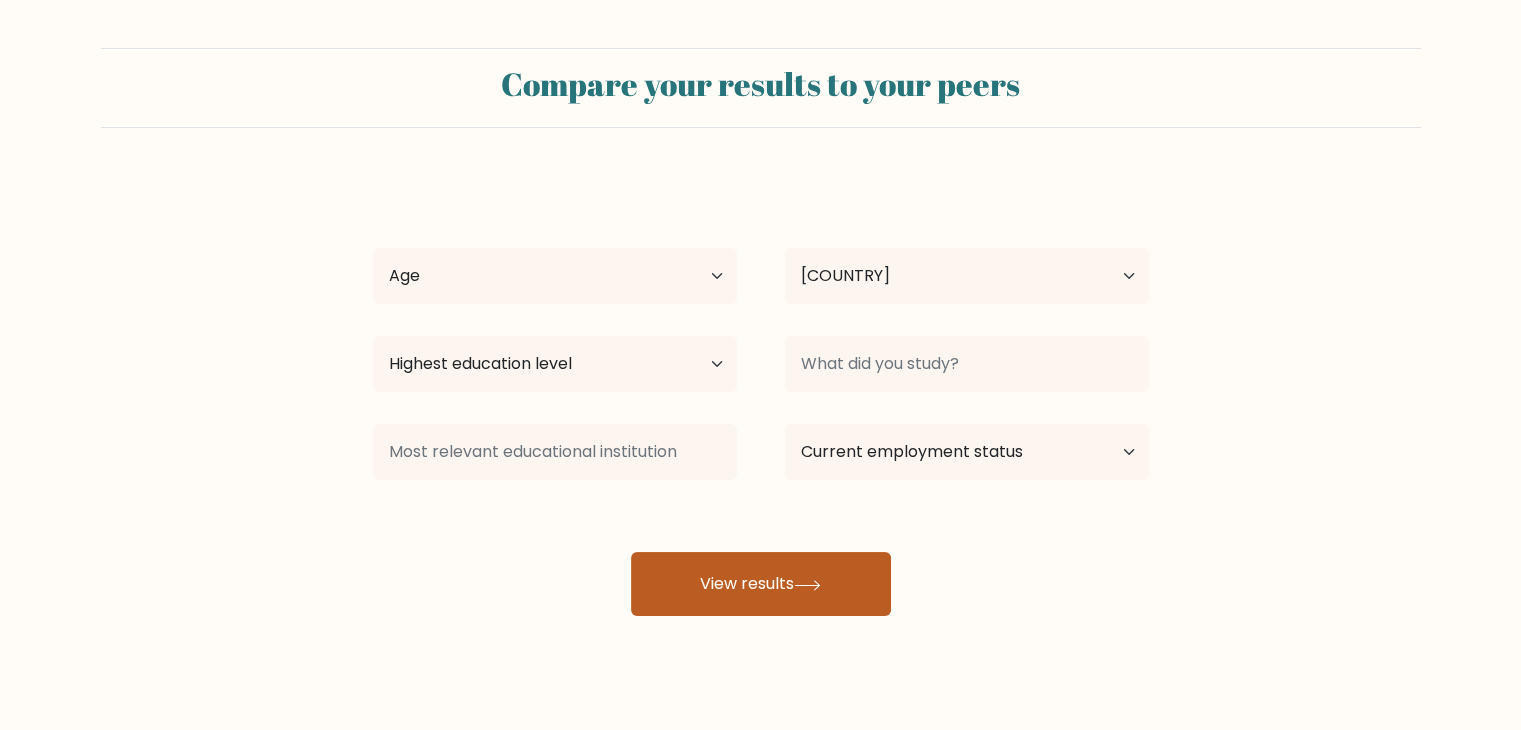 click at bounding box center (807, 585) 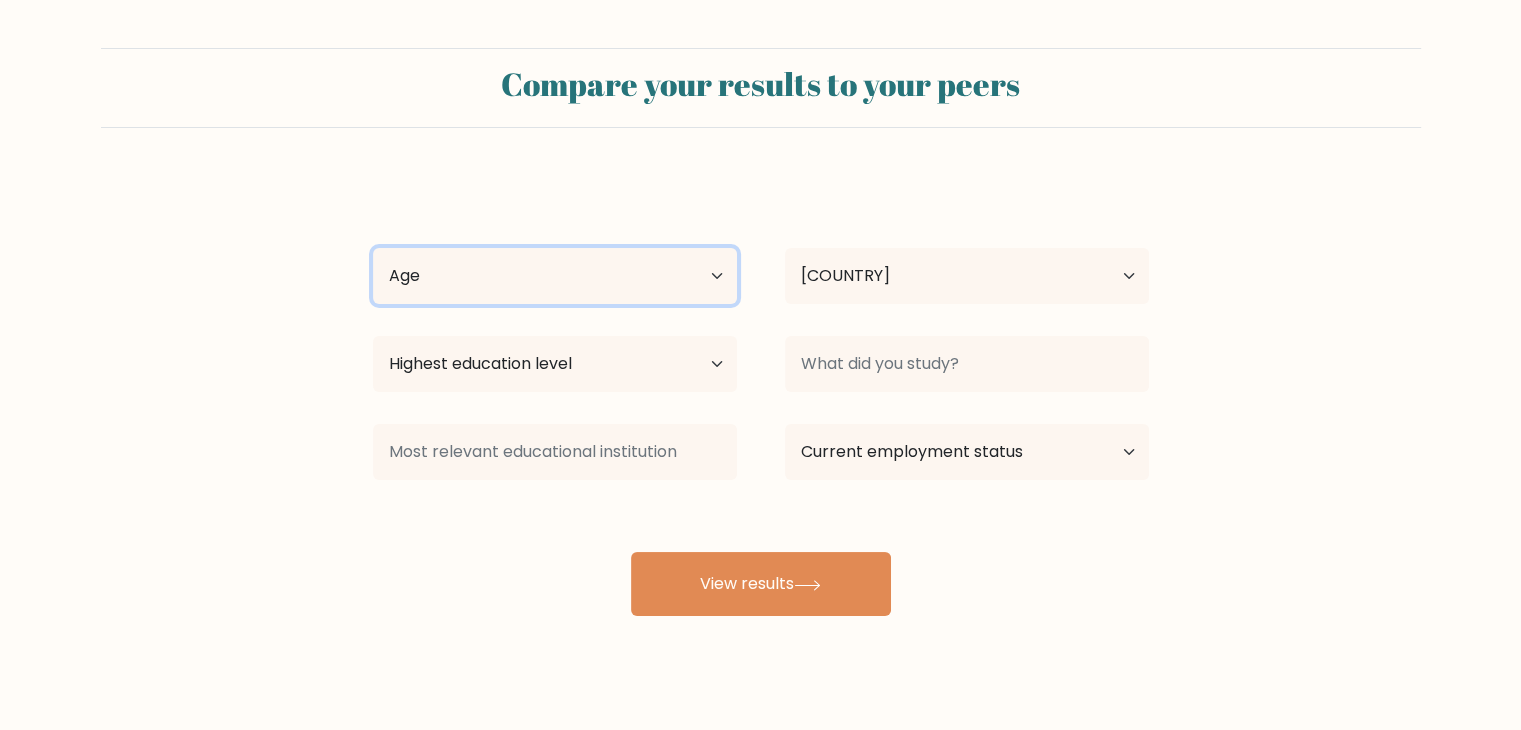 click on "Age
Under 18 years old
18-24 years old
25-34 years old
35-44 years old
45-54 years old
55-64 years old
65 years old and above" at bounding box center [555, 276] 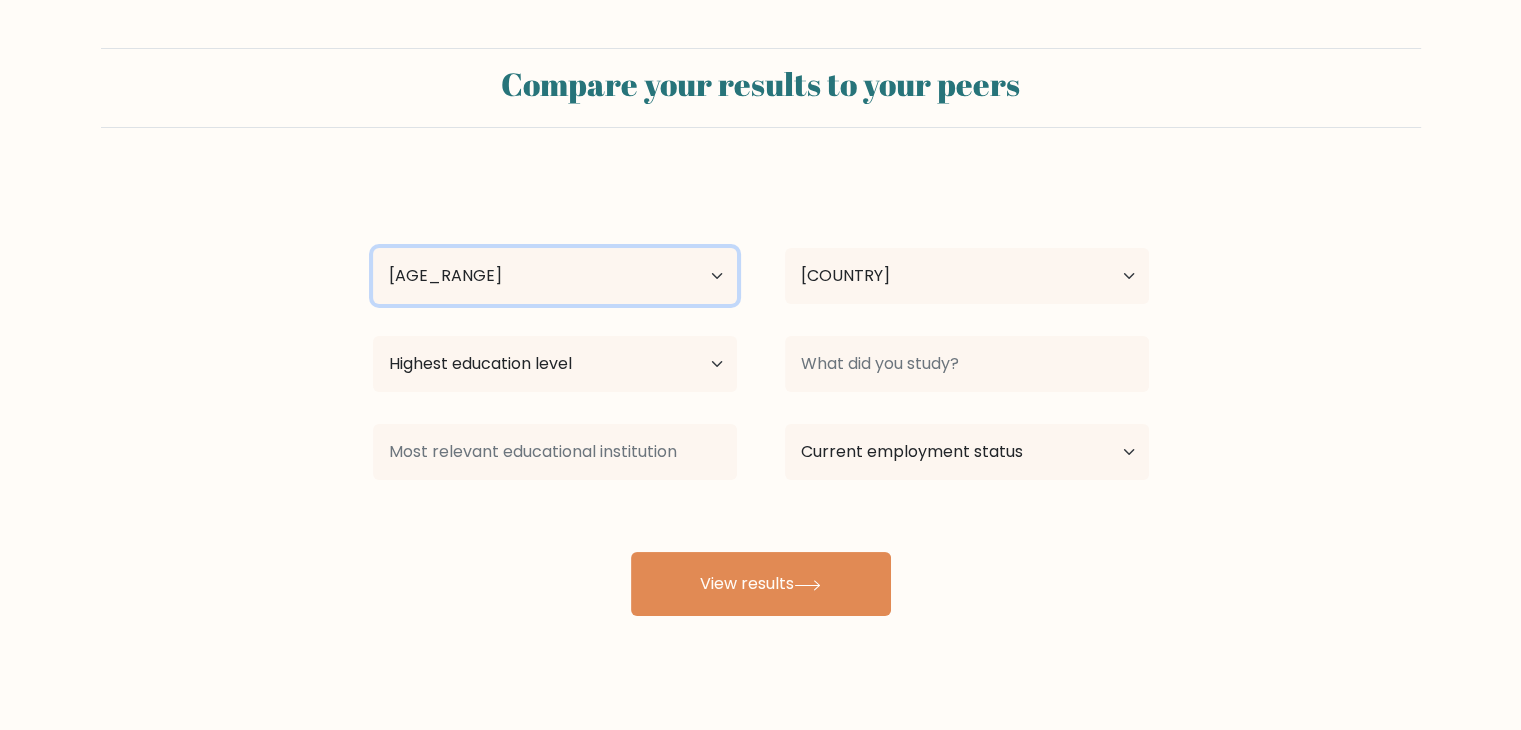 click on "Age
Under 18 years old
18-24 years old
25-34 years old
35-44 years old
45-54 years old
55-64 years old
65 years old and above" at bounding box center (555, 276) 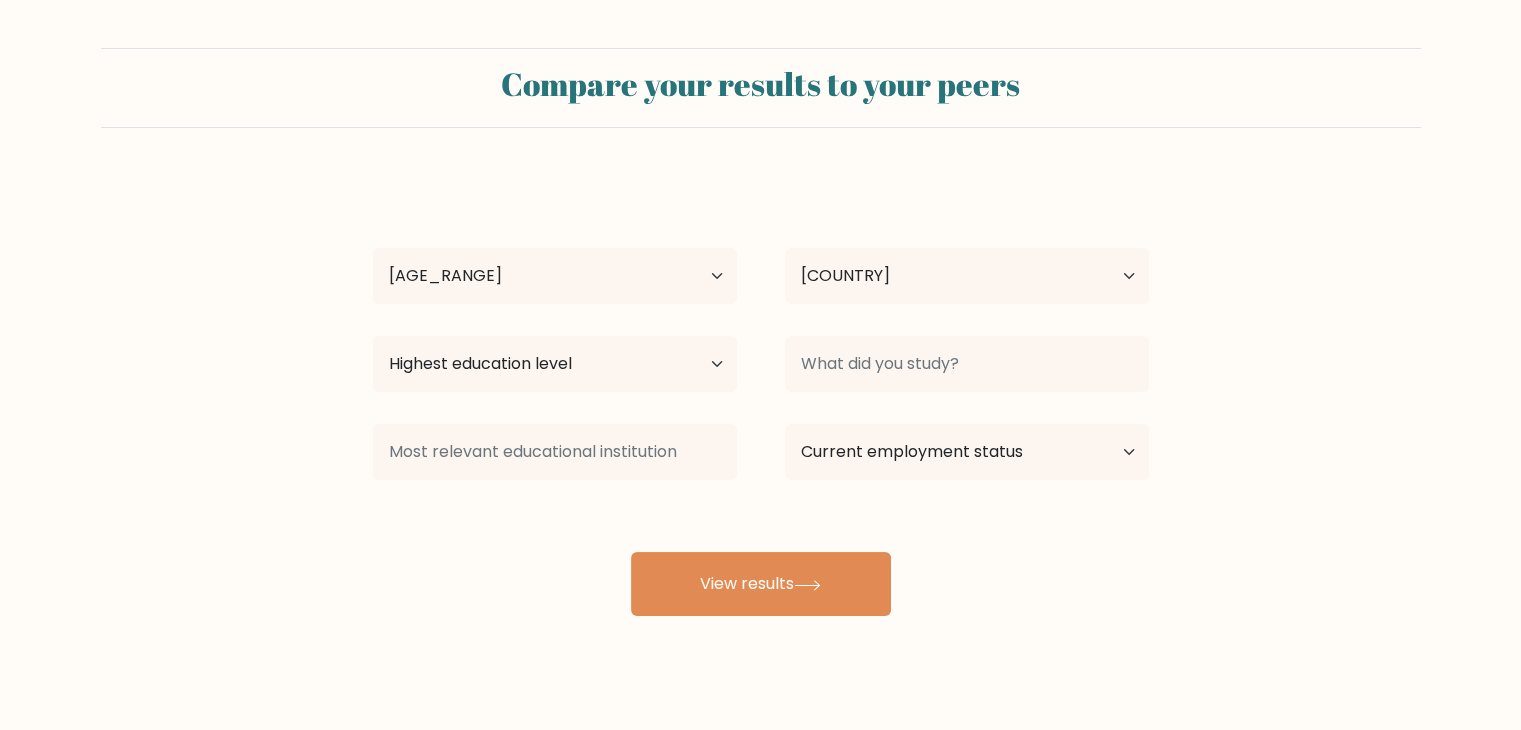 click on "[NAME] [NAME]
[LAST_NAME]
[LAST_NAME]
Age
Under 18 years old
18-24 years old
25-34 years old
35-44 years old
45-54 years old
55-64 years old
65 years old and above
Country
Afghanistan
Albania
Algeria
American Samoa
Andorra
Angola
Anguilla
Antarctica
Antigua and Barbuda
Argentina
Armenia
Aruba
Australia
Austria
Azerbaijan
Bahamas
Bahrain
Bangladesh
Barbados
Belarus
Belgium
Belize
Benin
Bermuda
Bhutan
Bolivia
Bonaire, Sint Eustatius and Saba
Bosnia and Herzegovina
Botswana
Bouvet Island
Brazil
Brunei" at bounding box center [760, 379] 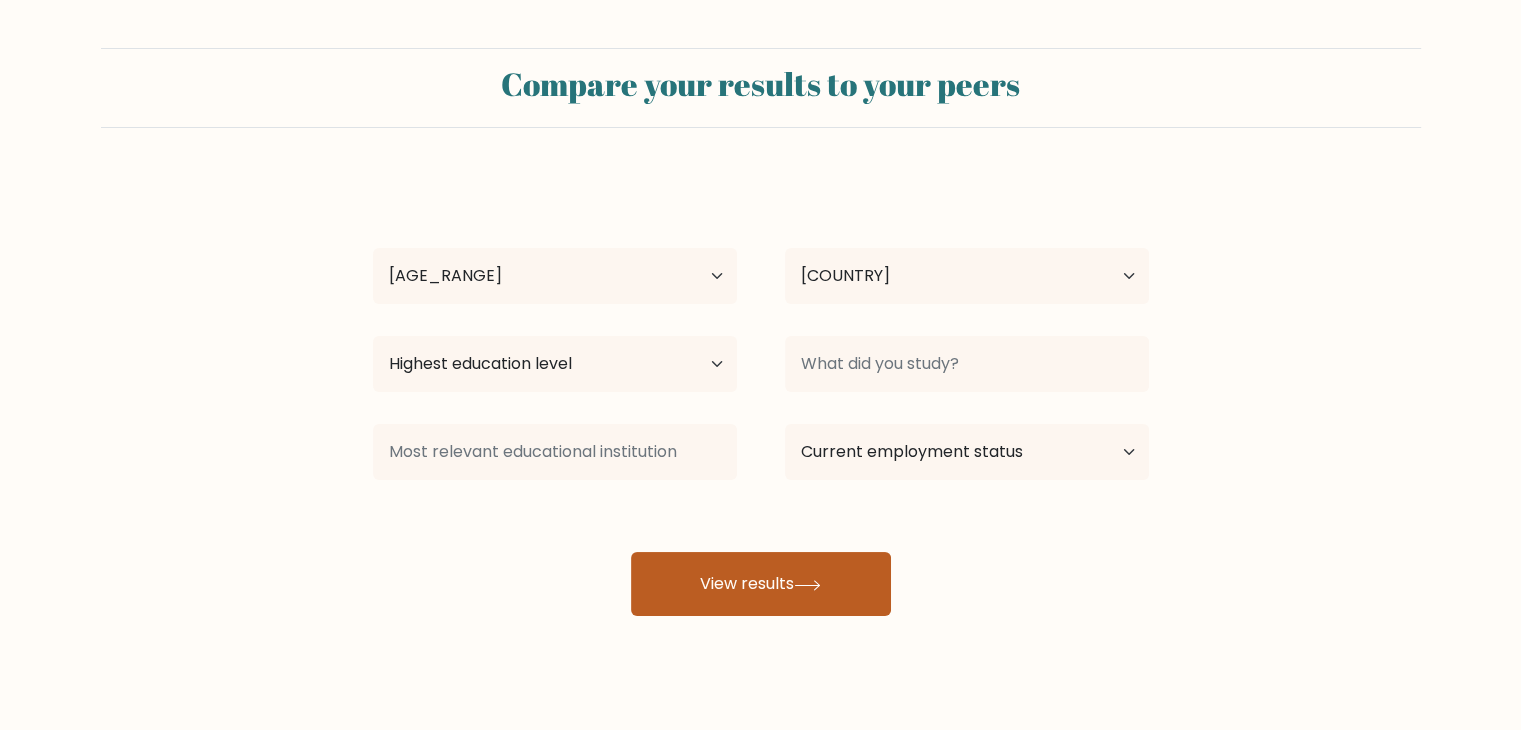 click on "View results" at bounding box center (761, 584) 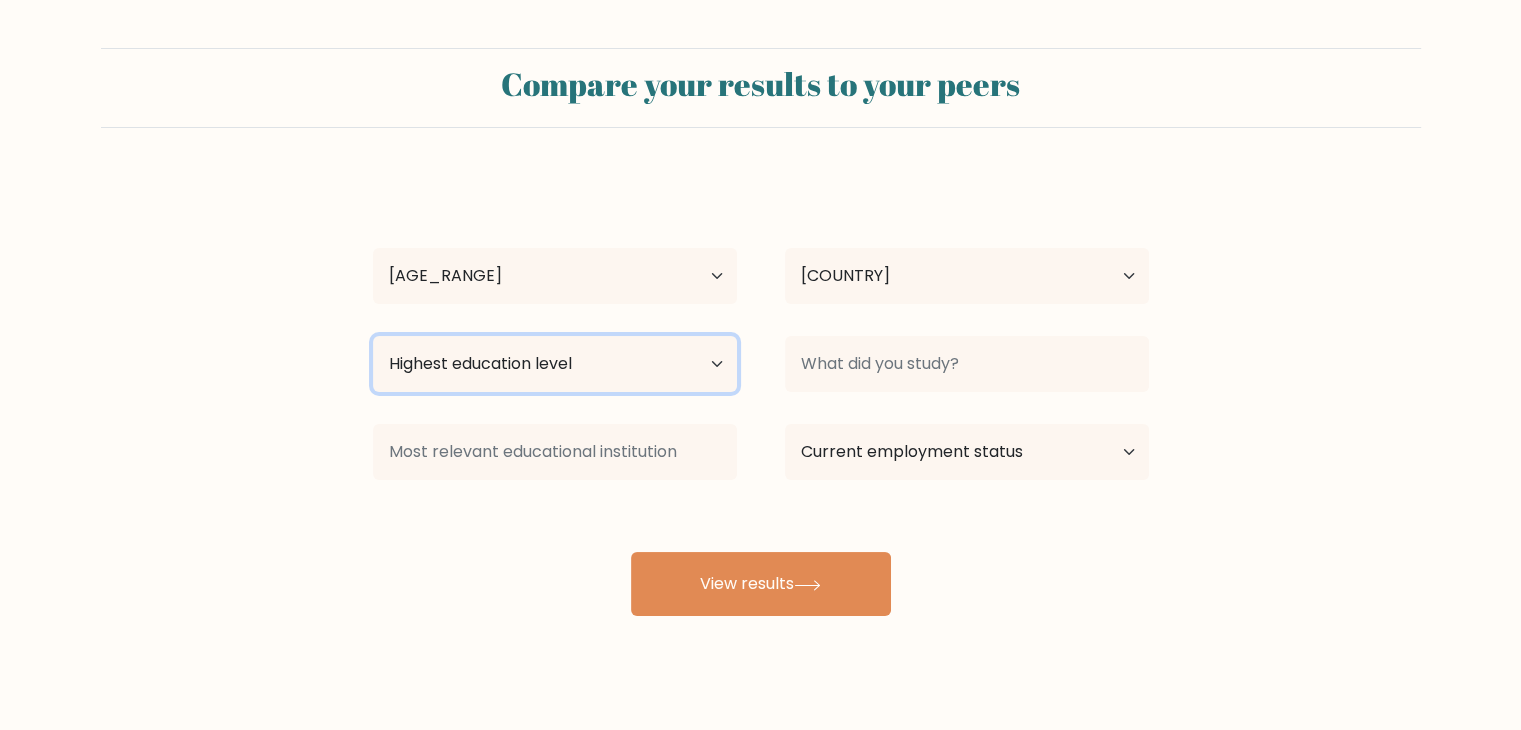 click on "Highest education level
No schooling
Primary
Lower Secondary
Upper Secondary
Occupation Specific
Bachelor's degree
Master's degree
Doctoral degree" at bounding box center (555, 364) 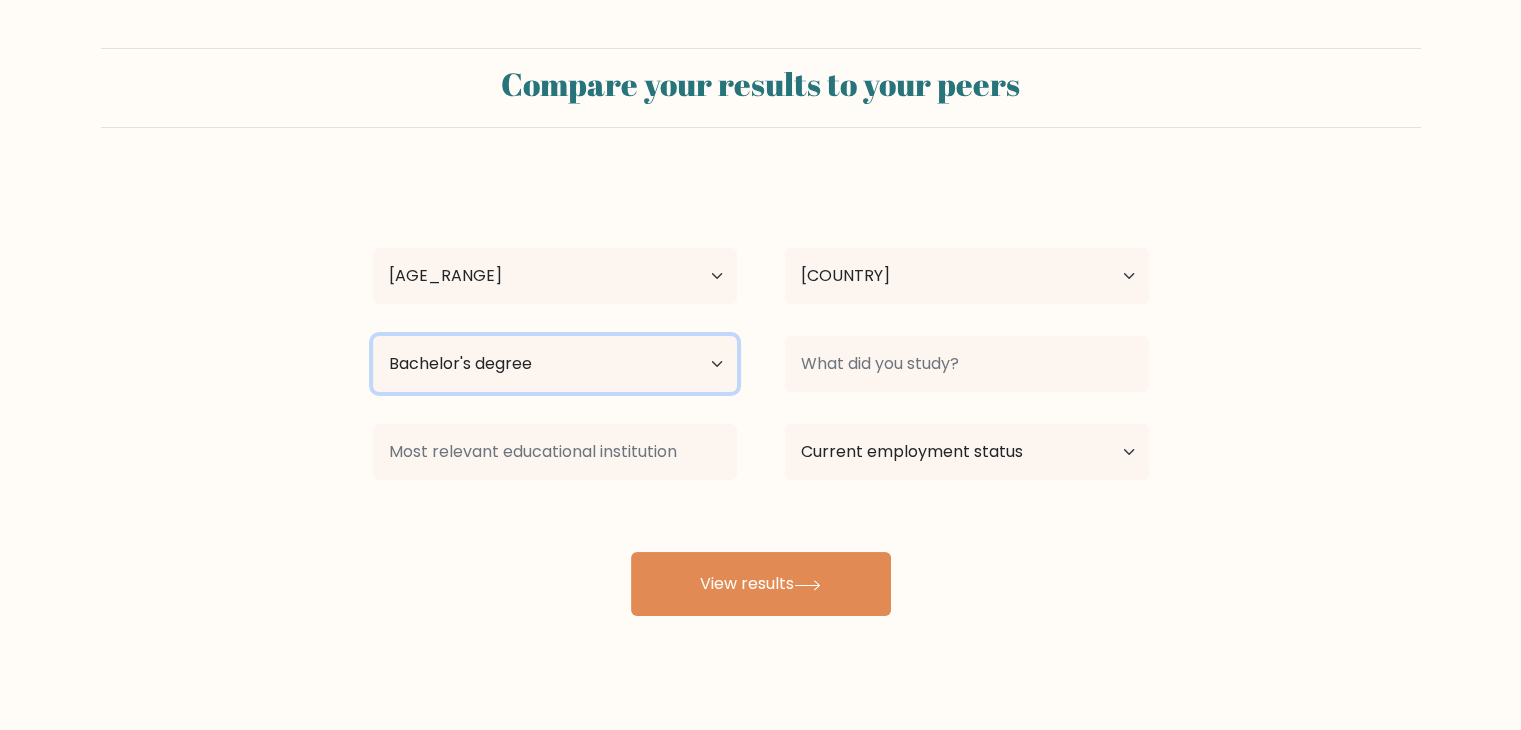 click on "Highest education level
No schooling
Primary
Lower Secondary
Upper Secondary
Occupation Specific
Bachelor's degree
Master's degree
Doctoral degree" at bounding box center (555, 364) 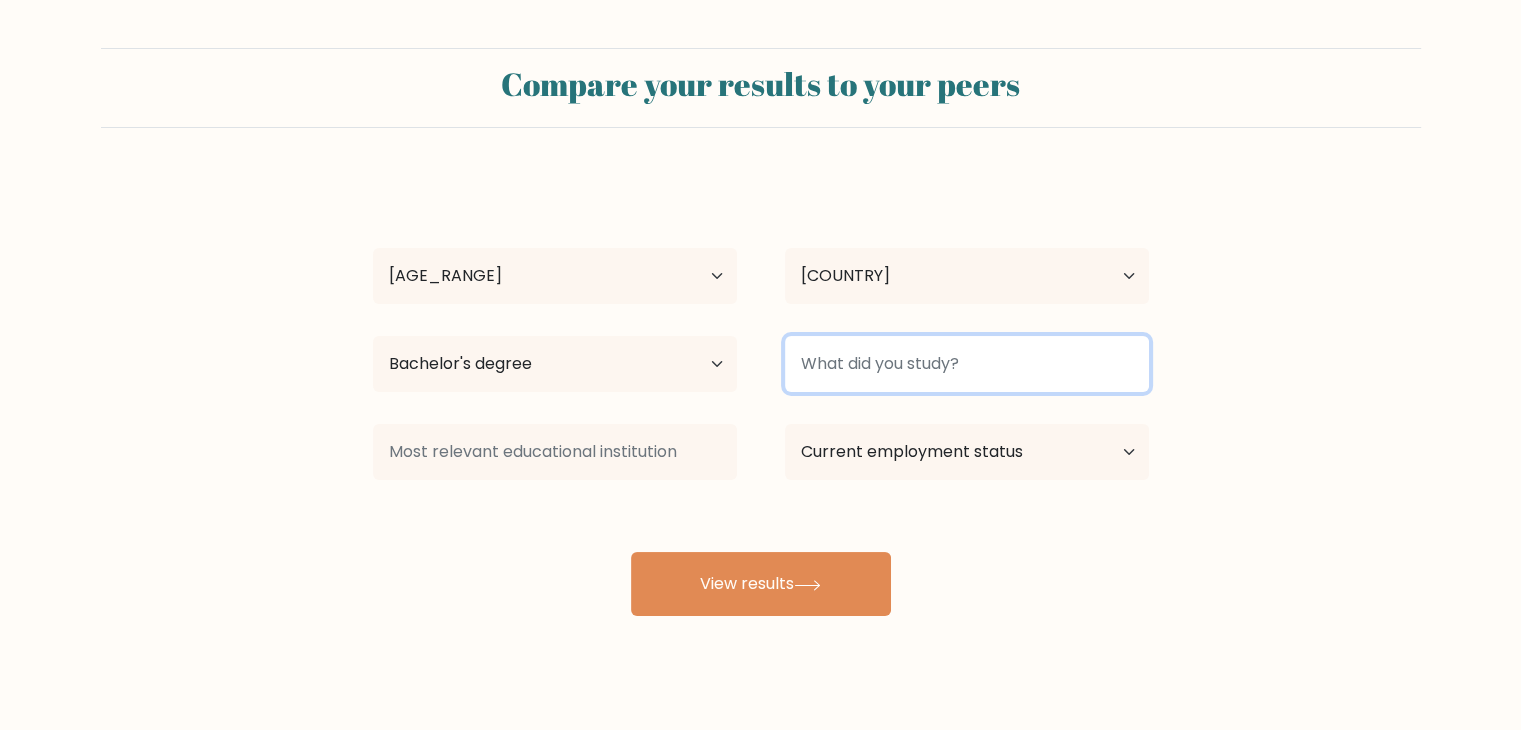 click at bounding box center (967, 364) 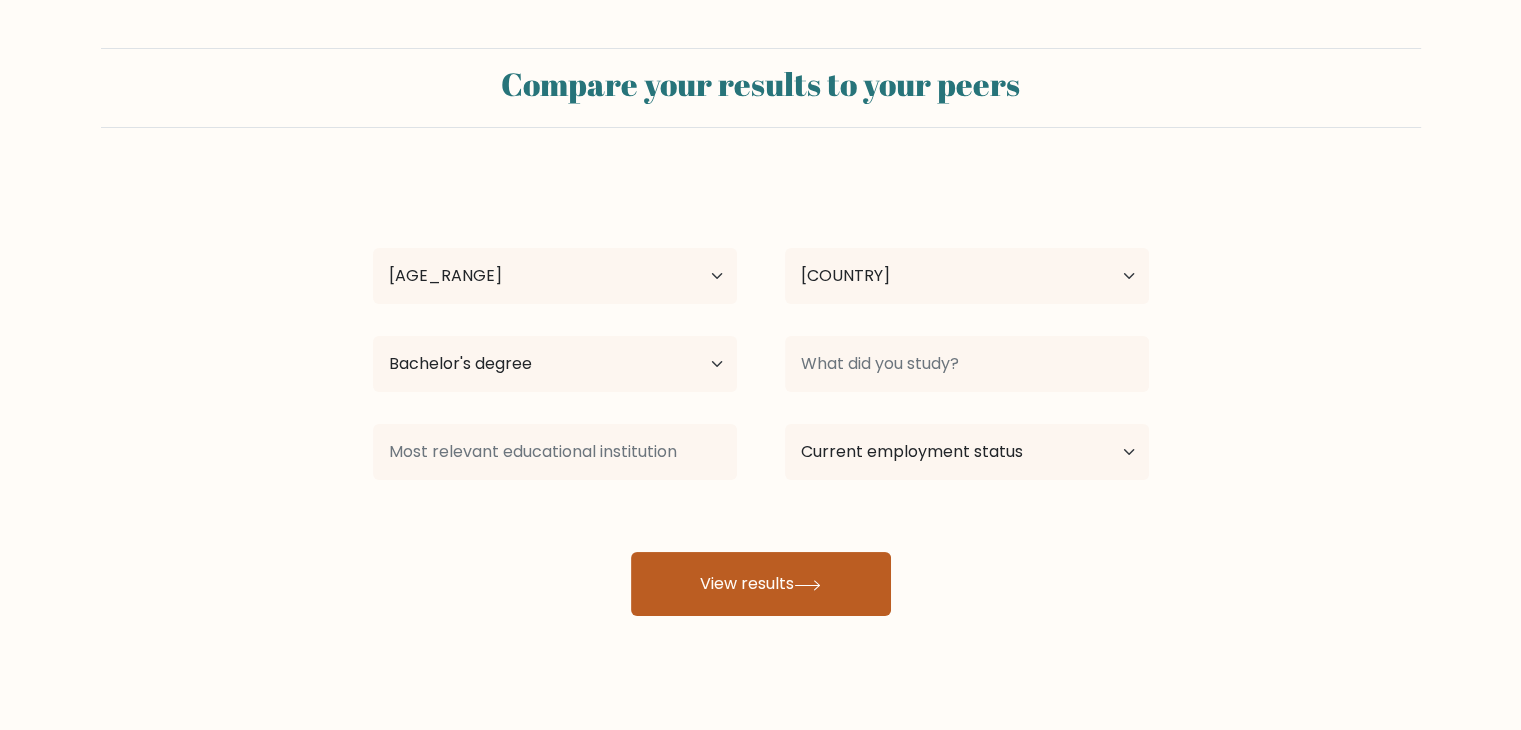 click on "View results" at bounding box center [761, 584] 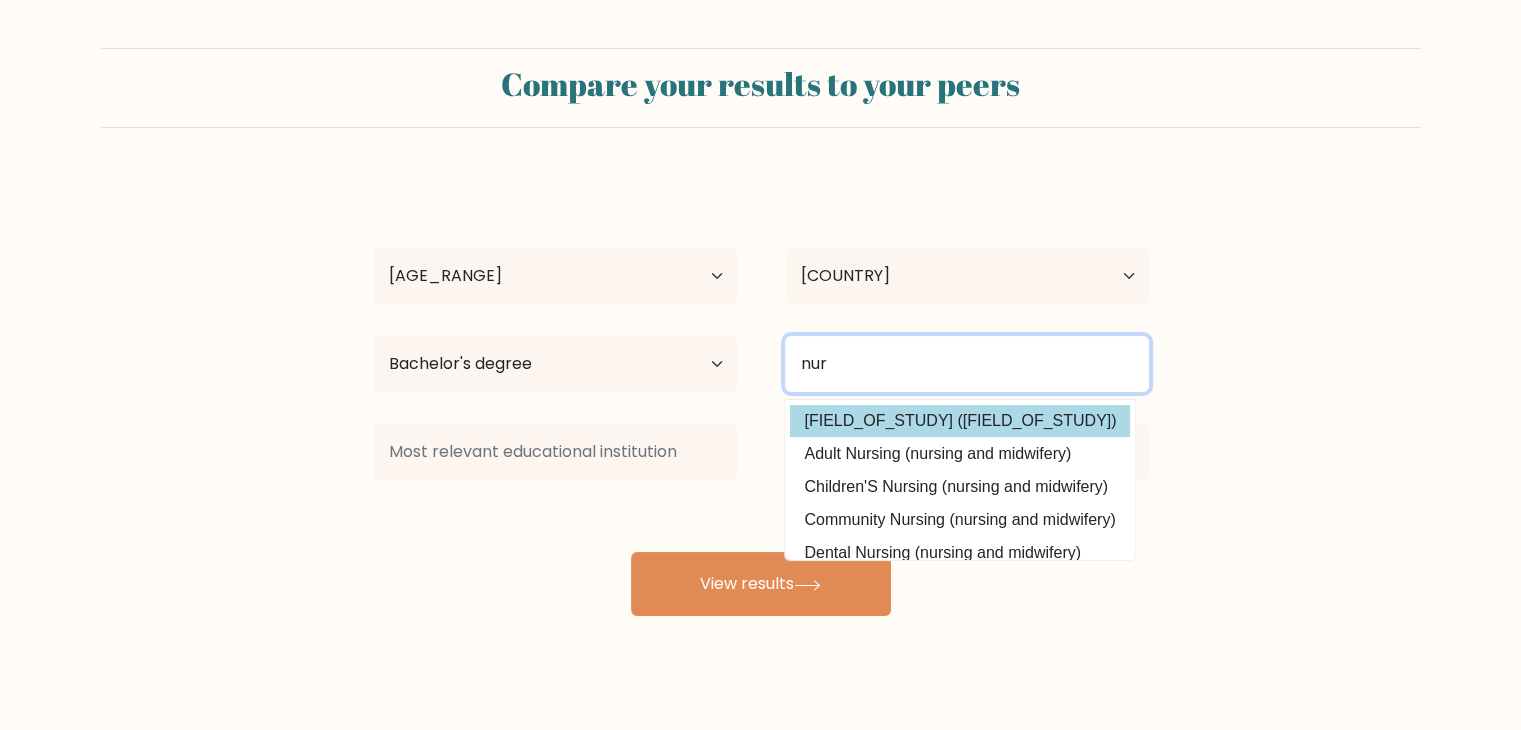 type on "nur" 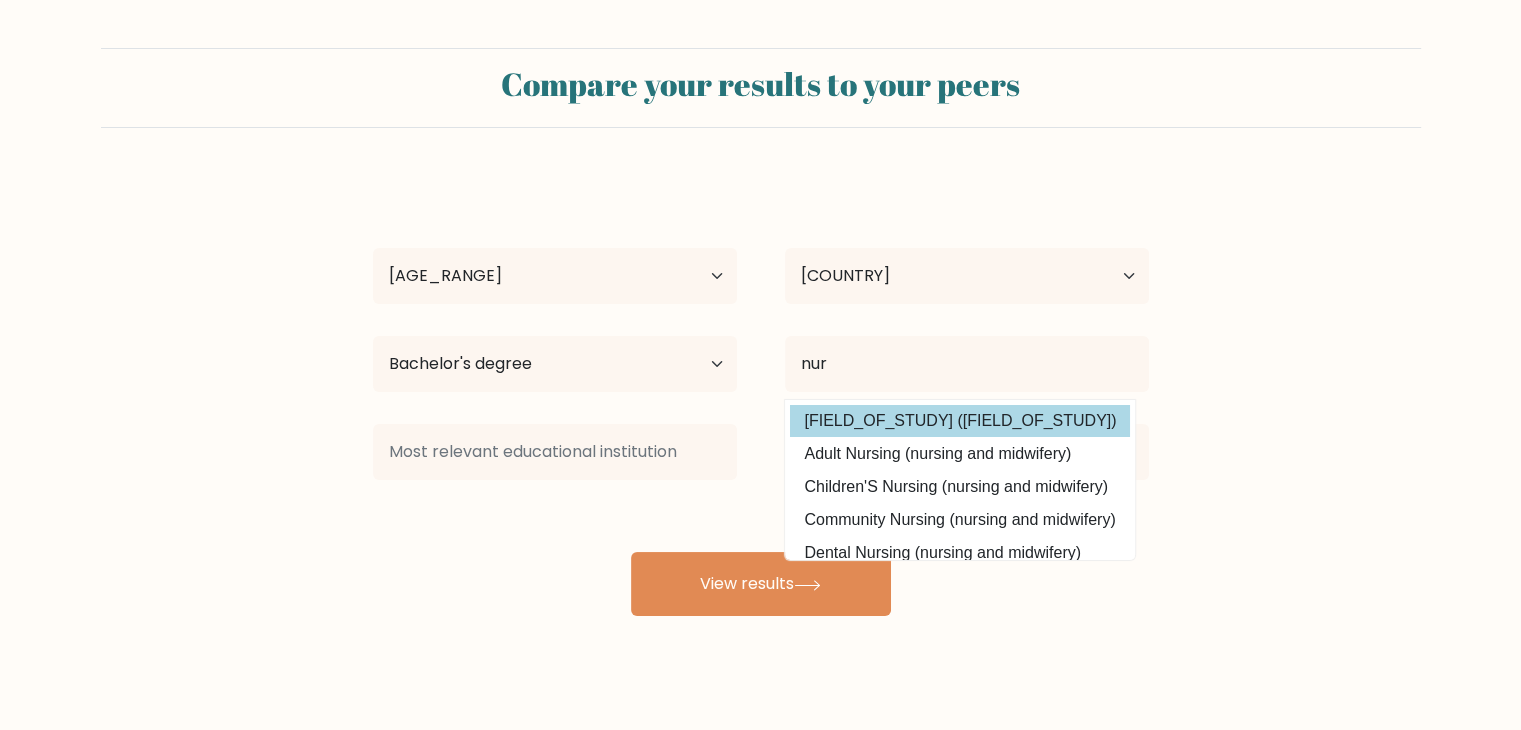 click on "[LAST_NAME]
[LAST_NAME]
Age
Under 18 years old
18-24 years old
25-34 years old
35-44 years old
45-54 years old
55-64 years old
65 years old and above
Country
Afghanistan
Albania
Algeria
American Samoa
Andorra
Angola
Anguilla
Antarctica
Antigua and Barbuda
Argentina
Armenia
Aruba
Australia
Austria
Azerbaijan
Bahamas
Bahrain
Bangladesh
Barbados
Belarus
Belgium
Belize
Benin
Bermuda
Bhutan
Bolivia
Bonaire, Sint Eustatius and Saba
Bosnia and Herzegovina
Botswana
Bouvet Island
Brazil
Brunei" at bounding box center [761, 396] 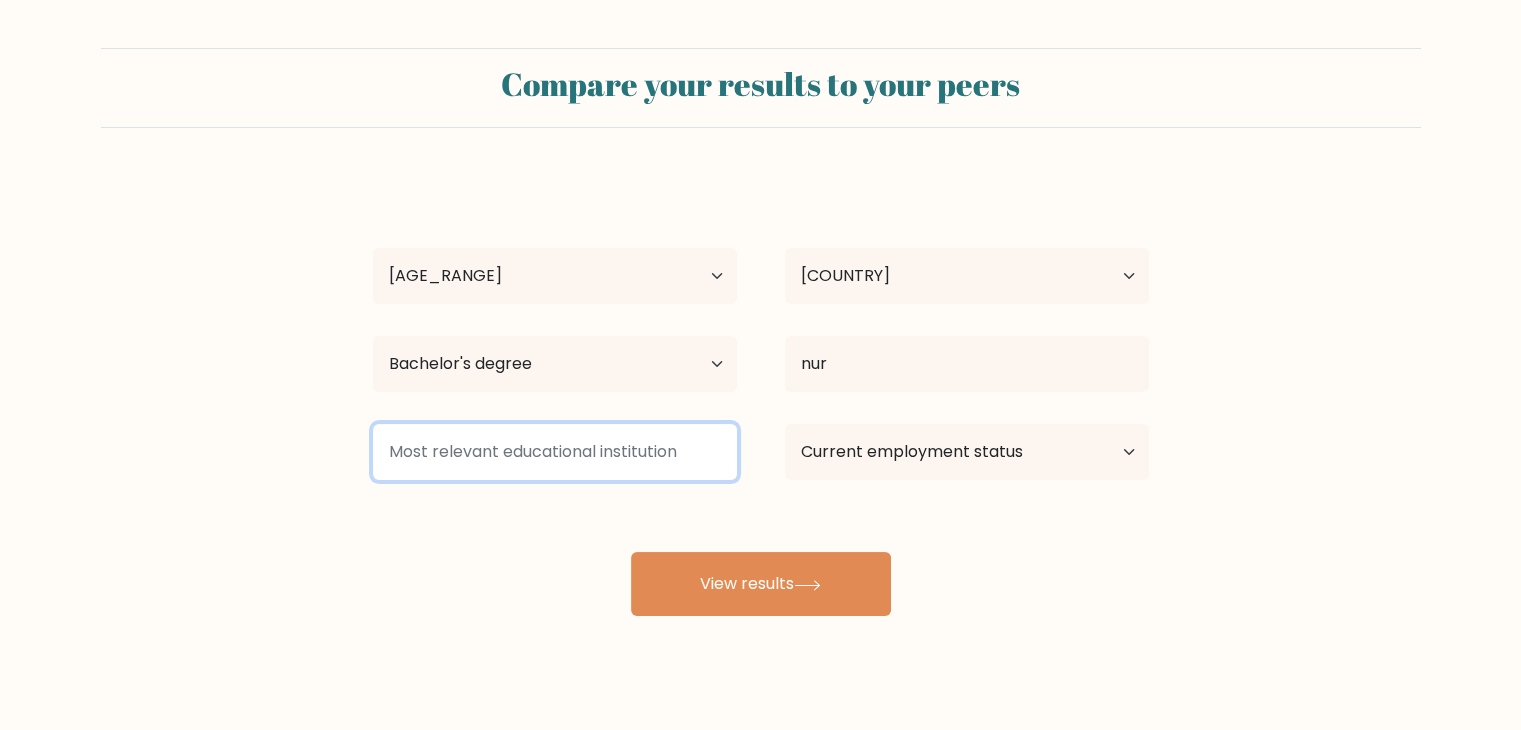 click at bounding box center (555, 452) 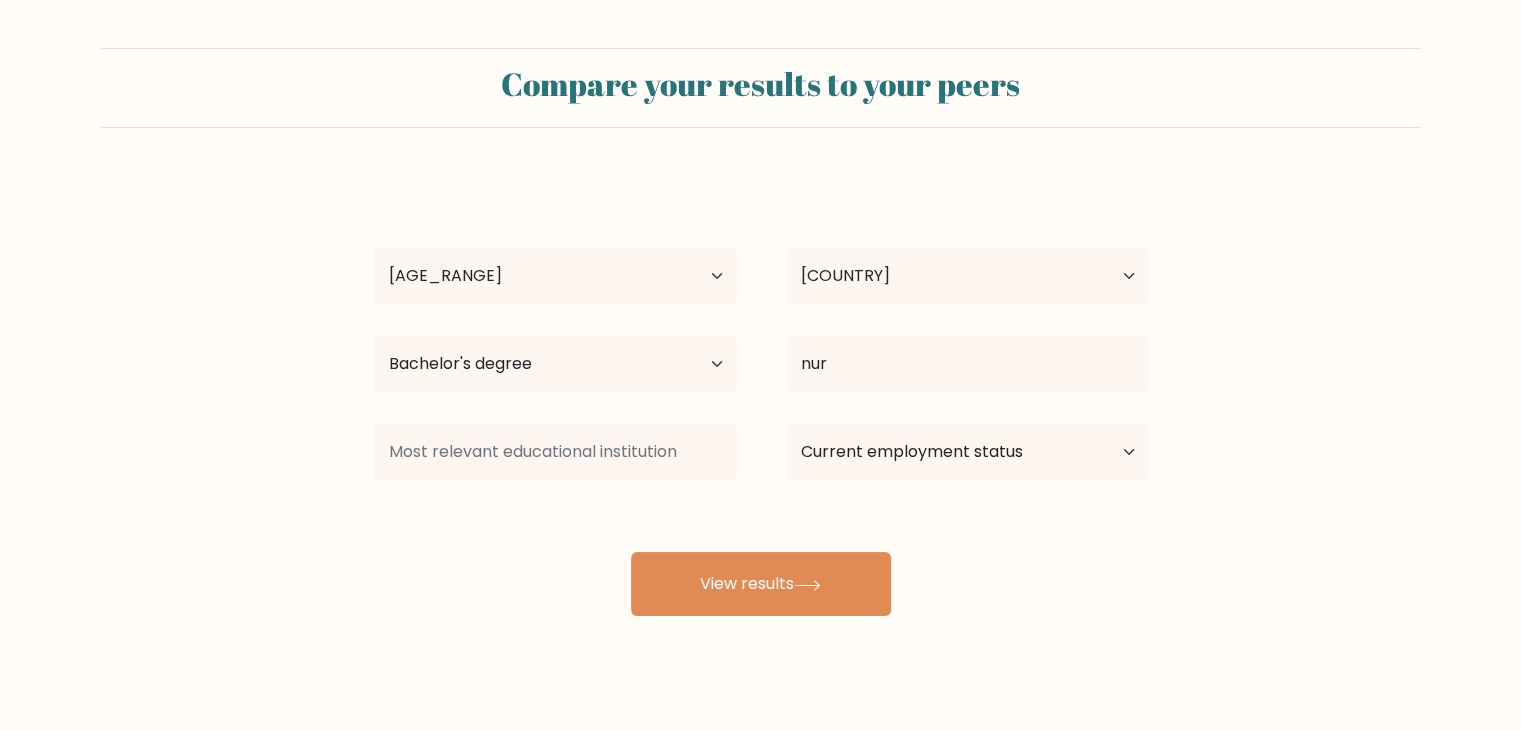 click on "[LAST_NAME]
[LAST_NAME]
Age
Under 18 years old
18-24 years old
25-34 years old
35-44 years old
45-54 years old
55-64 years old
65 years old and above
Country
Afghanistan
Albania
Algeria
American Samoa
Andorra
Angola
Anguilla
Antarctica
Antigua and Barbuda
Argentina
Armenia
Aruba
Australia
Austria
Azerbaijan
Bahamas
Bahrain
Bangladesh
Barbados
Belarus
Belgium
Belize
Benin
Bermuda
Bhutan
Bolivia
Bonaire, Sint Eustatius and Saba
Bosnia and Herzegovina
Botswana
Bouvet Island
Brazil
Brunei" at bounding box center (761, 396) 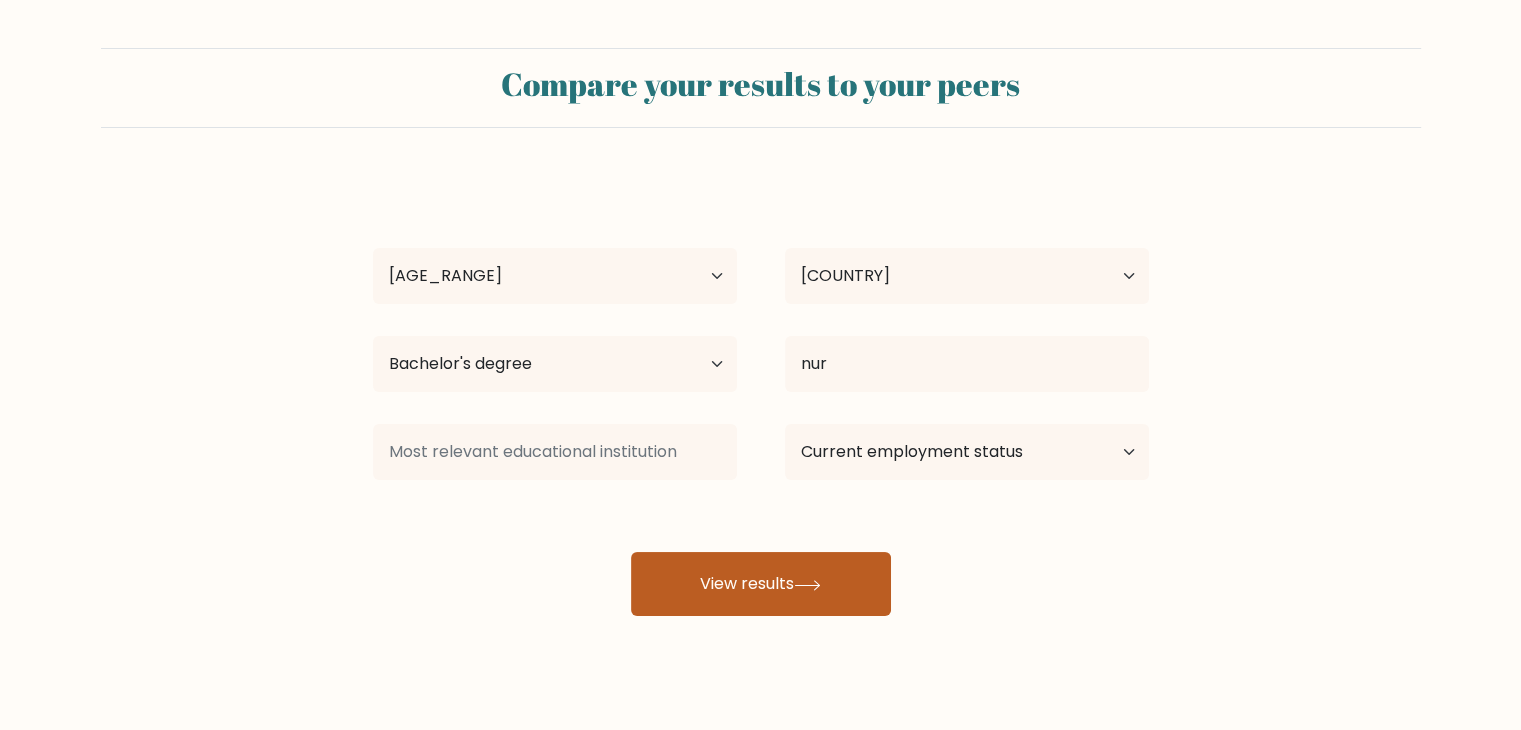 click on "View results" at bounding box center [761, 584] 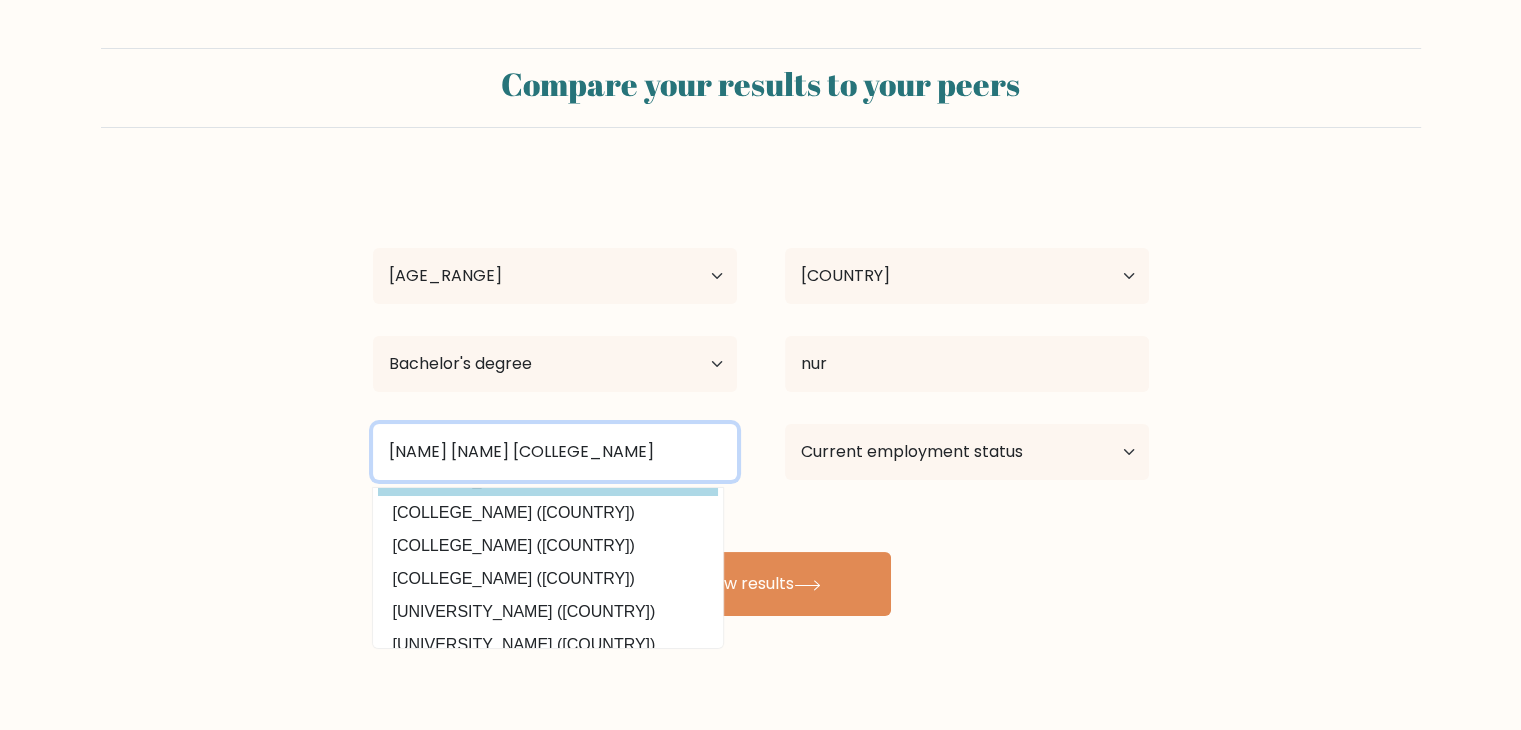 scroll, scrollTop: 0, scrollLeft: 0, axis: both 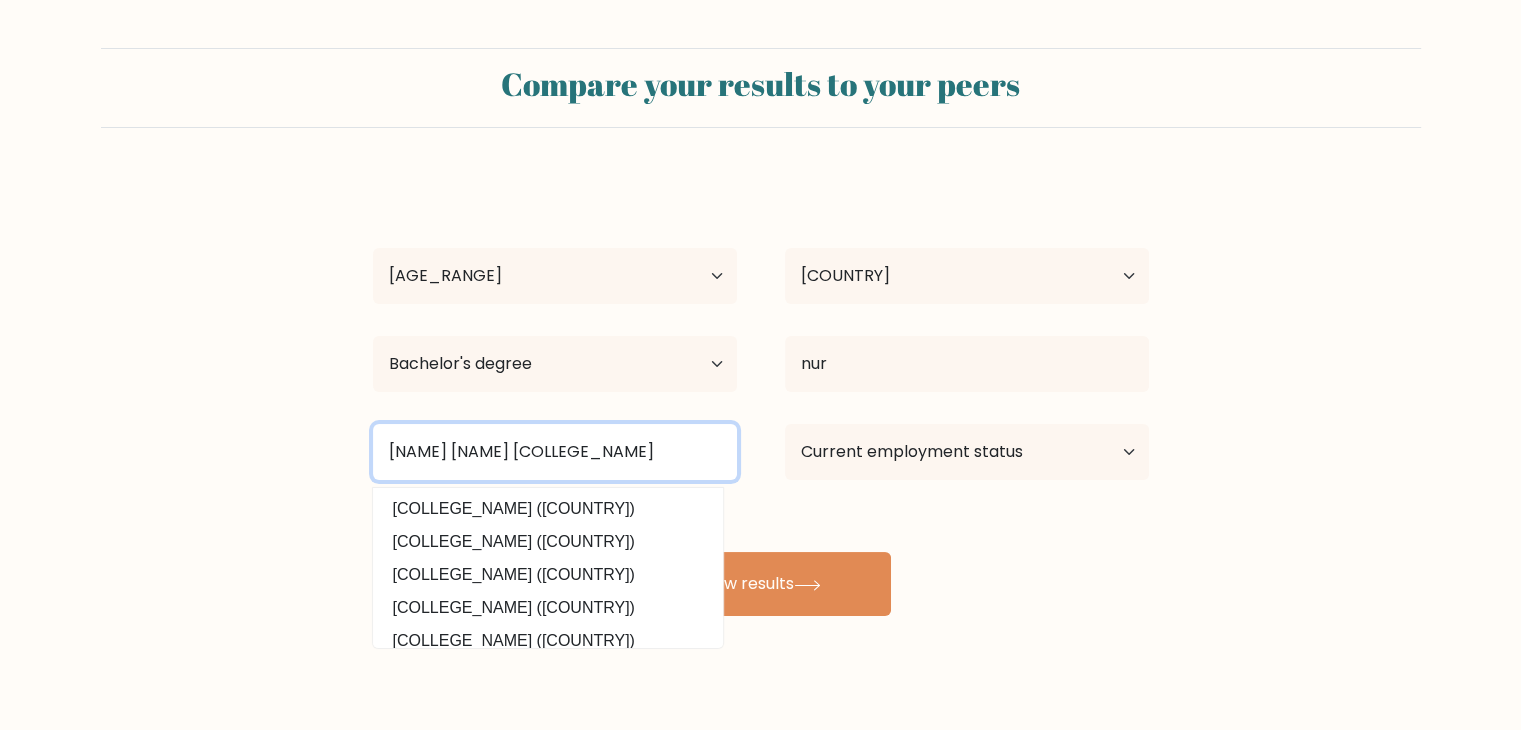 drag, startPoint x: 653, startPoint y: 429, endPoint x: 154, endPoint y: 337, distance: 507.4101 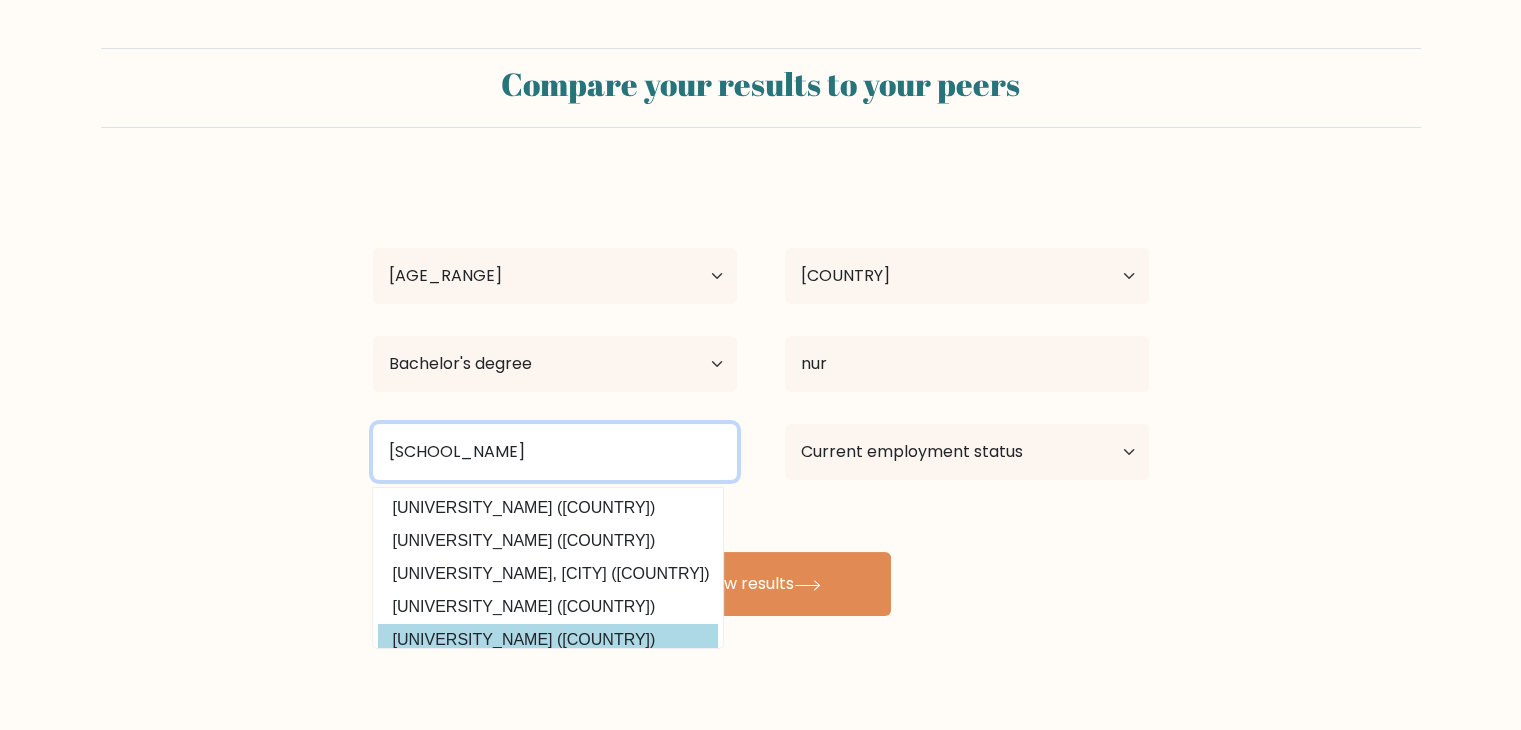 scroll, scrollTop: 195, scrollLeft: 0, axis: vertical 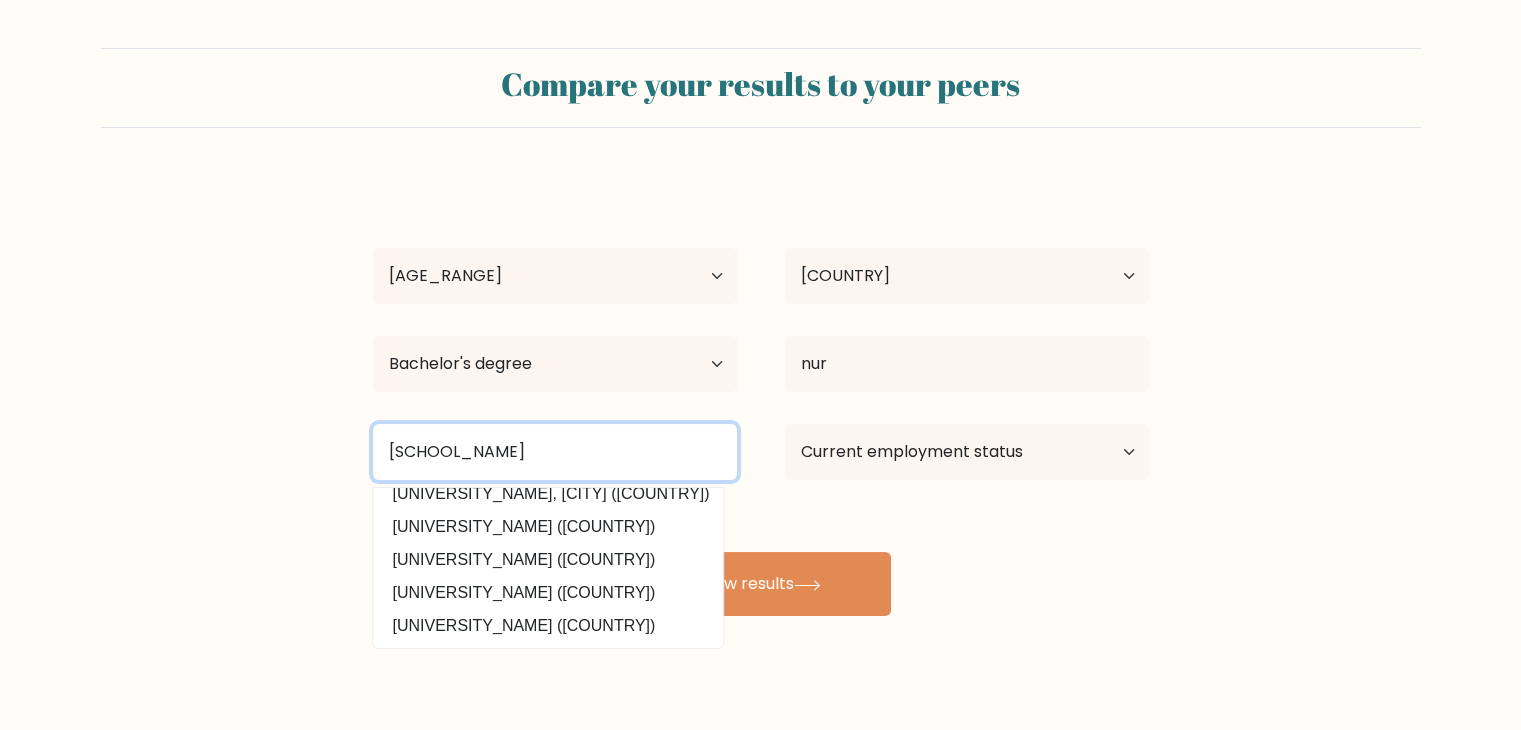 drag, startPoint x: 673, startPoint y: 443, endPoint x: 0, endPoint y: 229, distance: 706.20465 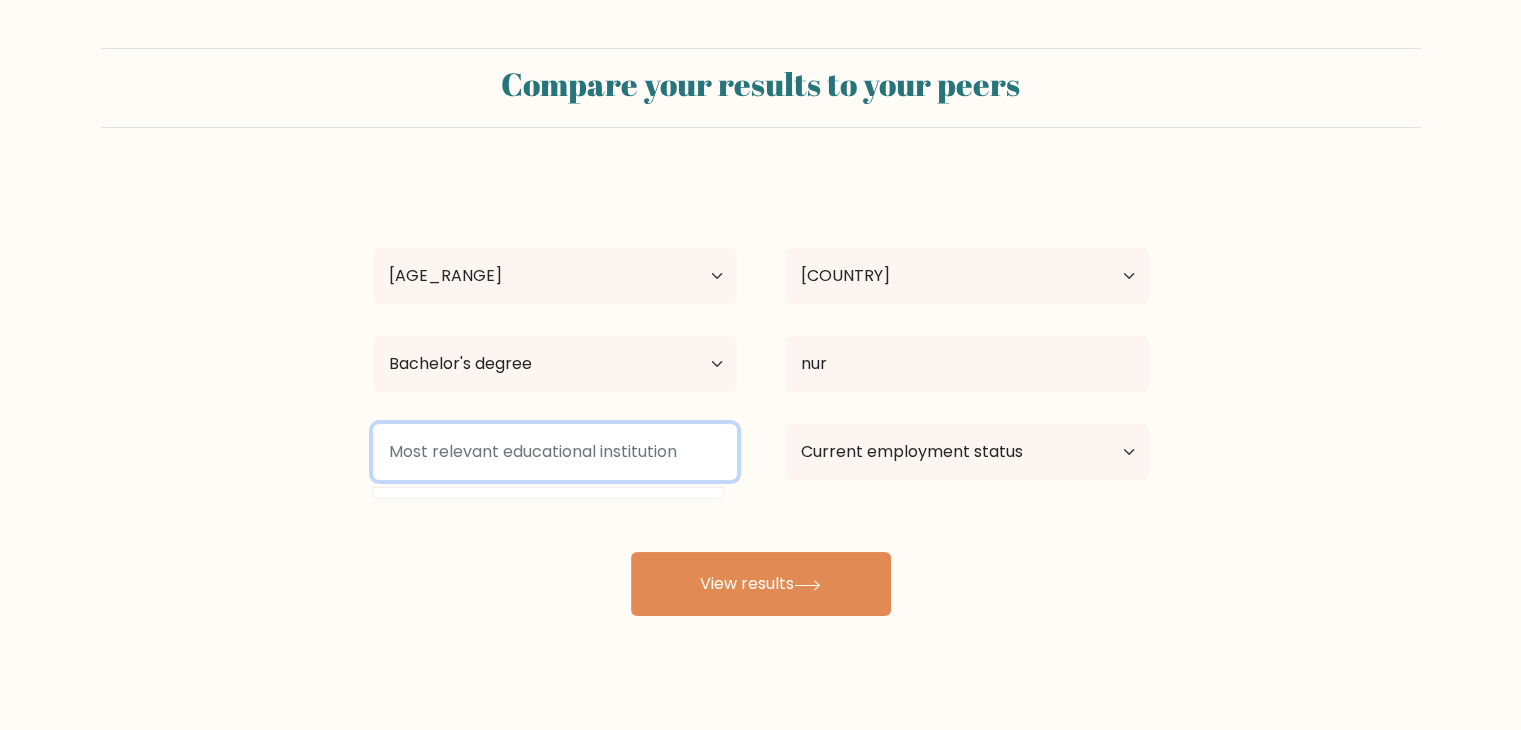 scroll, scrollTop: 0, scrollLeft: 0, axis: both 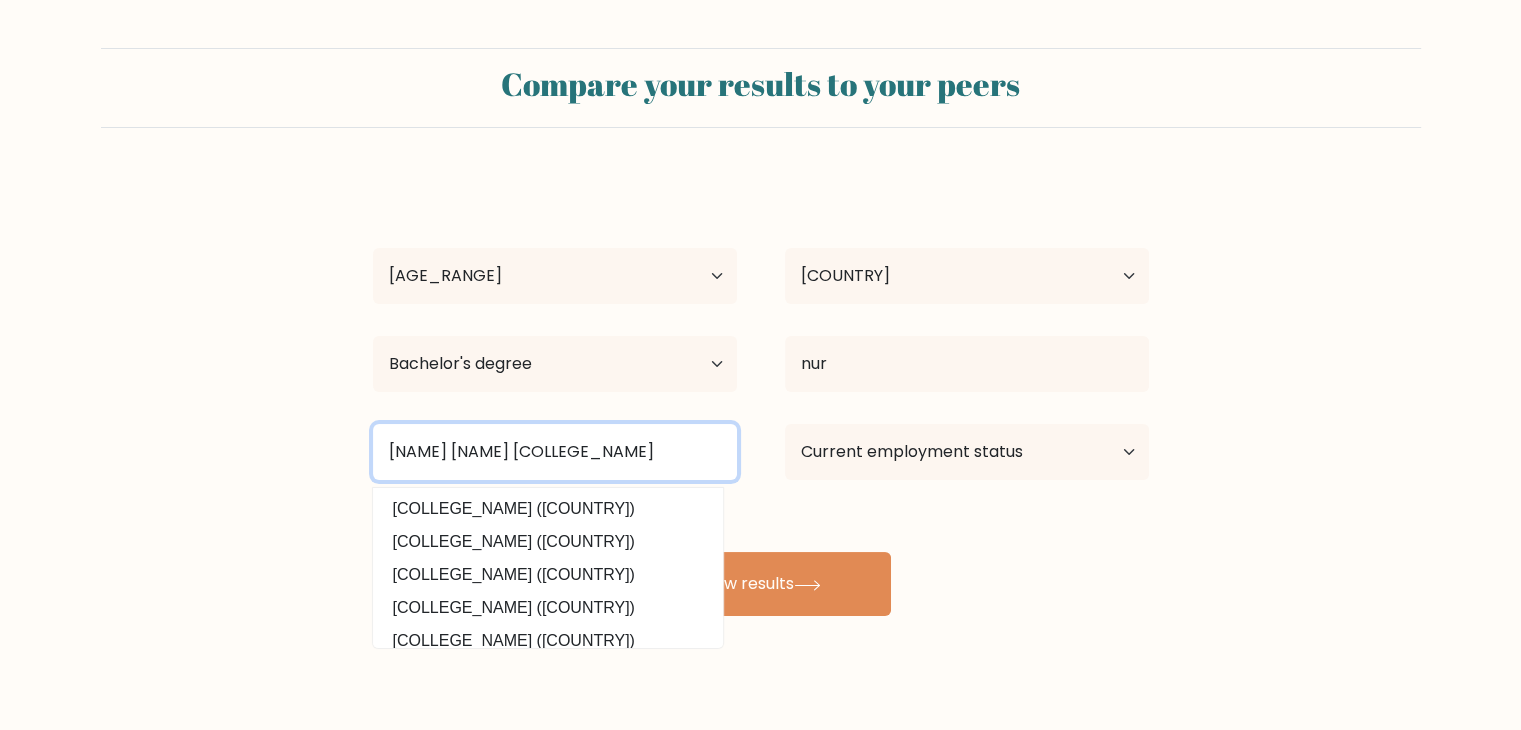 type on "[NAME] [NAME] [COLLEGE_NAME]" 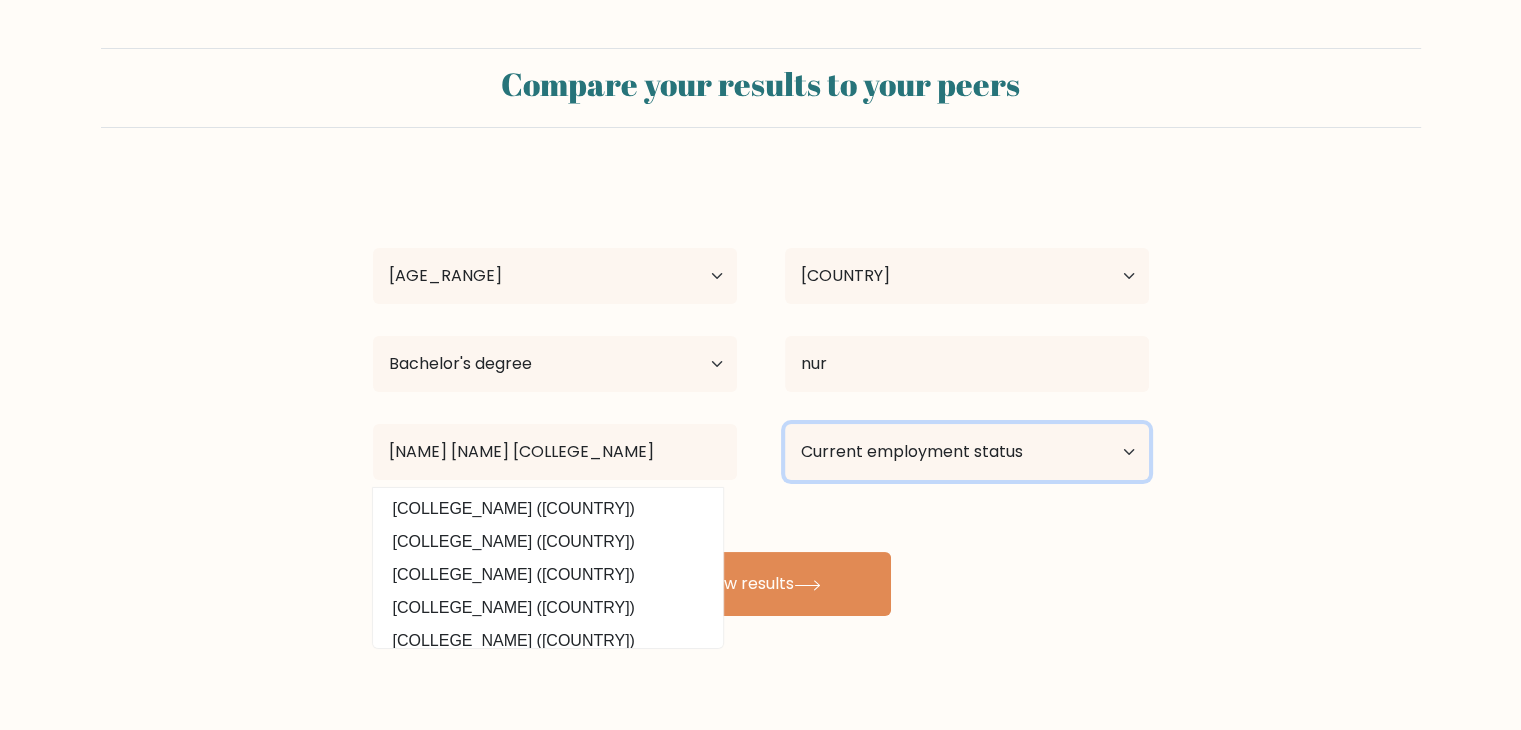 click on "Current employment status
Employed
Student
Retired
Other / prefer not to answer" at bounding box center (967, 452) 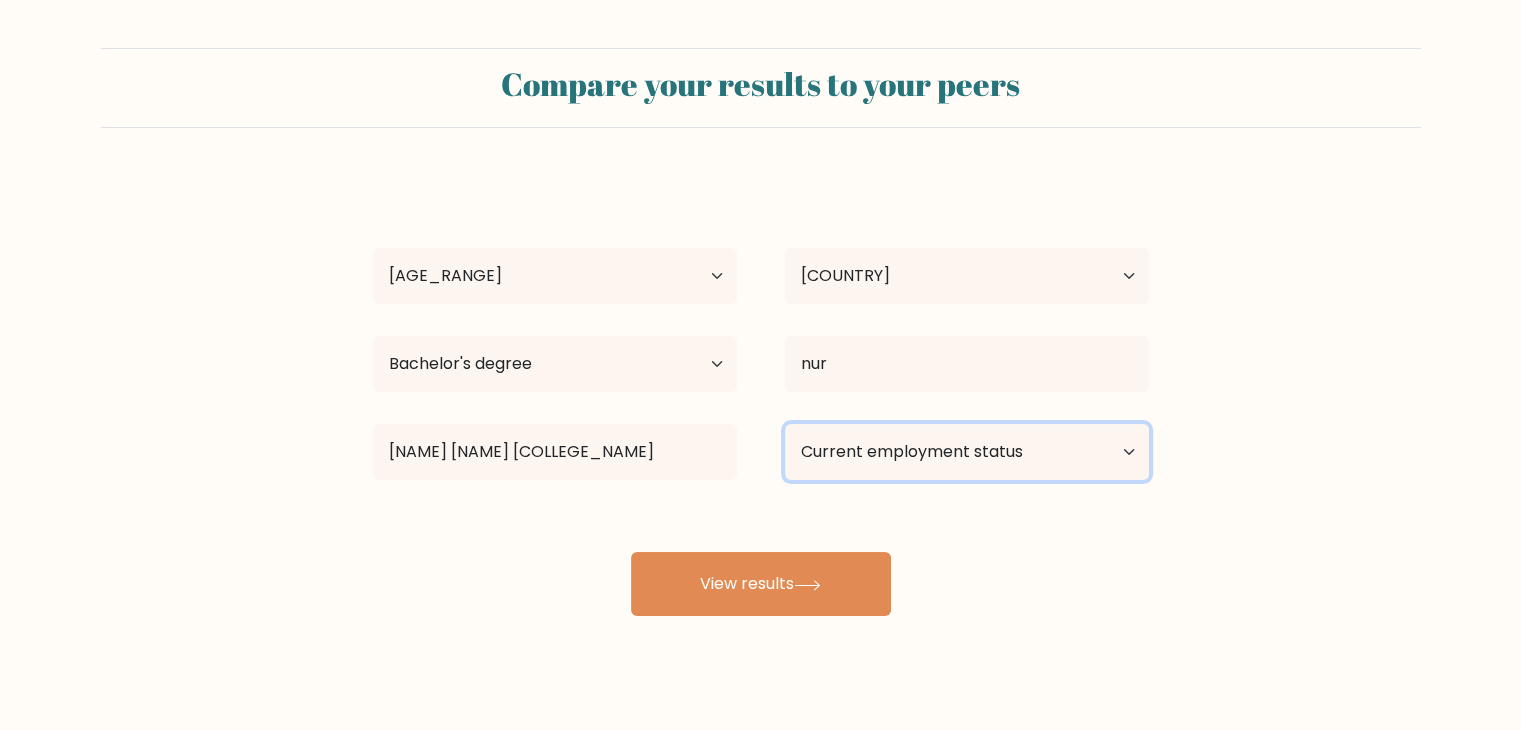 select on "student" 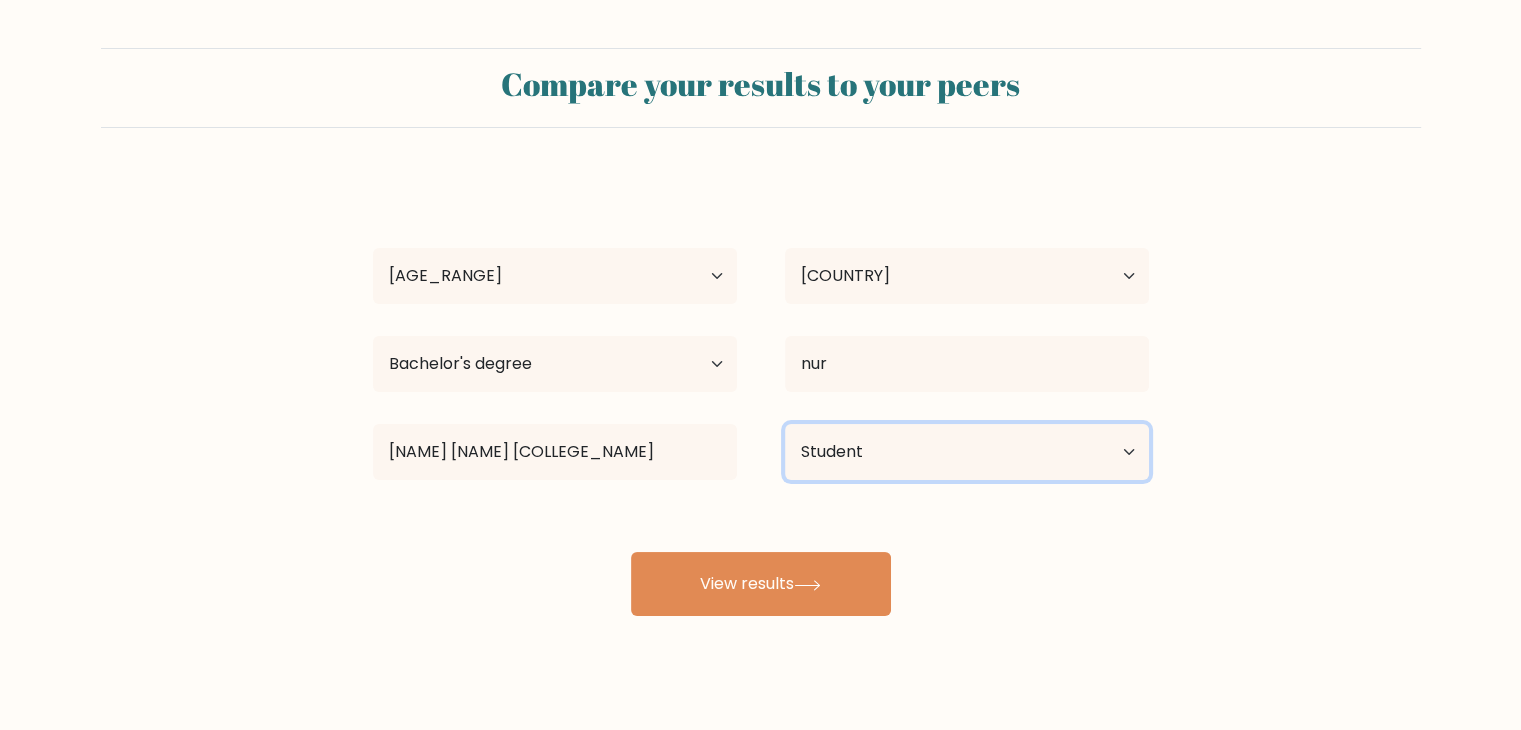 click on "Current employment status
Employed
Student
Retired
Other / prefer not to answer" at bounding box center [967, 452] 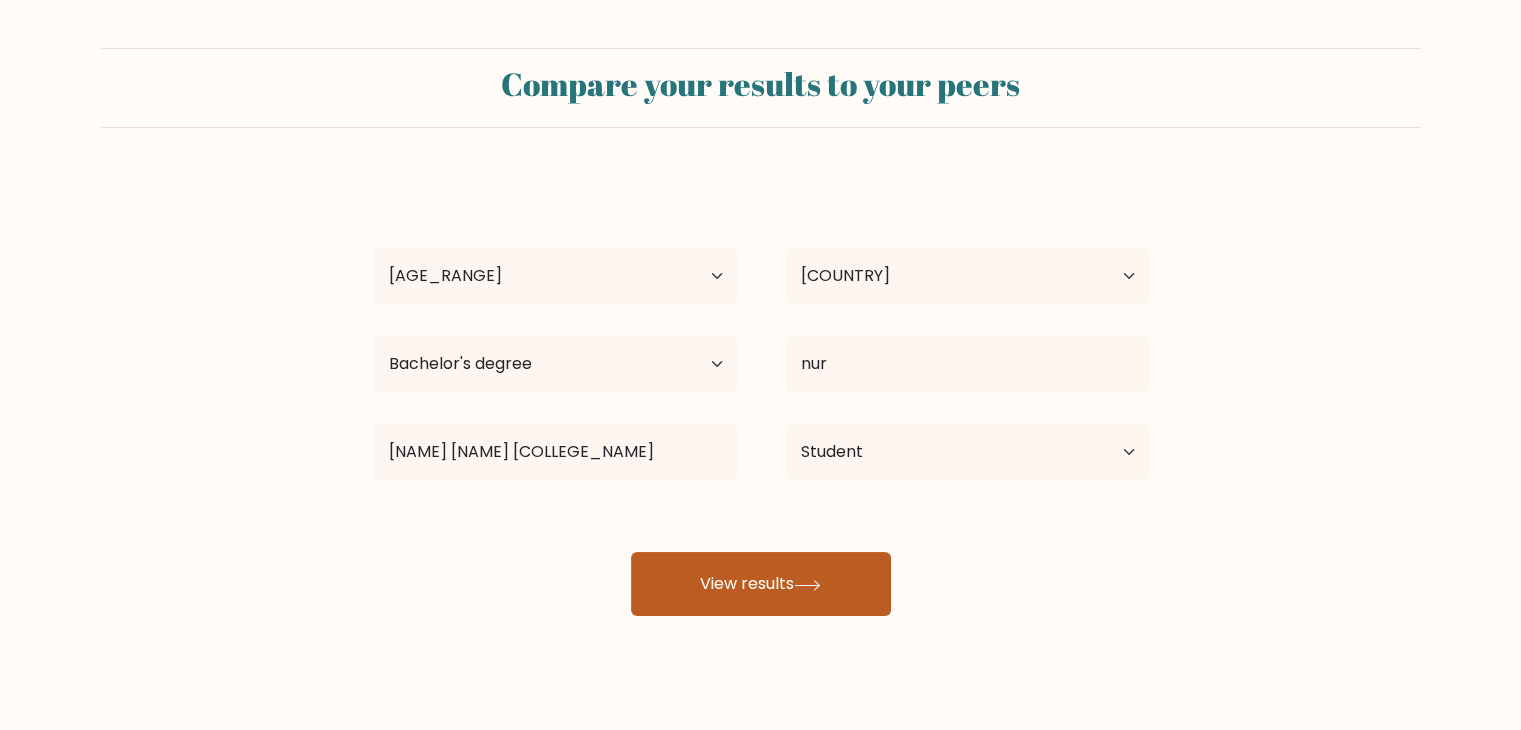 click on "View results" at bounding box center (761, 584) 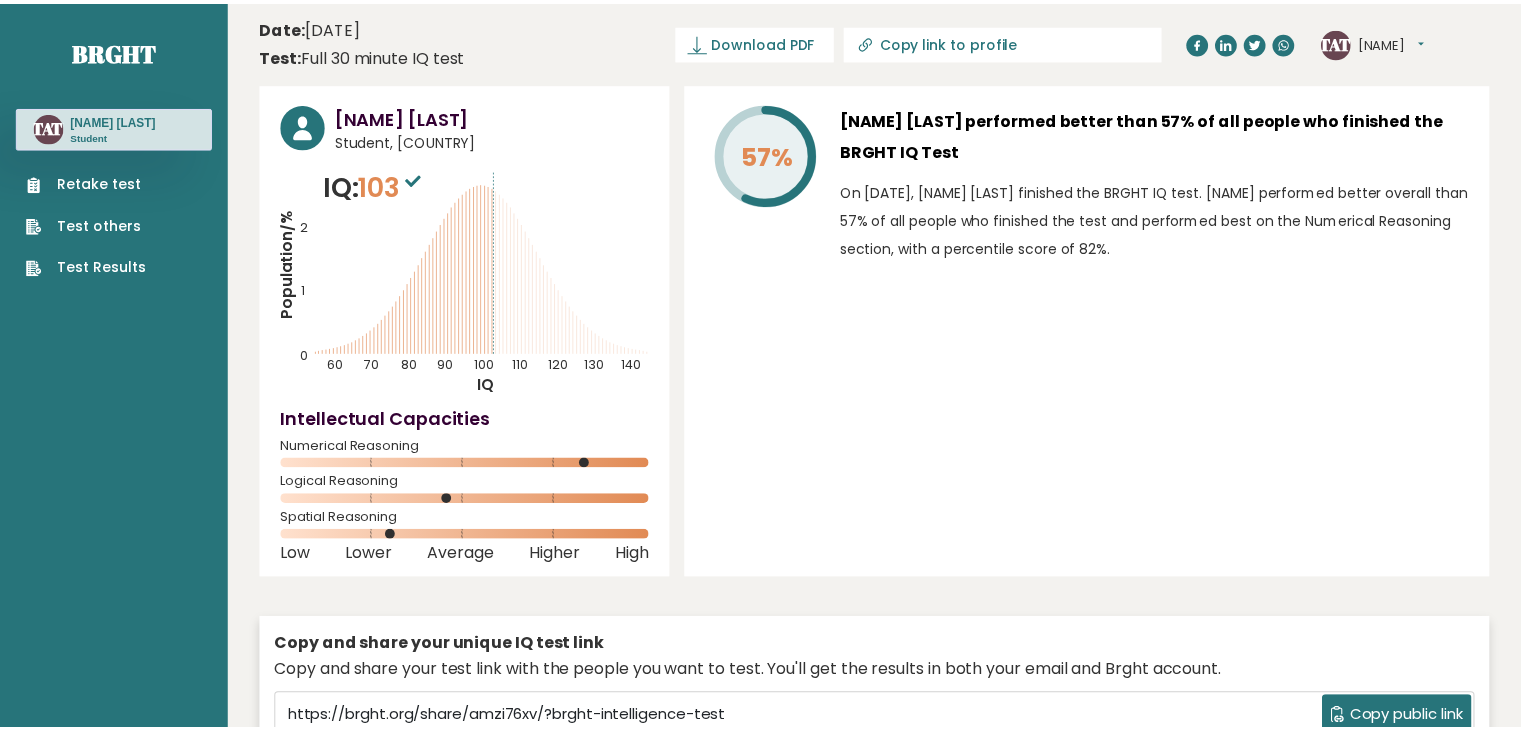 scroll, scrollTop: 0, scrollLeft: 0, axis: both 